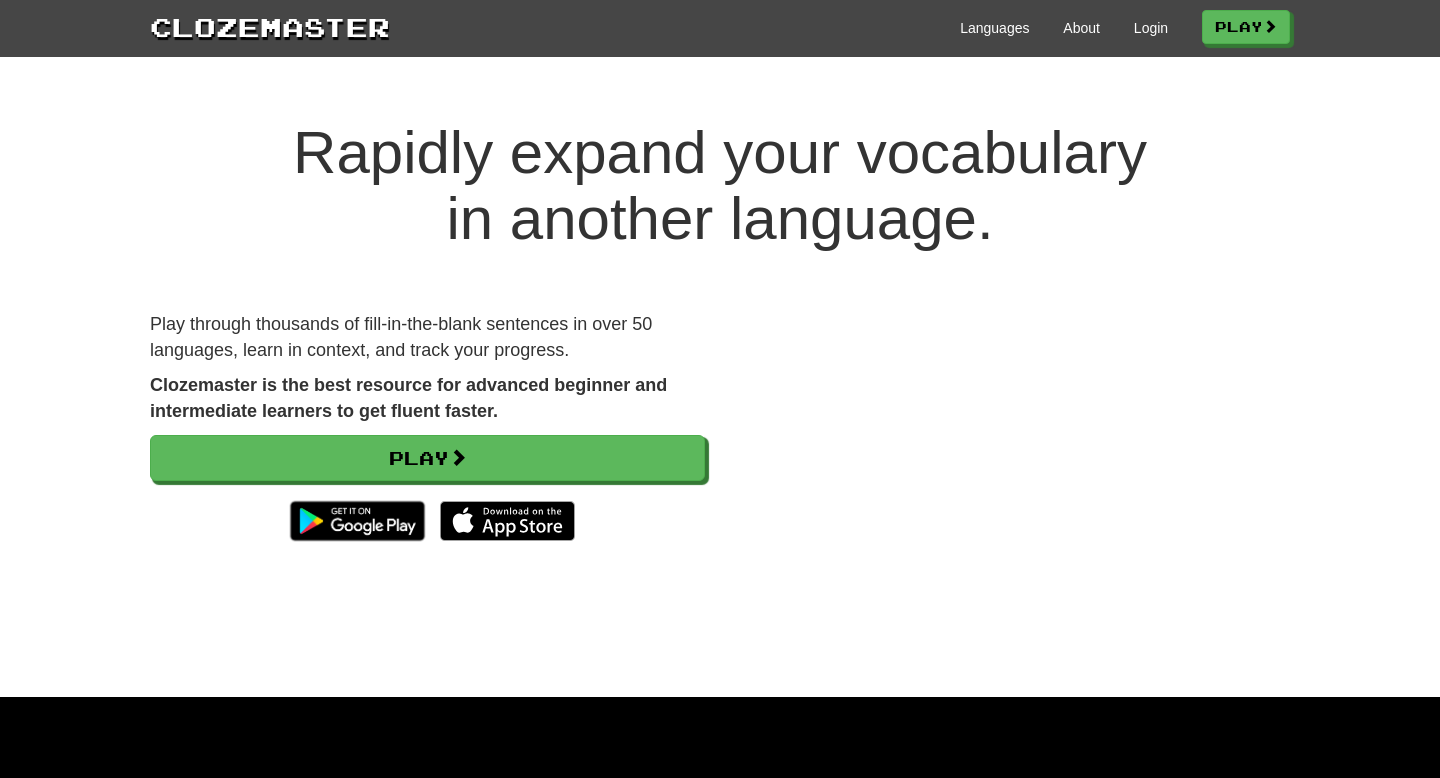 scroll, scrollTop: 0, scrollLeft: 0, axis: both 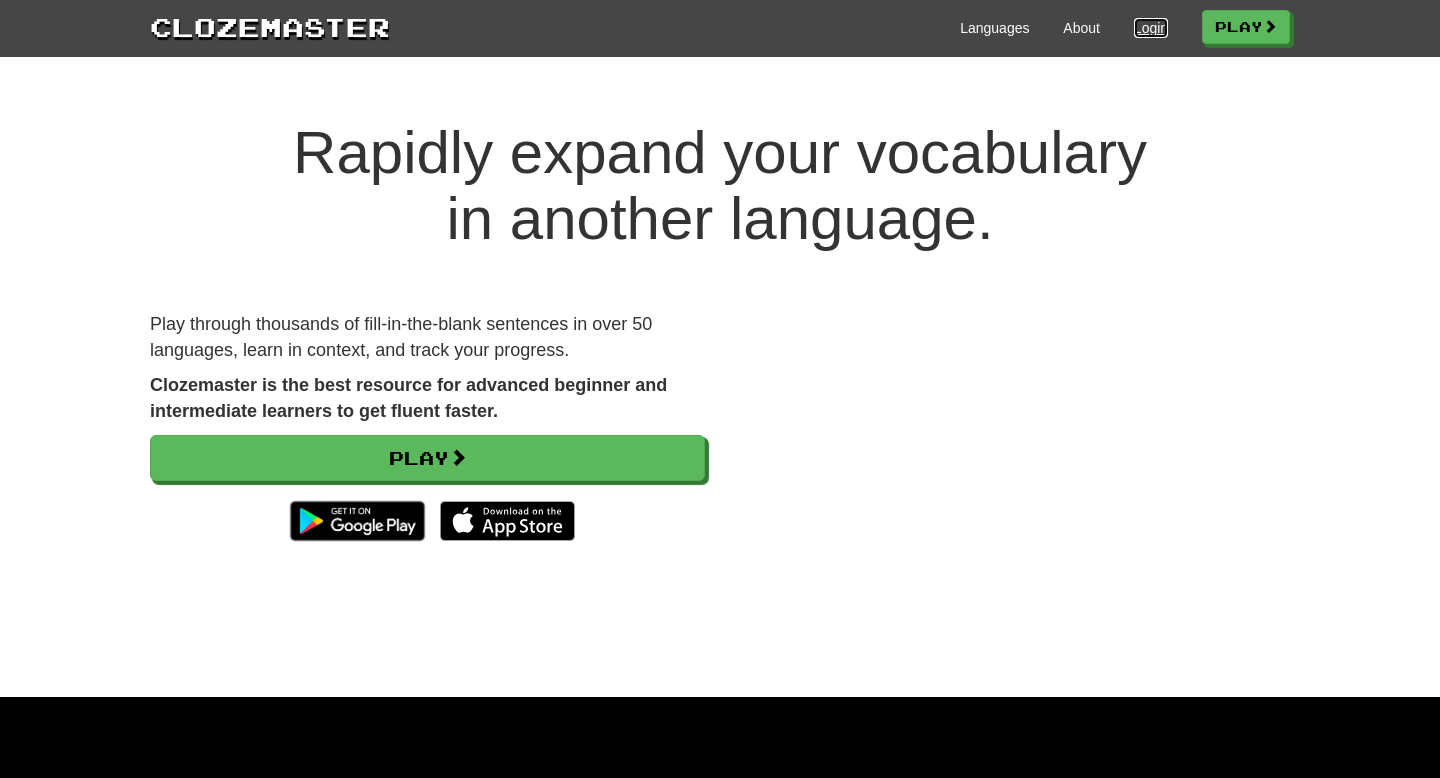 click on "Login" at bounding box center (1151, 28) 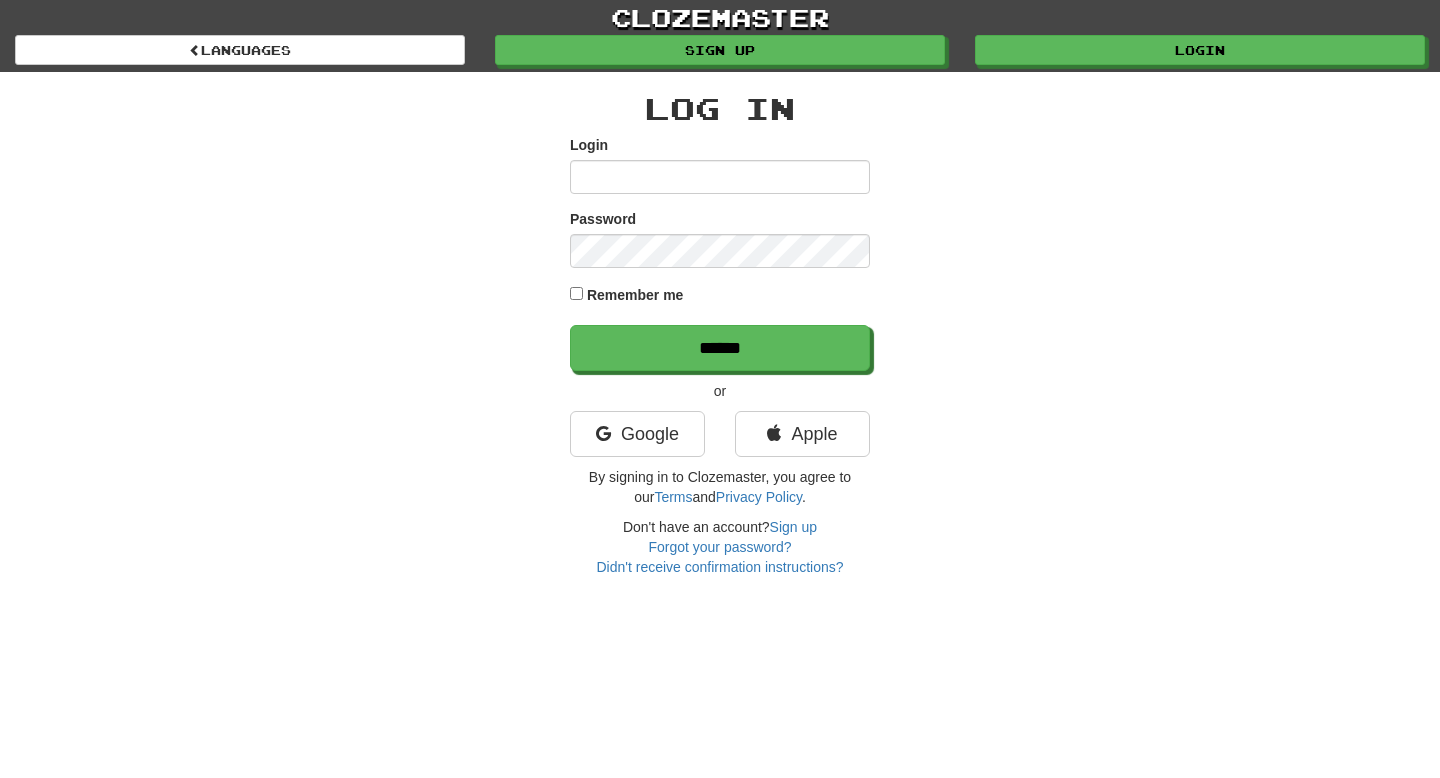 scroll, scrollTop: 0, scrollLeft: 0, axis: both 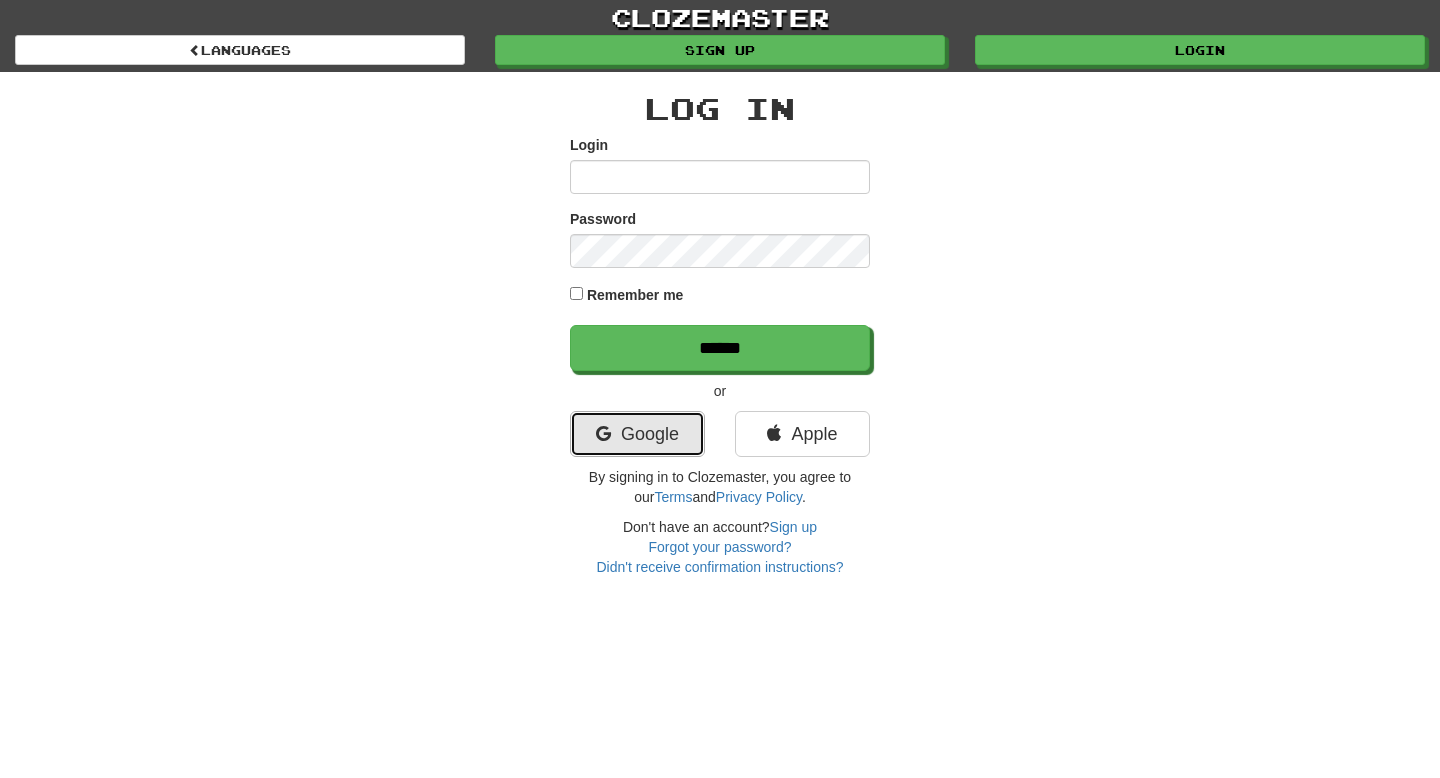 click on "Google" at bounding box center (637, 434) 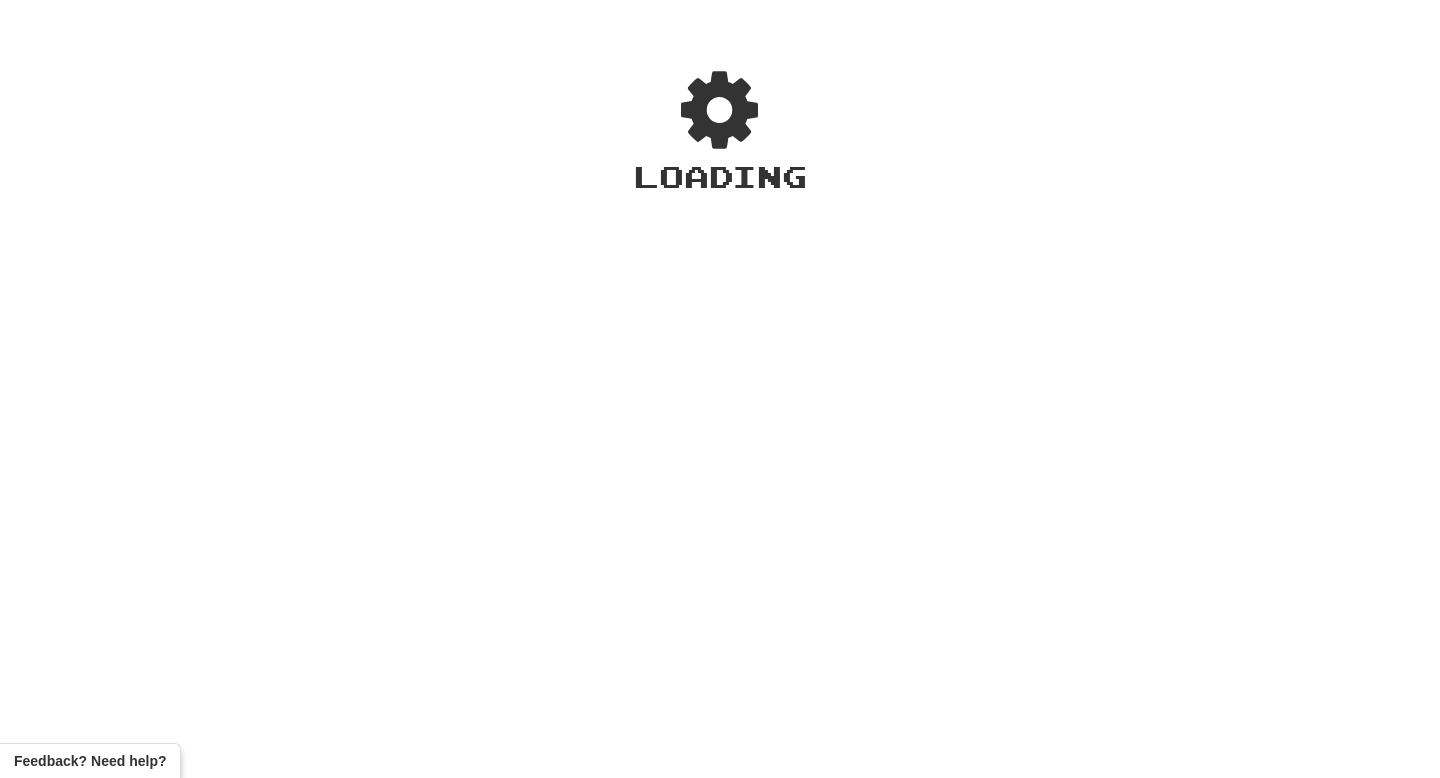 scroll, scrollTop: 0, scrollLeft: 0, axis: both 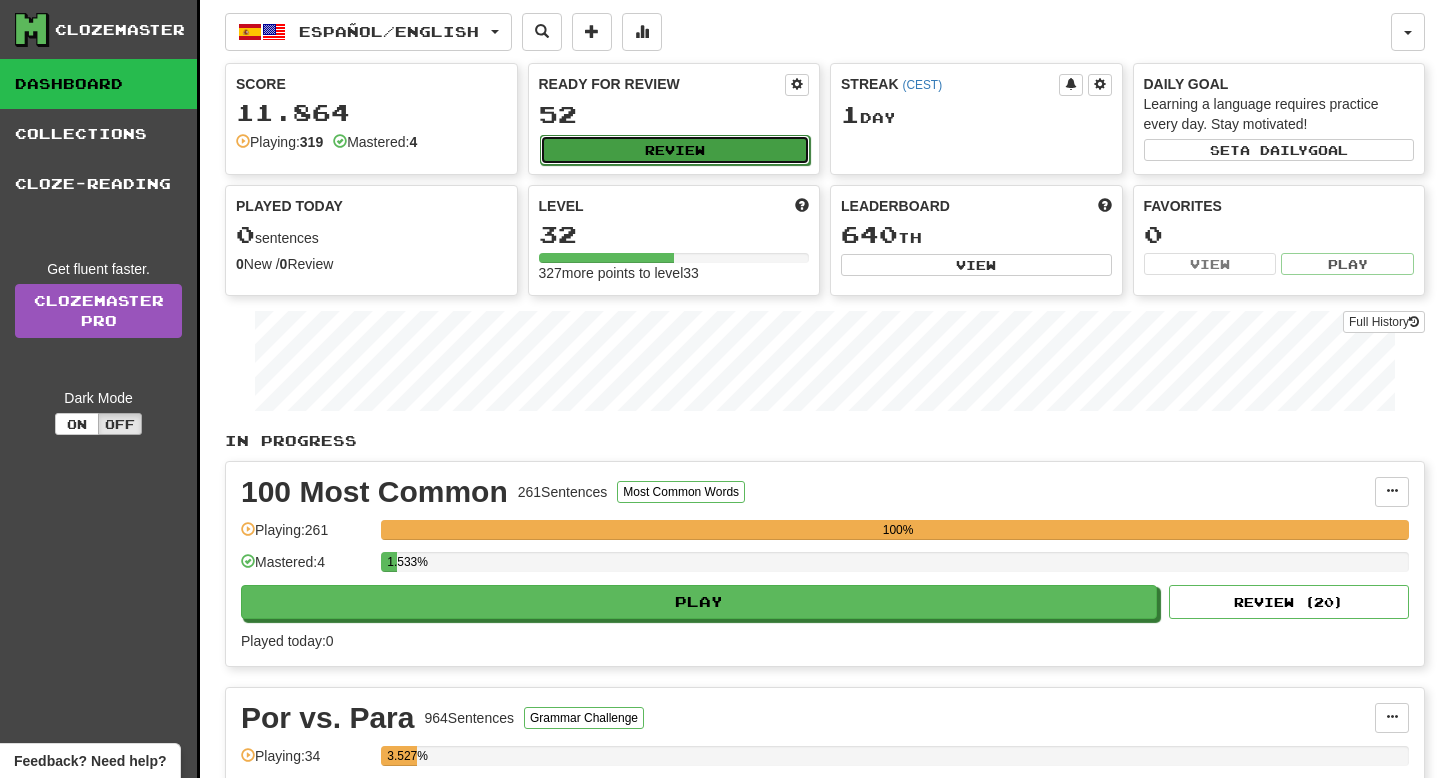 click on "Review" at bounding box center [675, 150] 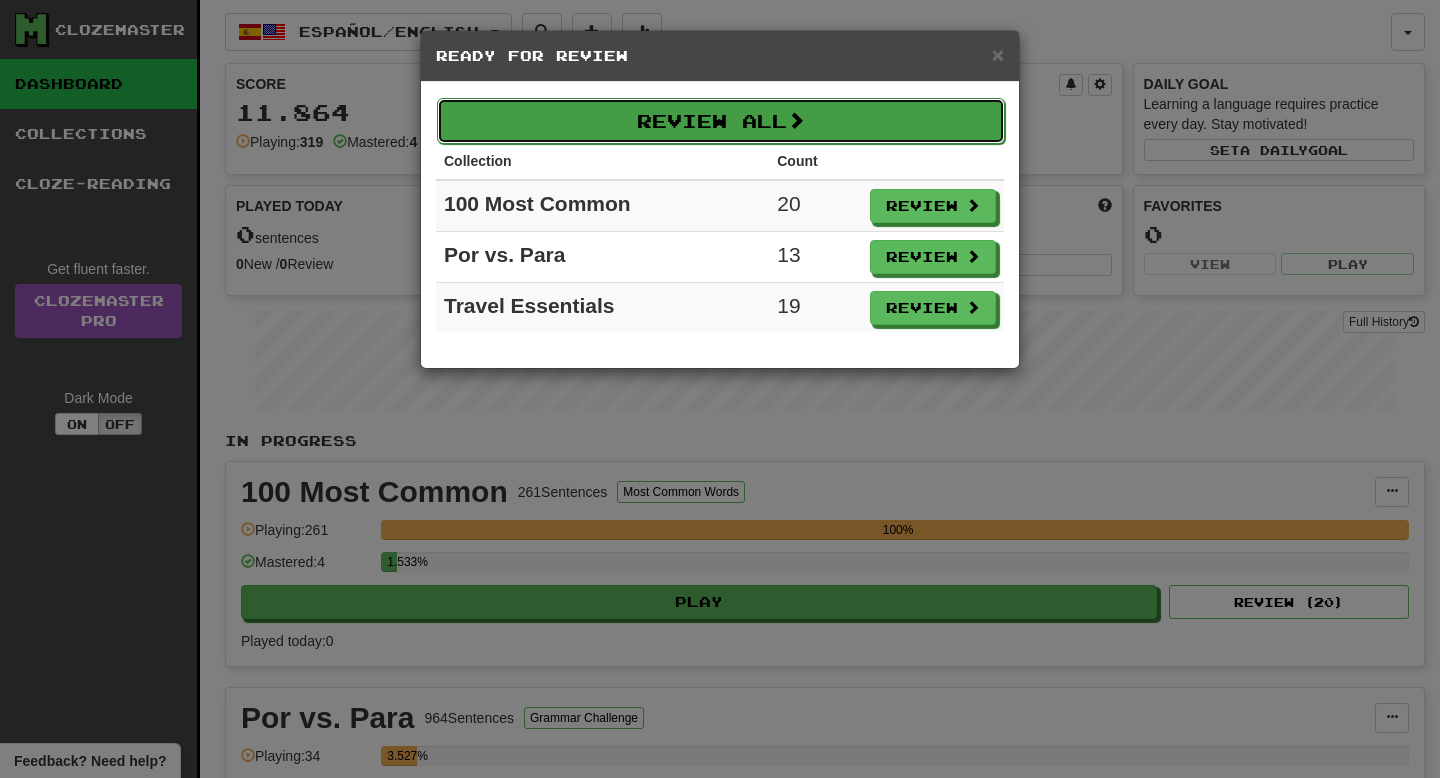 click on "Review All" at bounding box center [721, 121] 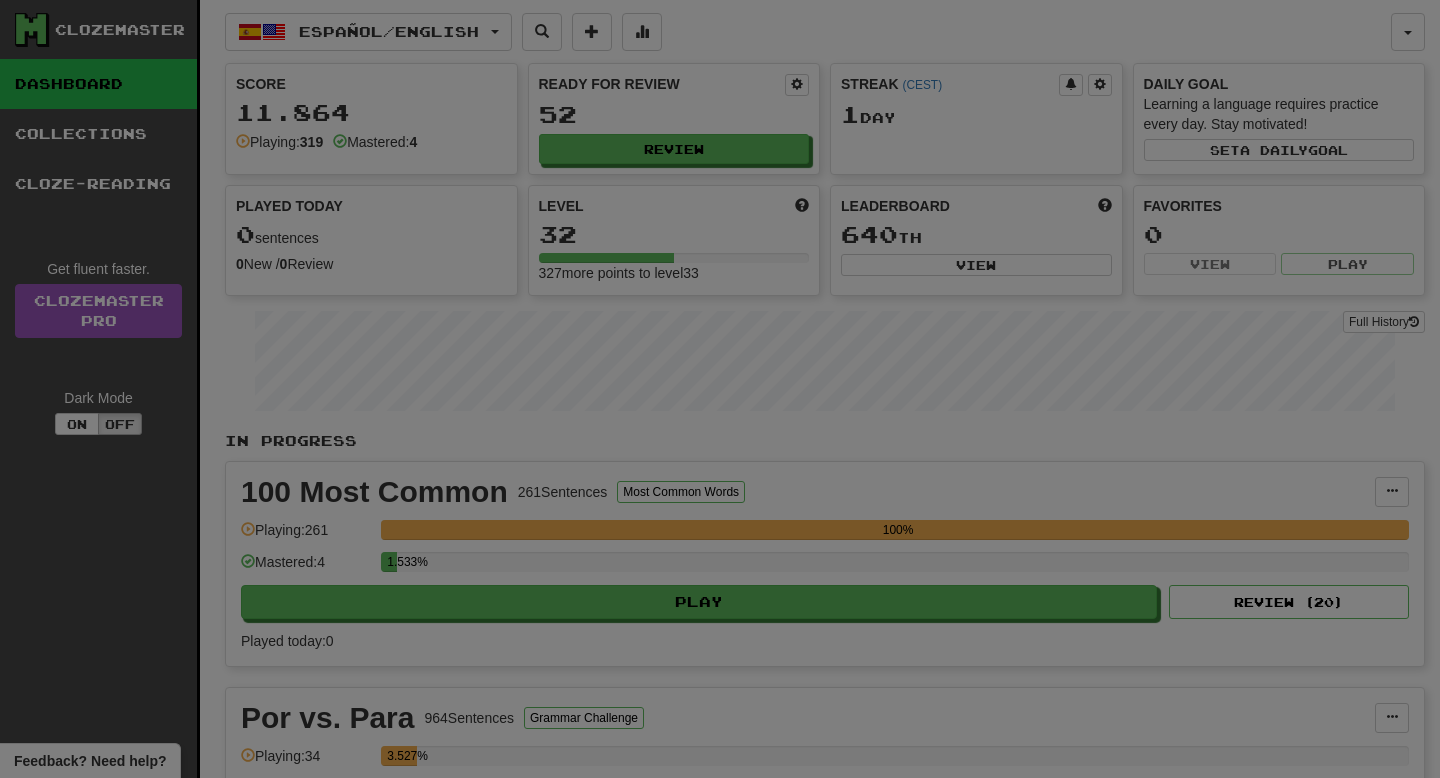 select on "**" 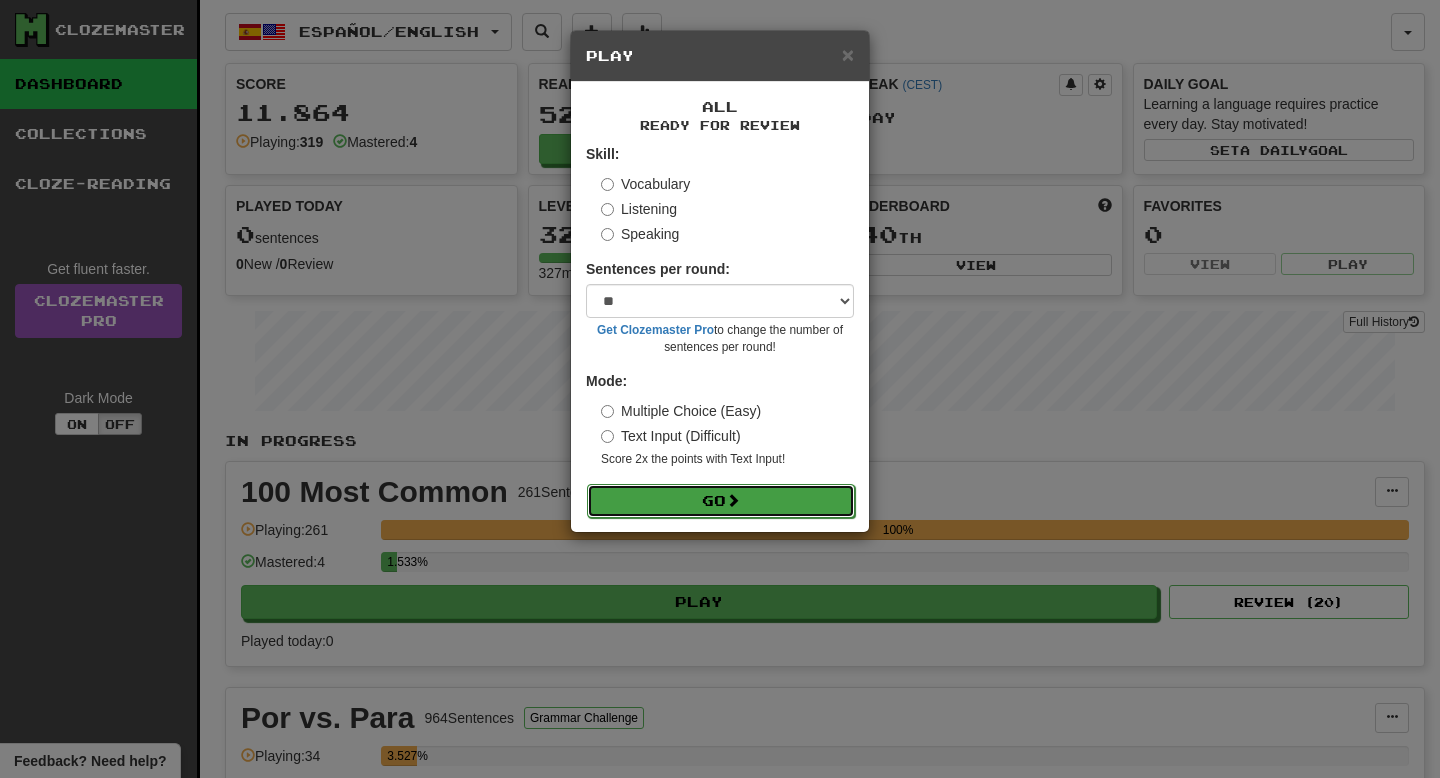 click on "Go" at bounding box center [721, 501] 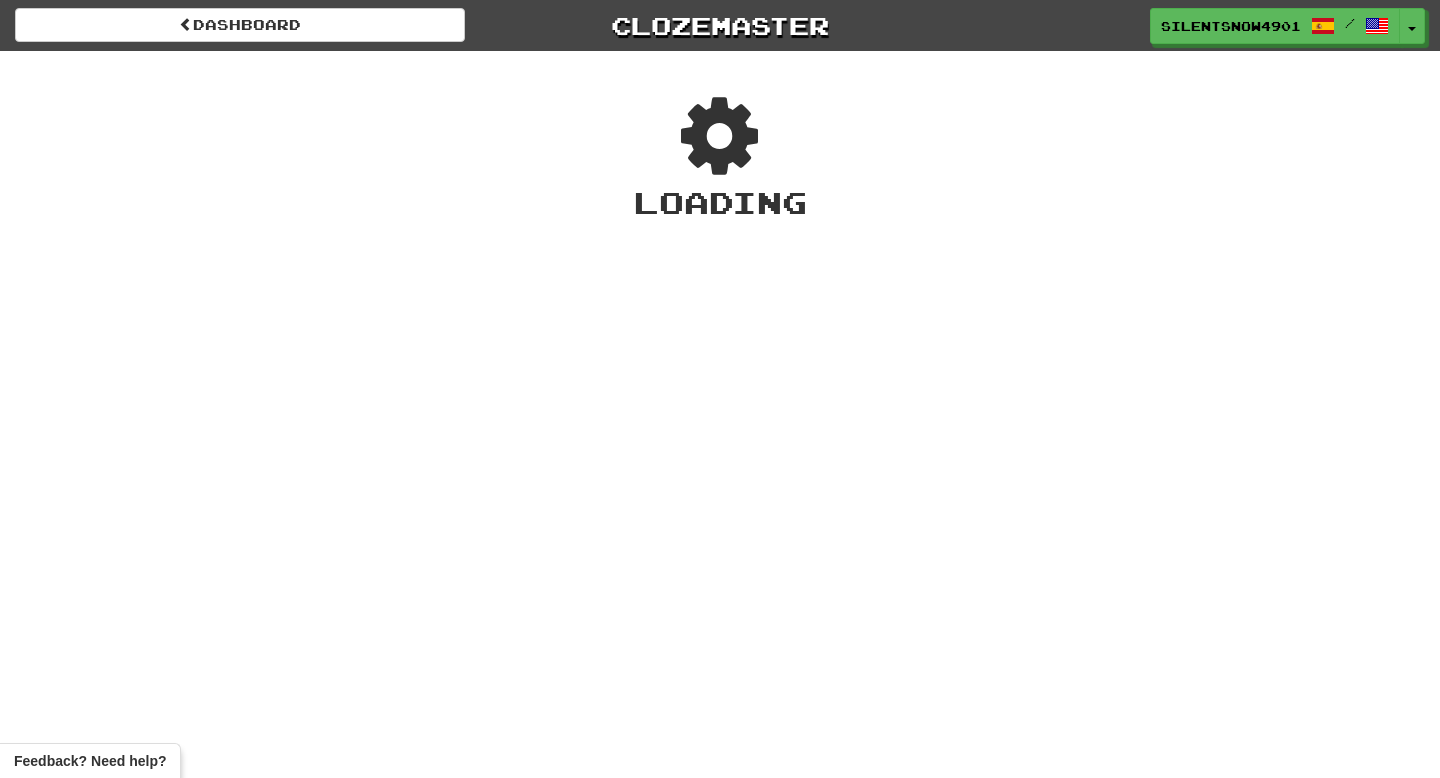 scroll, scrollTop: 0, scrollLeft: 0, axis: both 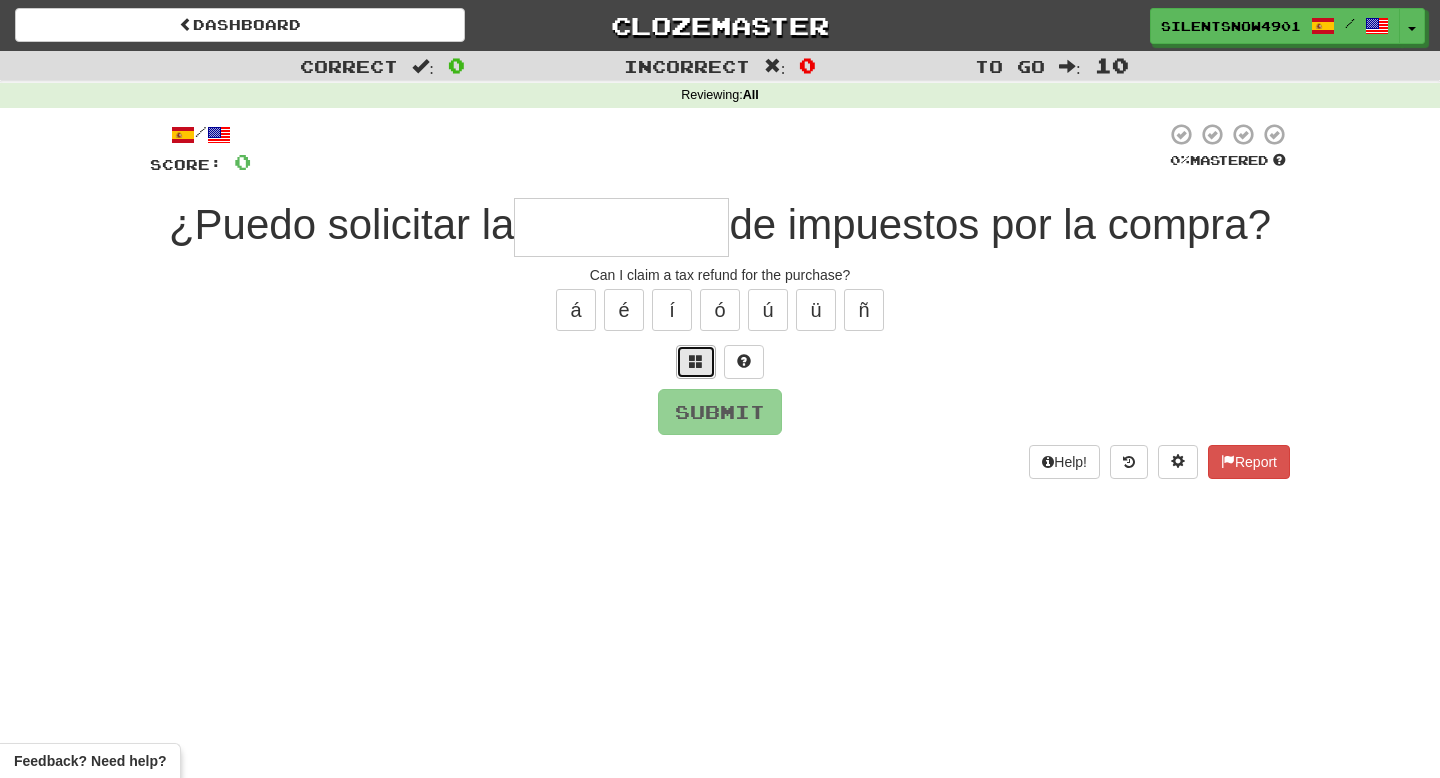 click at bounding box center [696, 361] 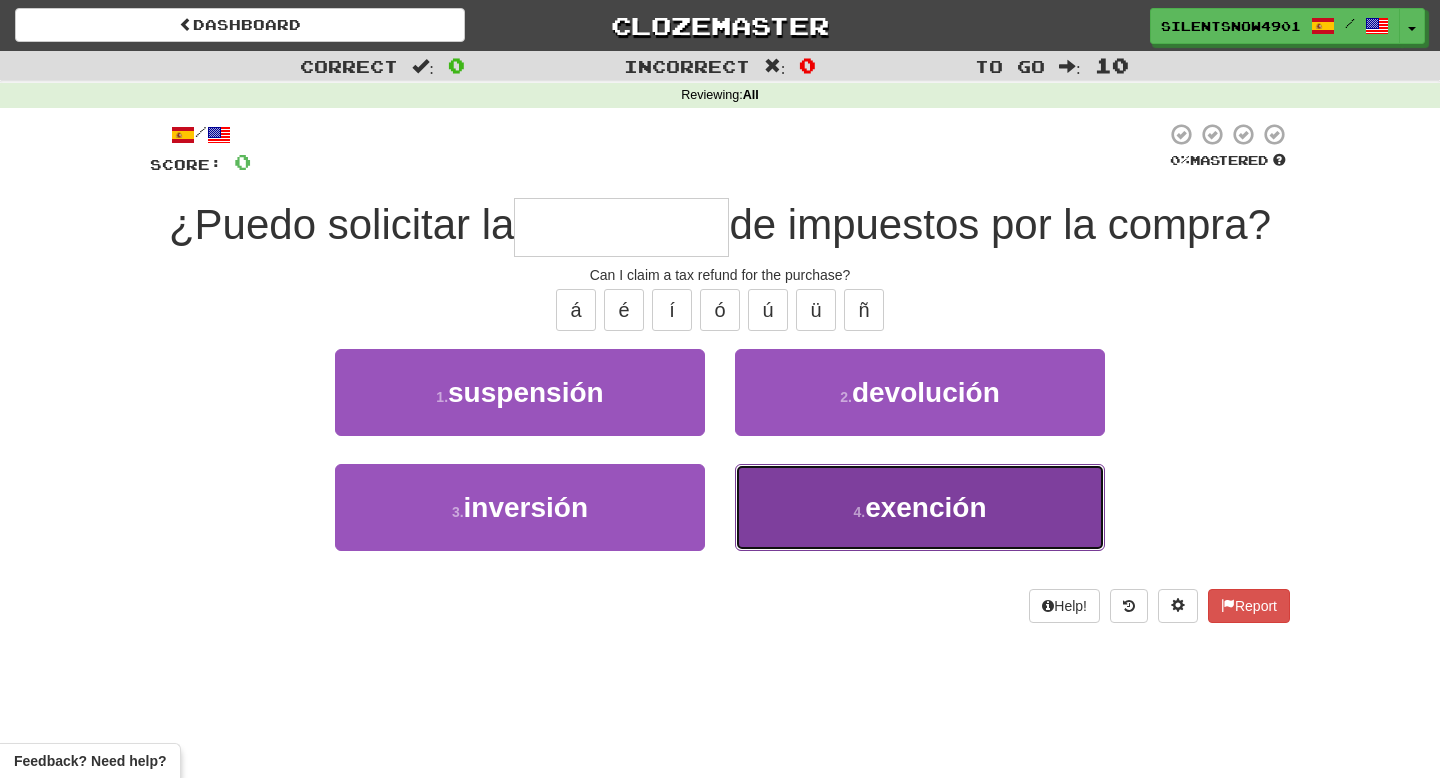 click on "4 .  exención" at bounding box center [920, 507] 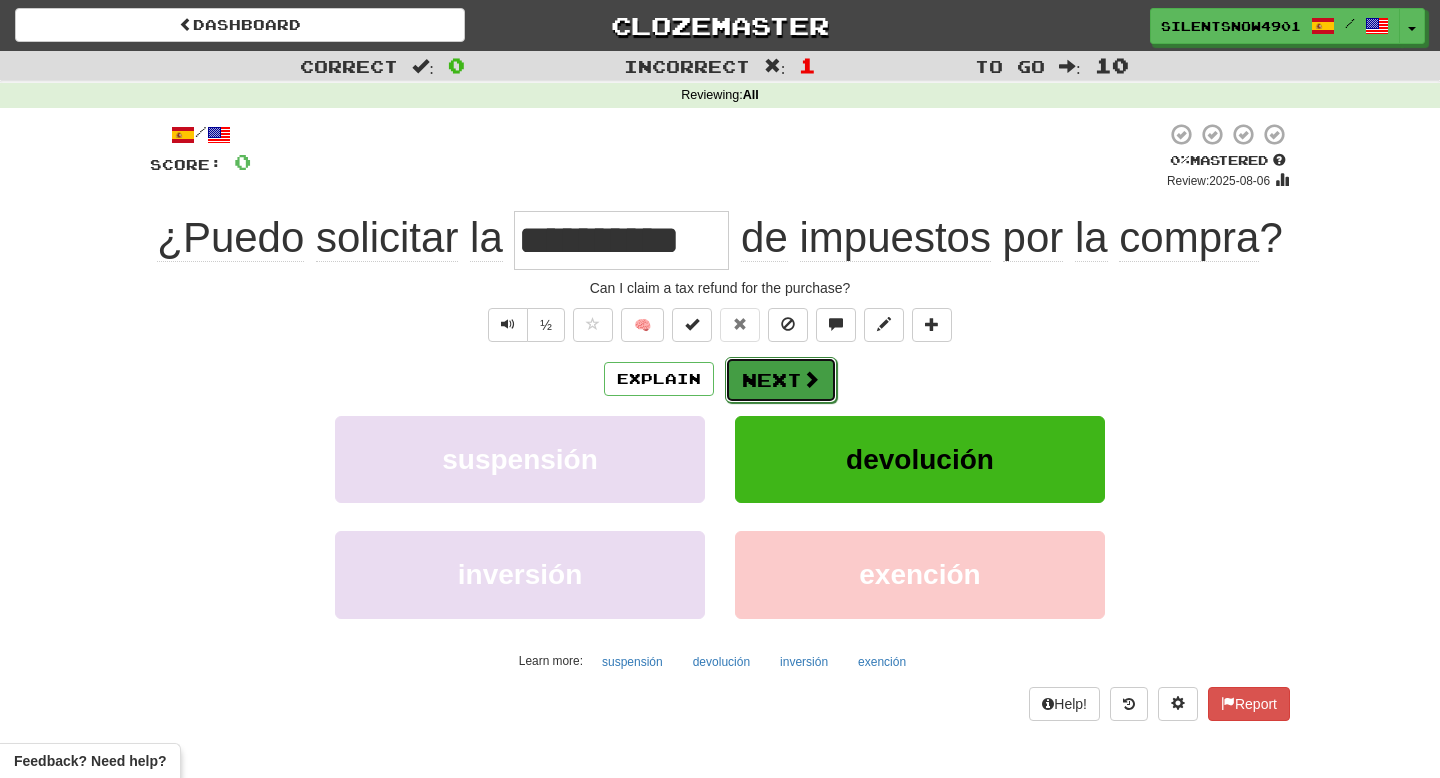 click at bounding box center [811, 379] 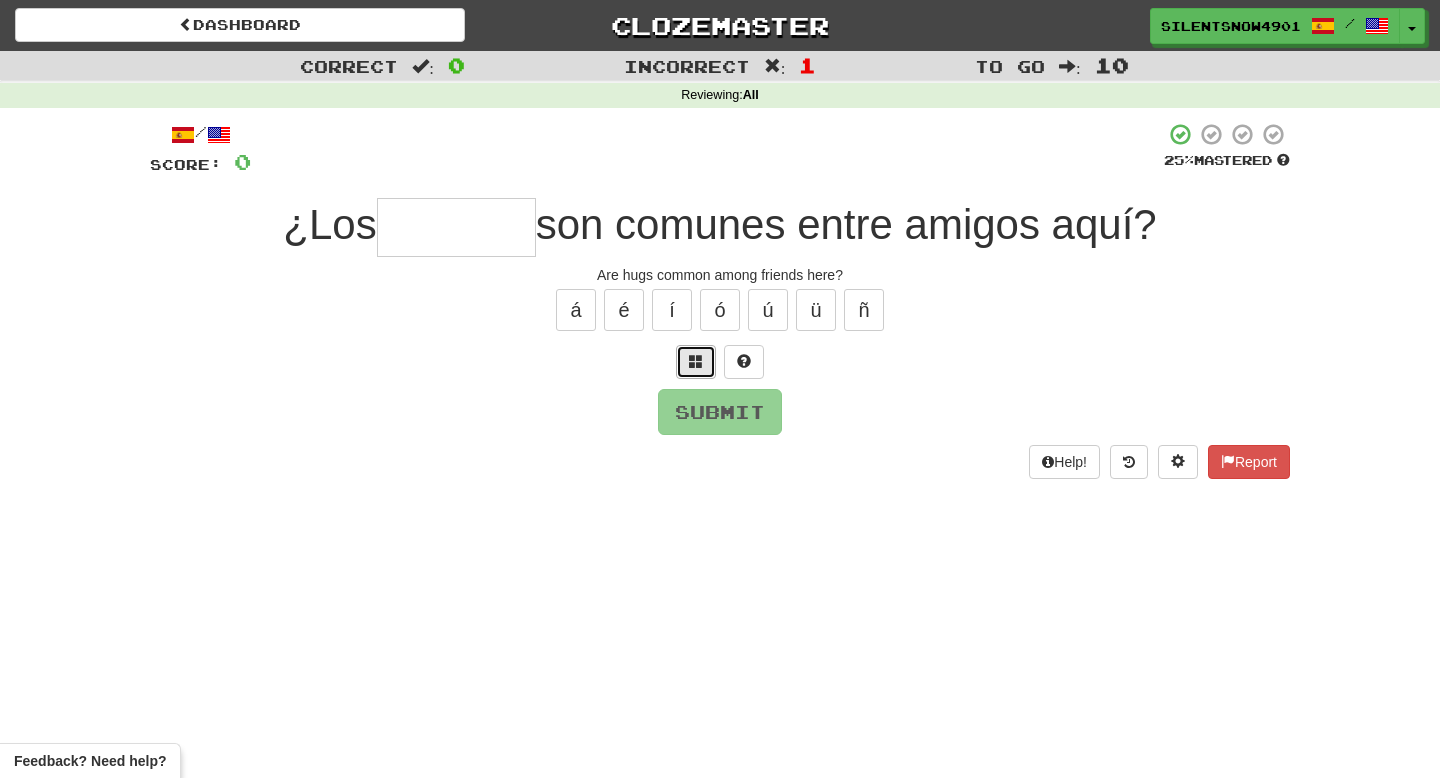 click at bounding box center (696, 362) 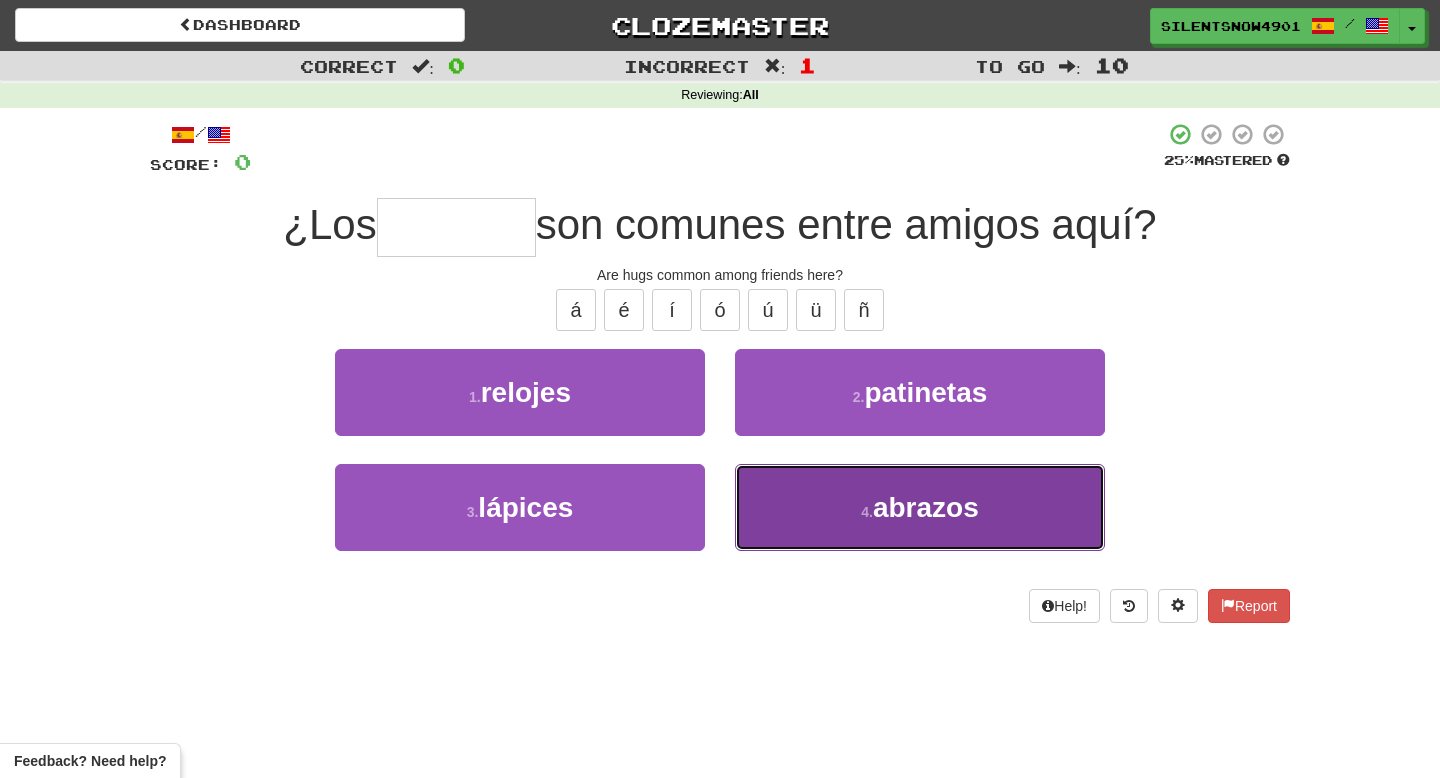 click on "4 .  abrazos" at bounding box center [920, 507] 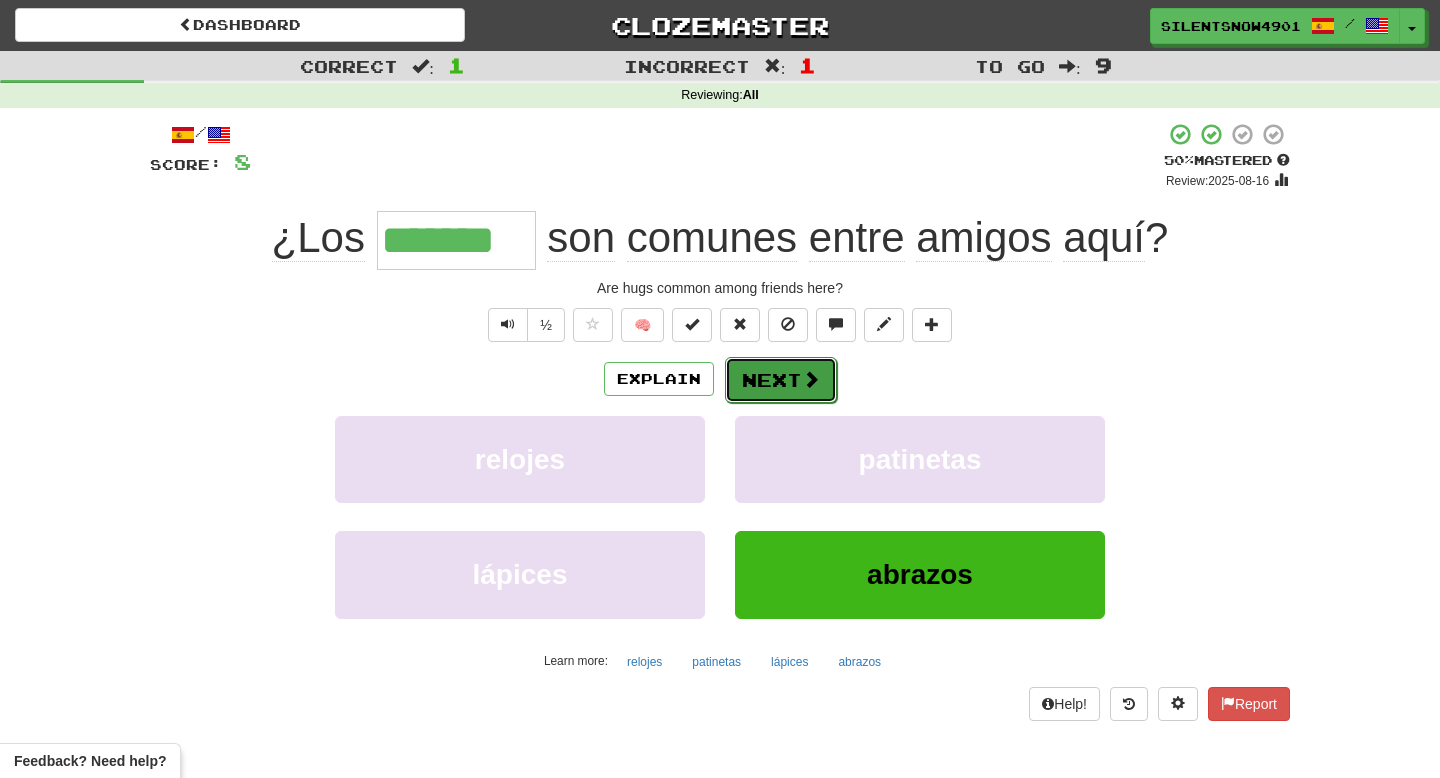 click on "Next" at bounding box center [781, 380] 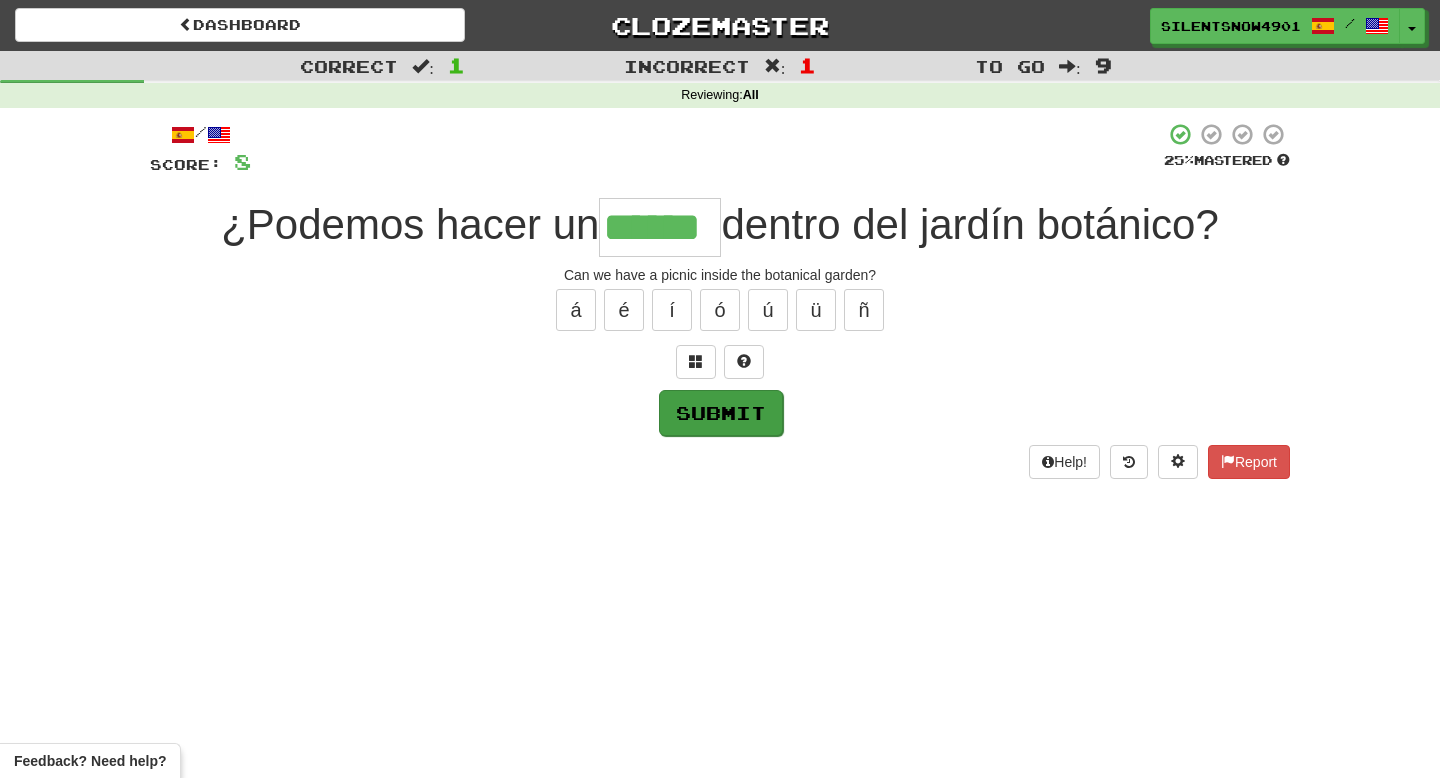 type on "******" 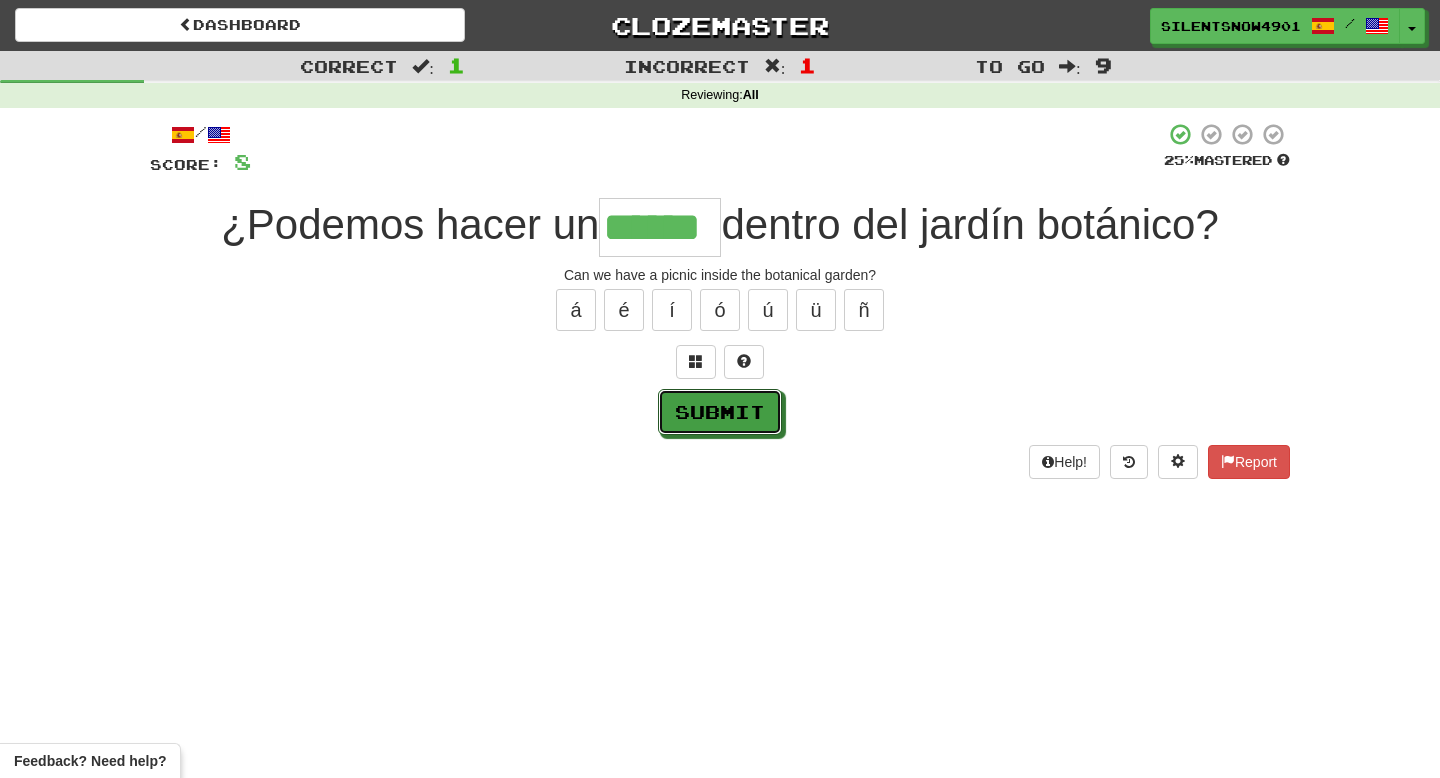 click on "Submit" at bounding box center [720, 412] 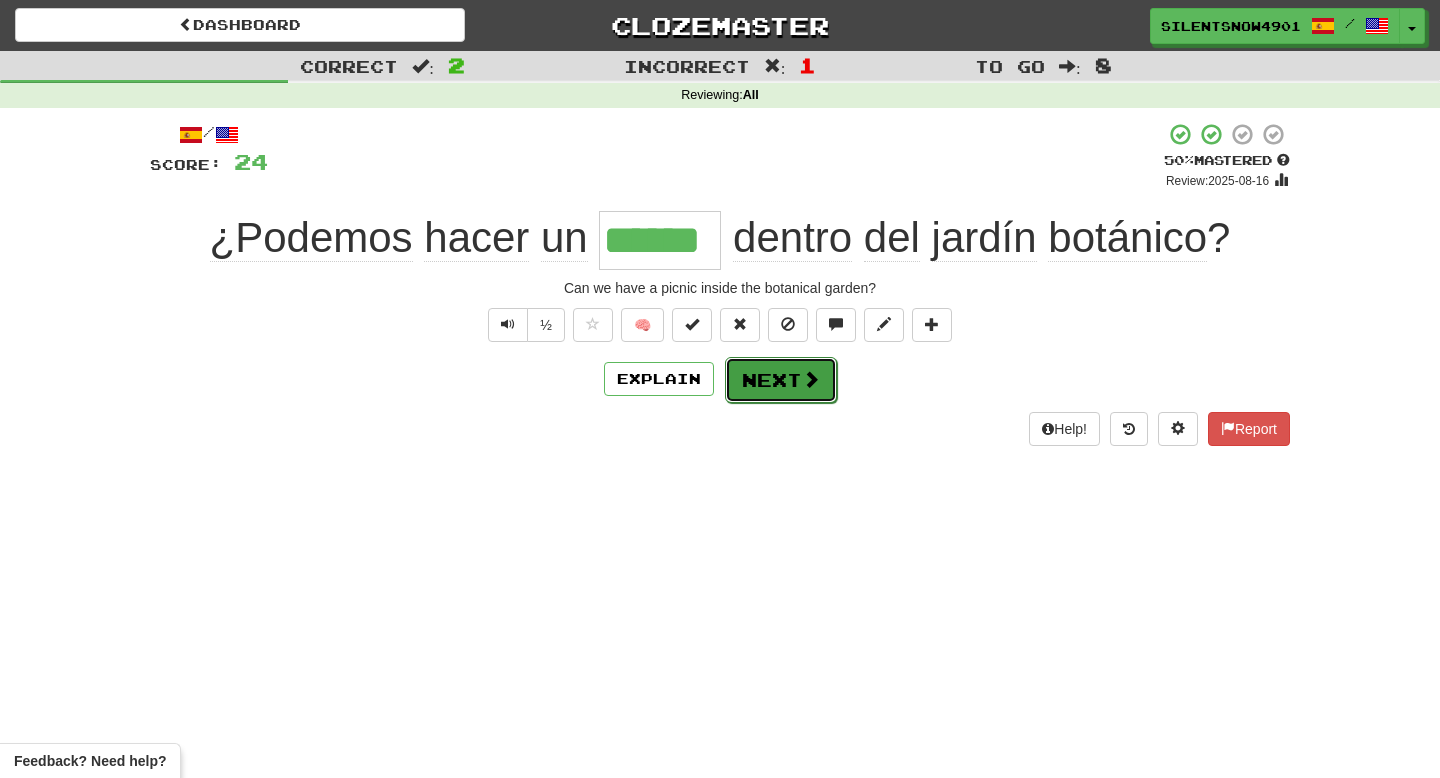 click on "Next" at bounding box center [781, 380] 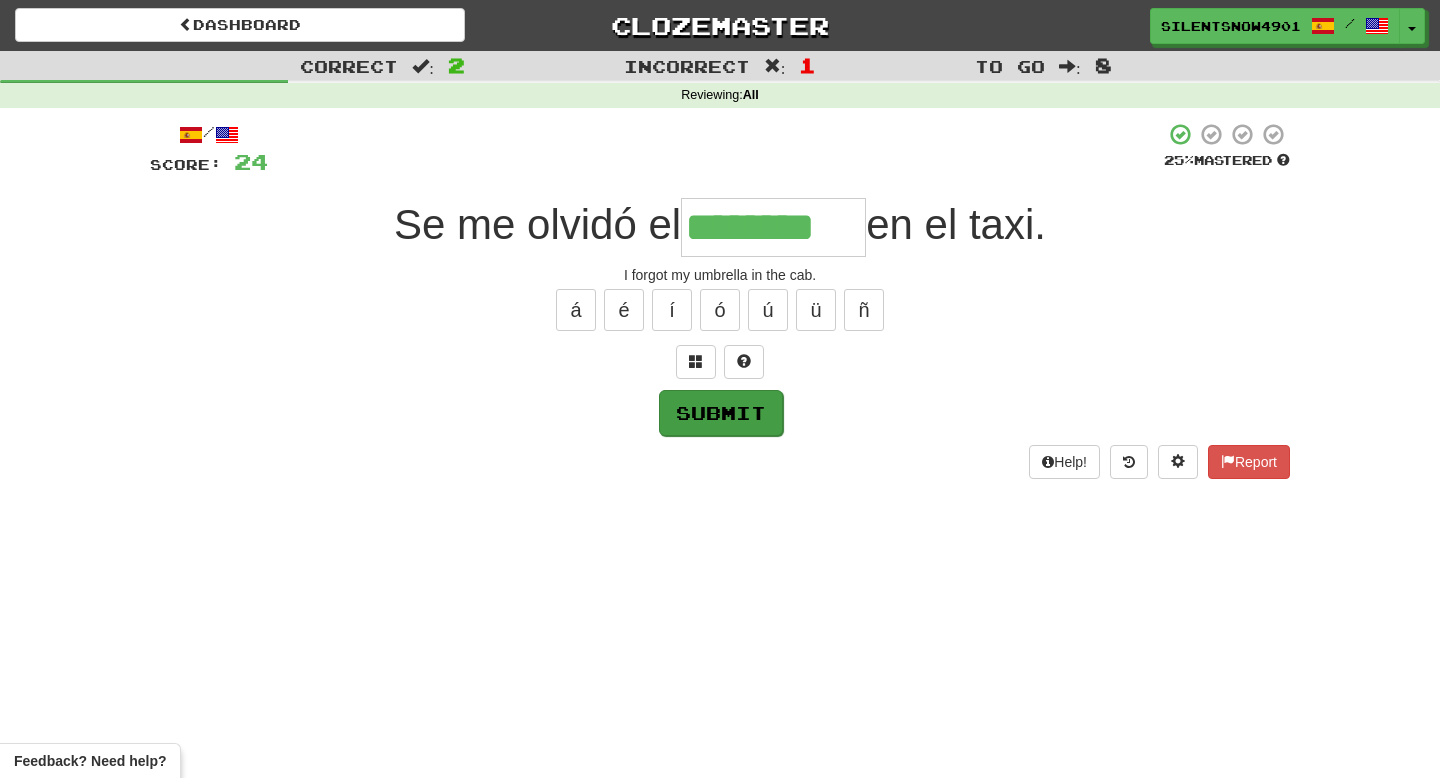 type on "********" 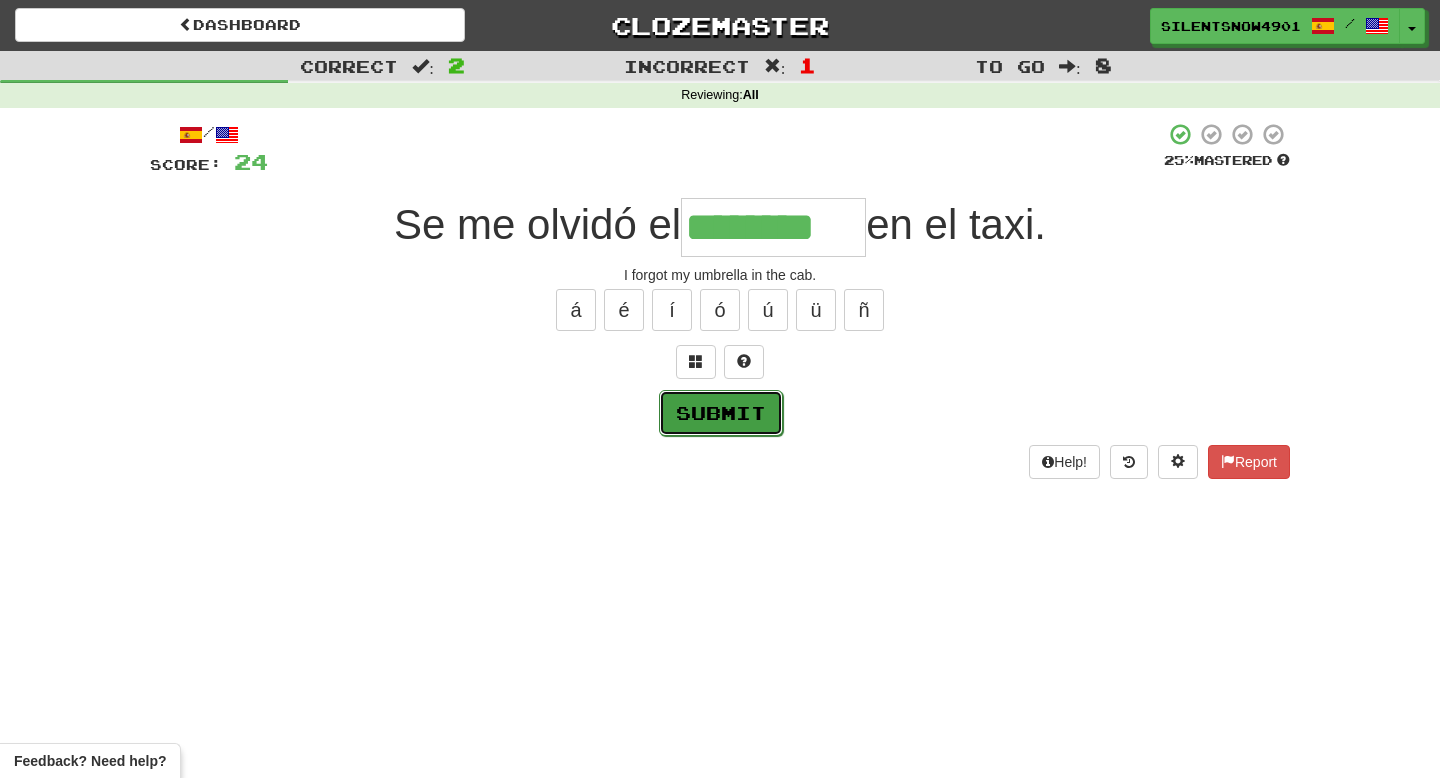 click on "Submit" at bounding box center (721, 413) 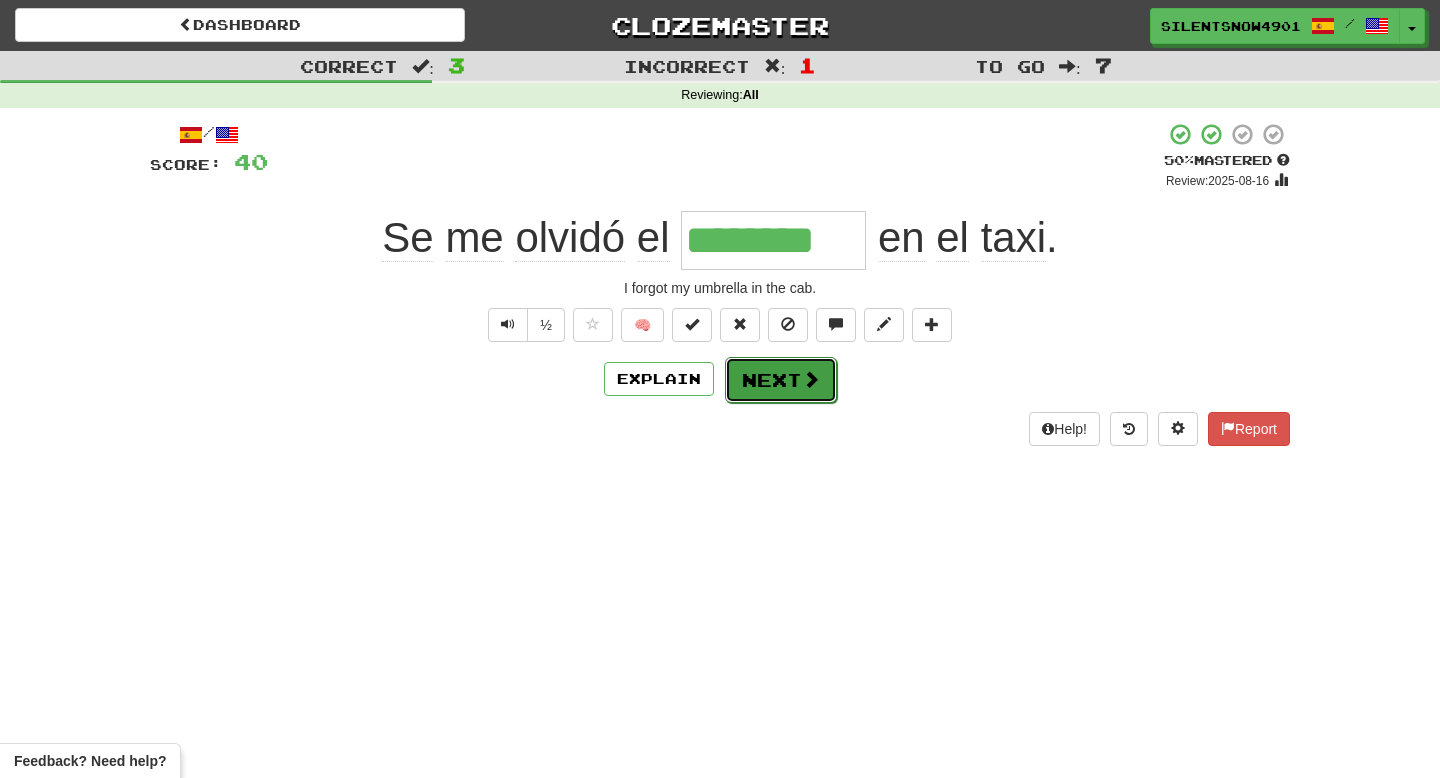click on "Next" at bounding box center (781, 380) 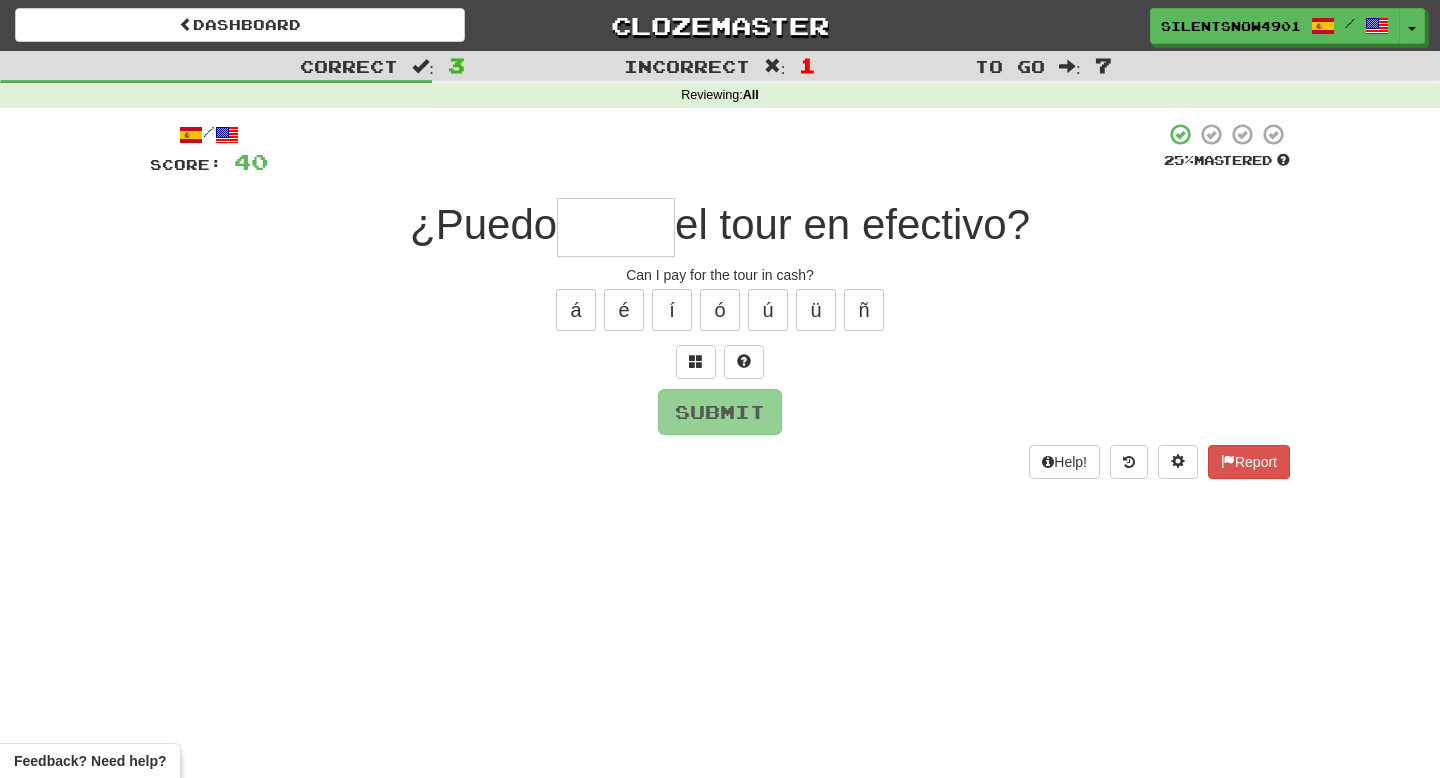 type on "*" 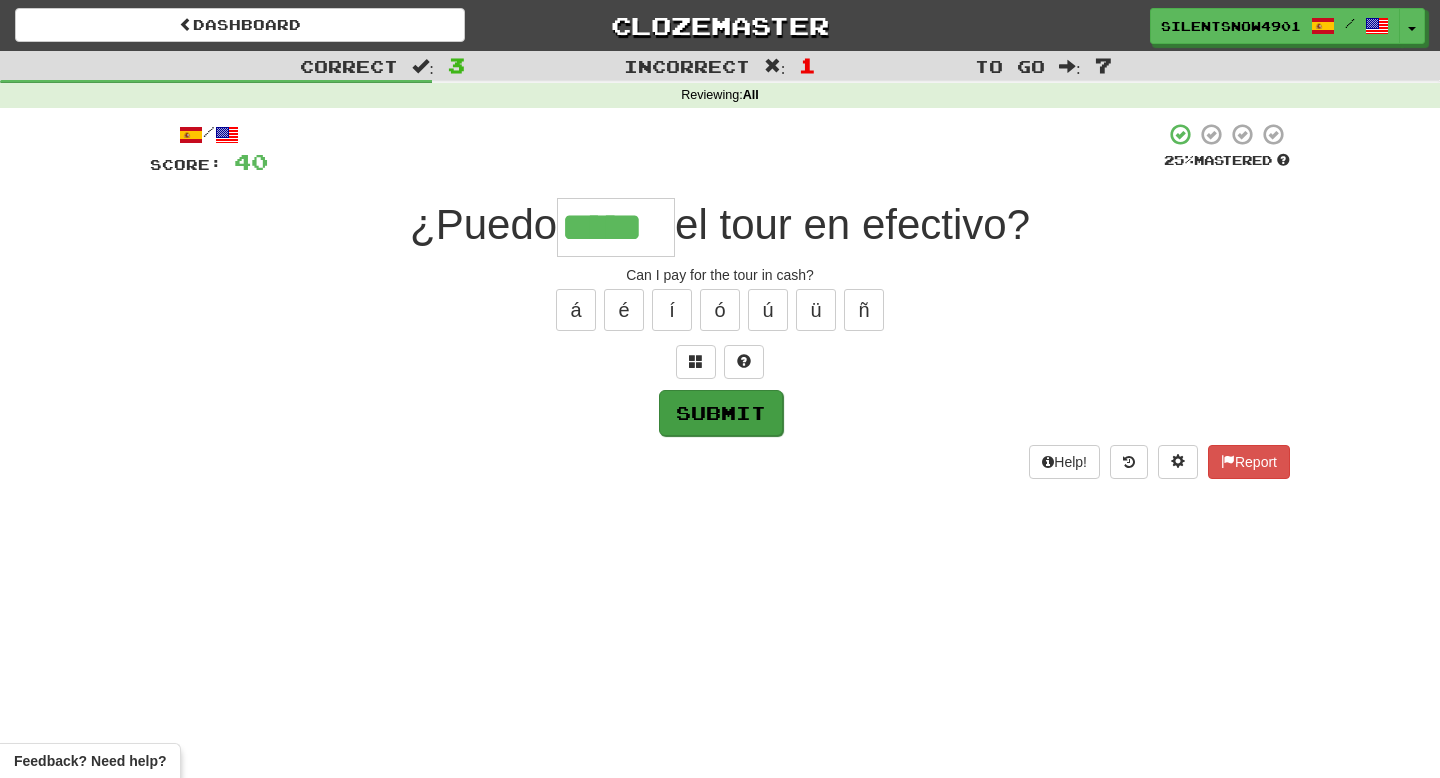 type on "*****" 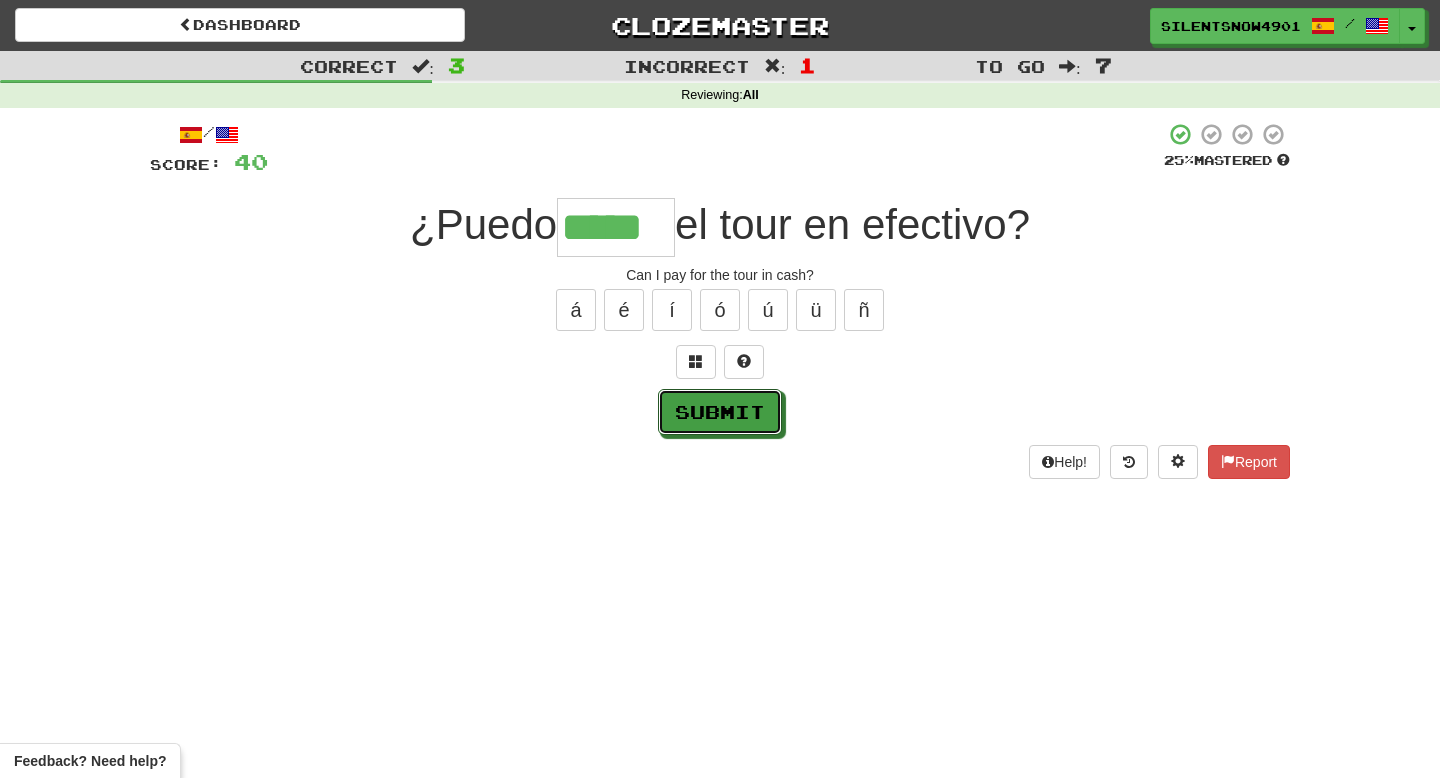 click on "Submit" at bounding box center (720, 412) 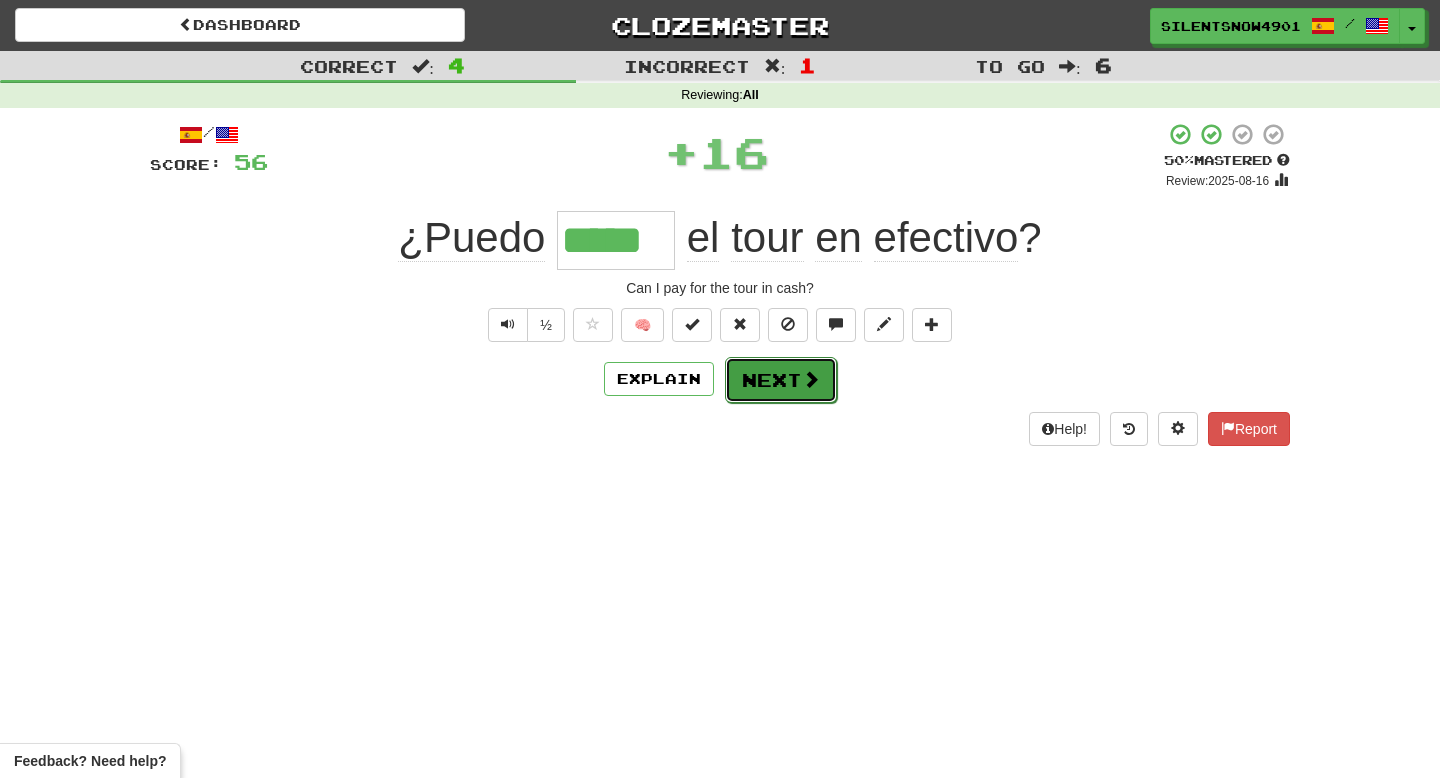 click on "Next" at bounding box center [781, 380] 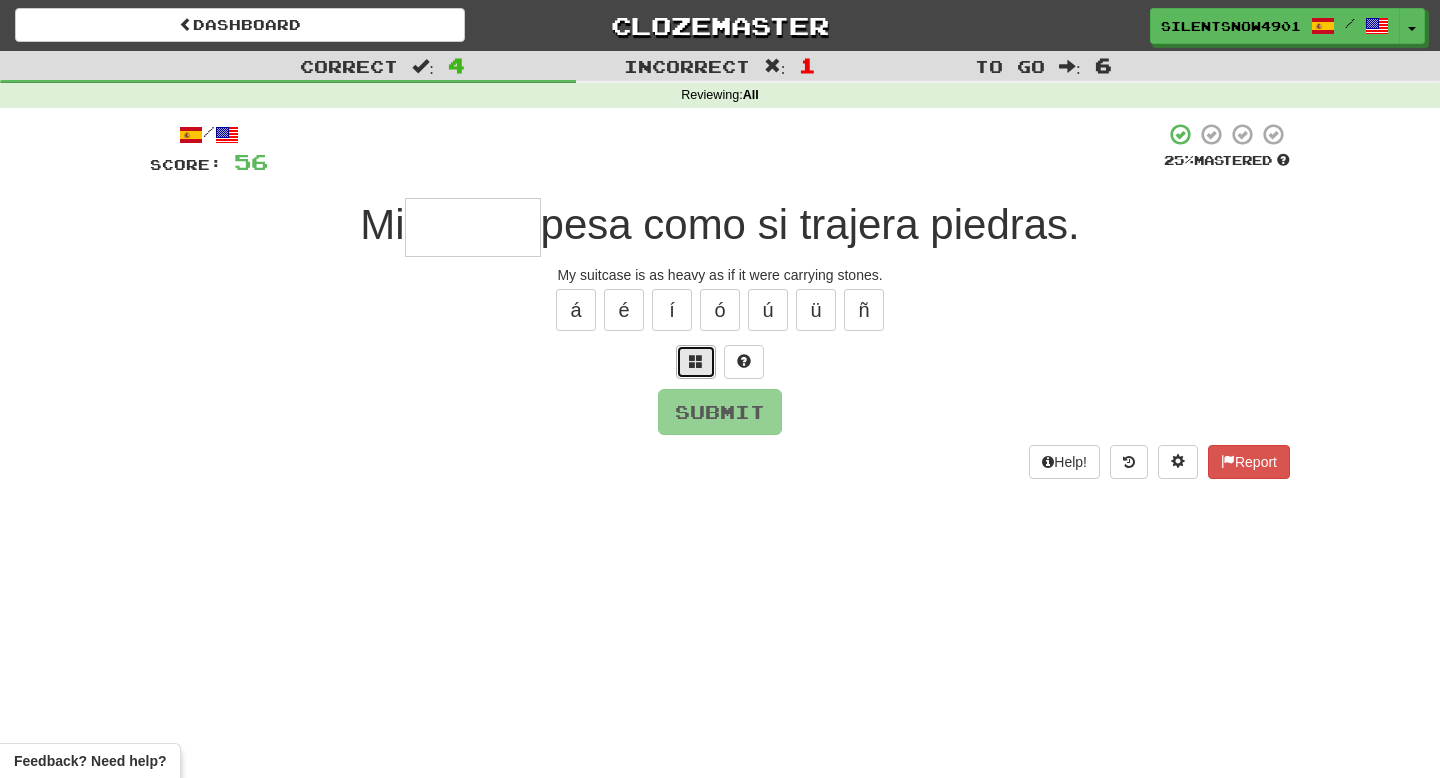 click at bounding box center [696, 361] 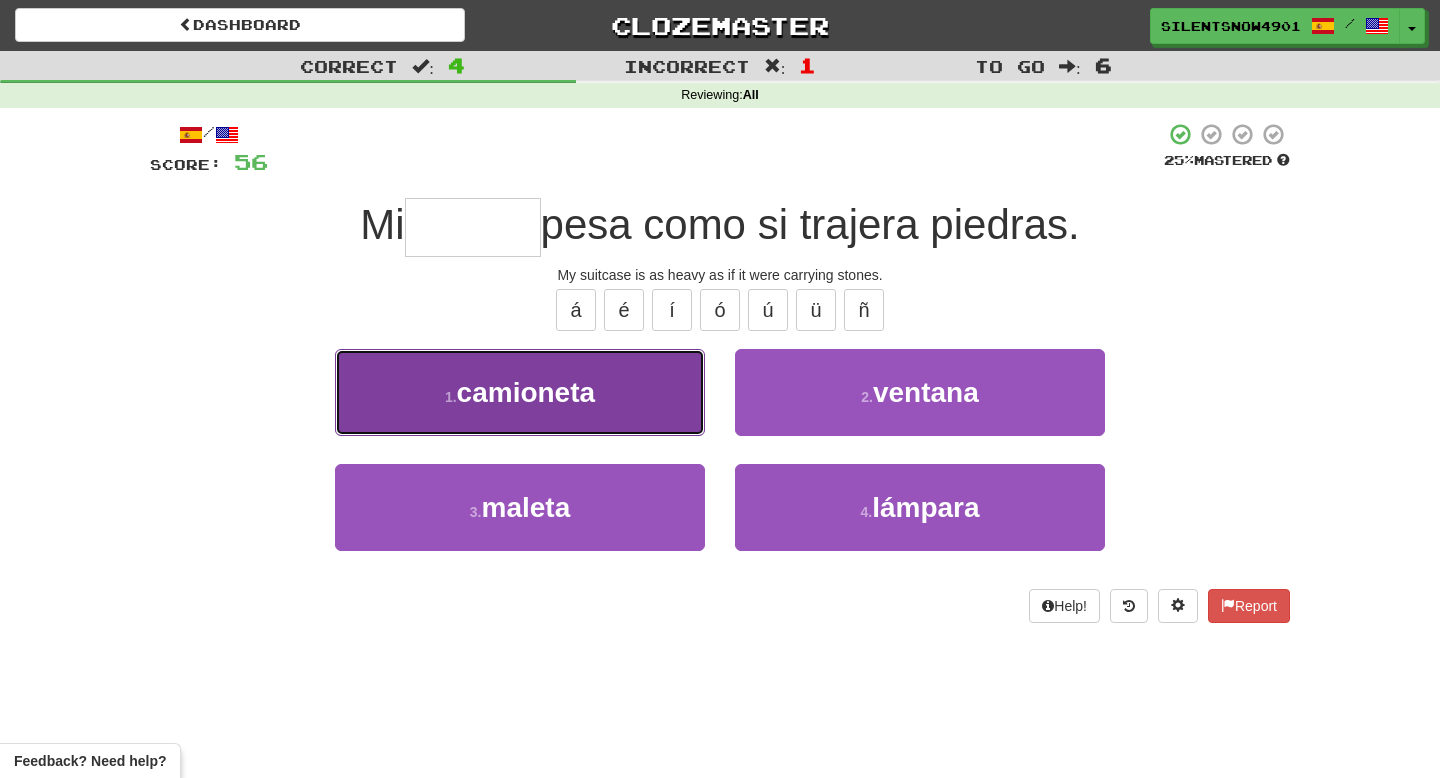 click on "1 .  camioneta" at bounding box center [520, 392] 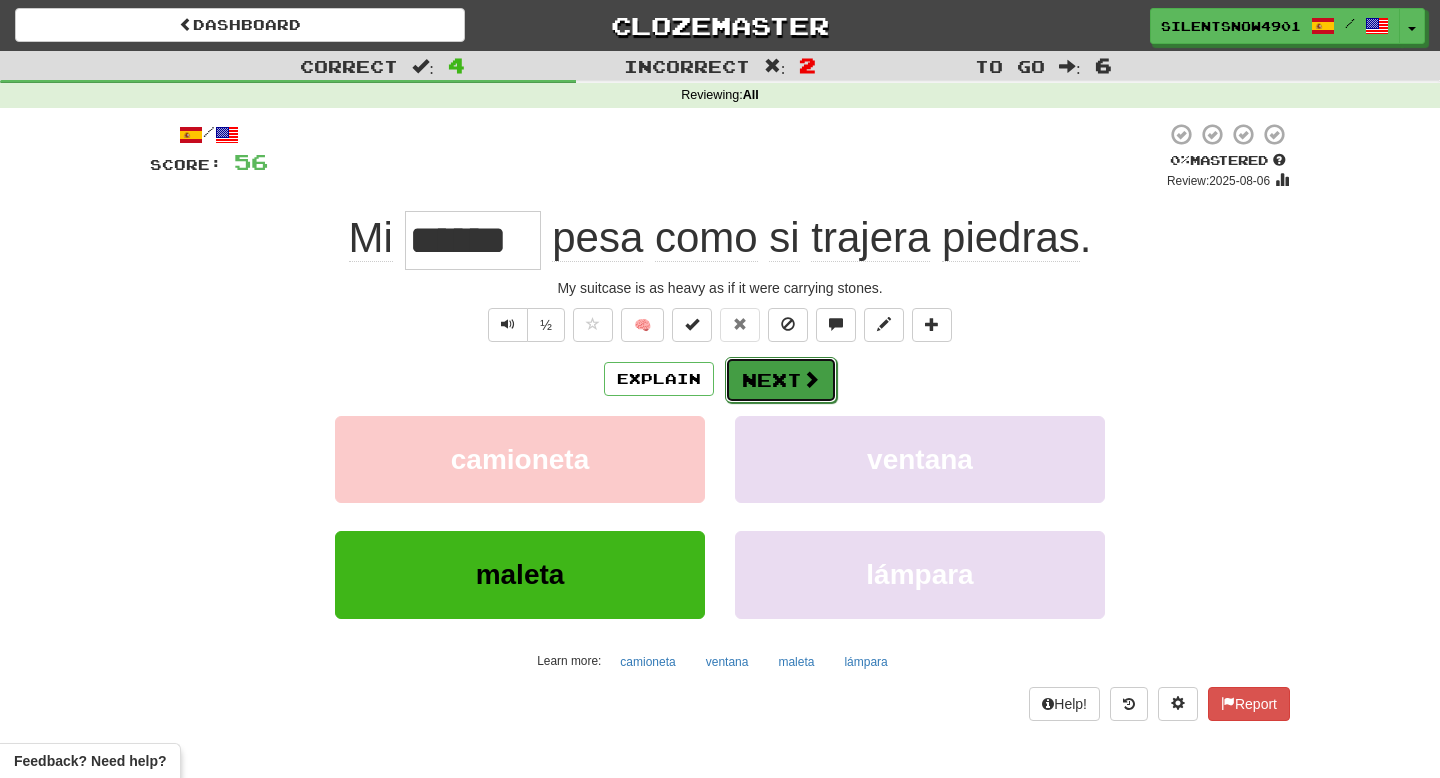 click on "Next" at bounding box center [781, 380] 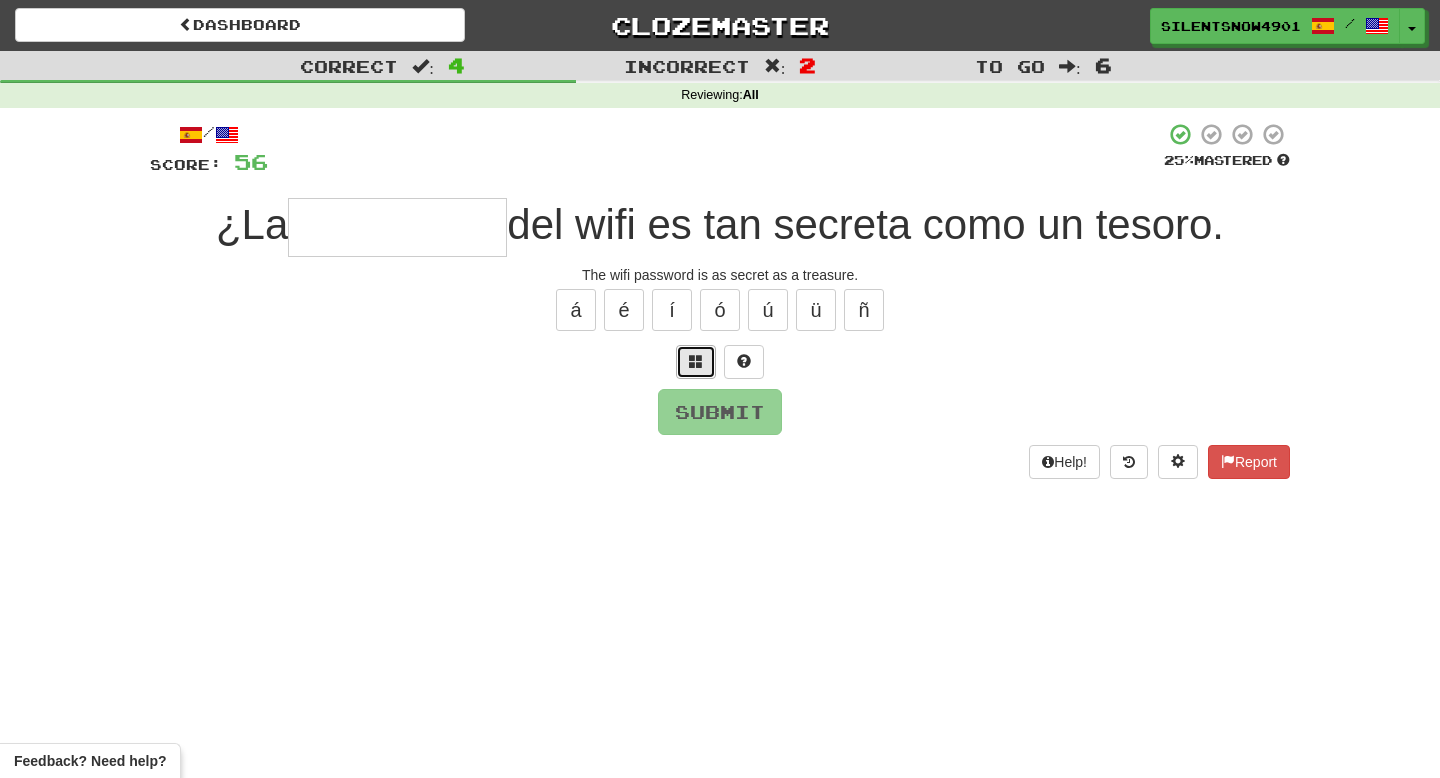 click at bounding box center [696, 362] 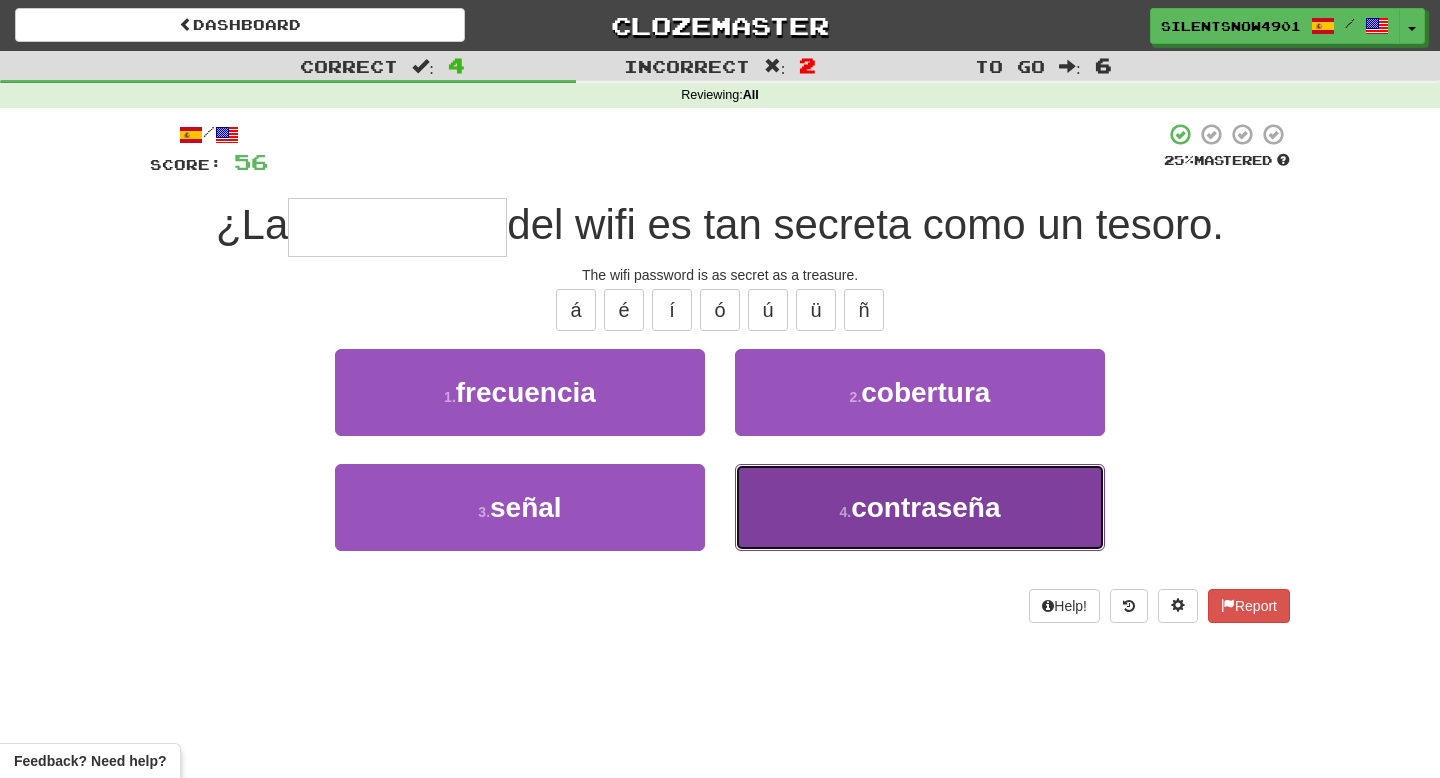 click on "4 .  contraseña" at bounding box center (920, 507) 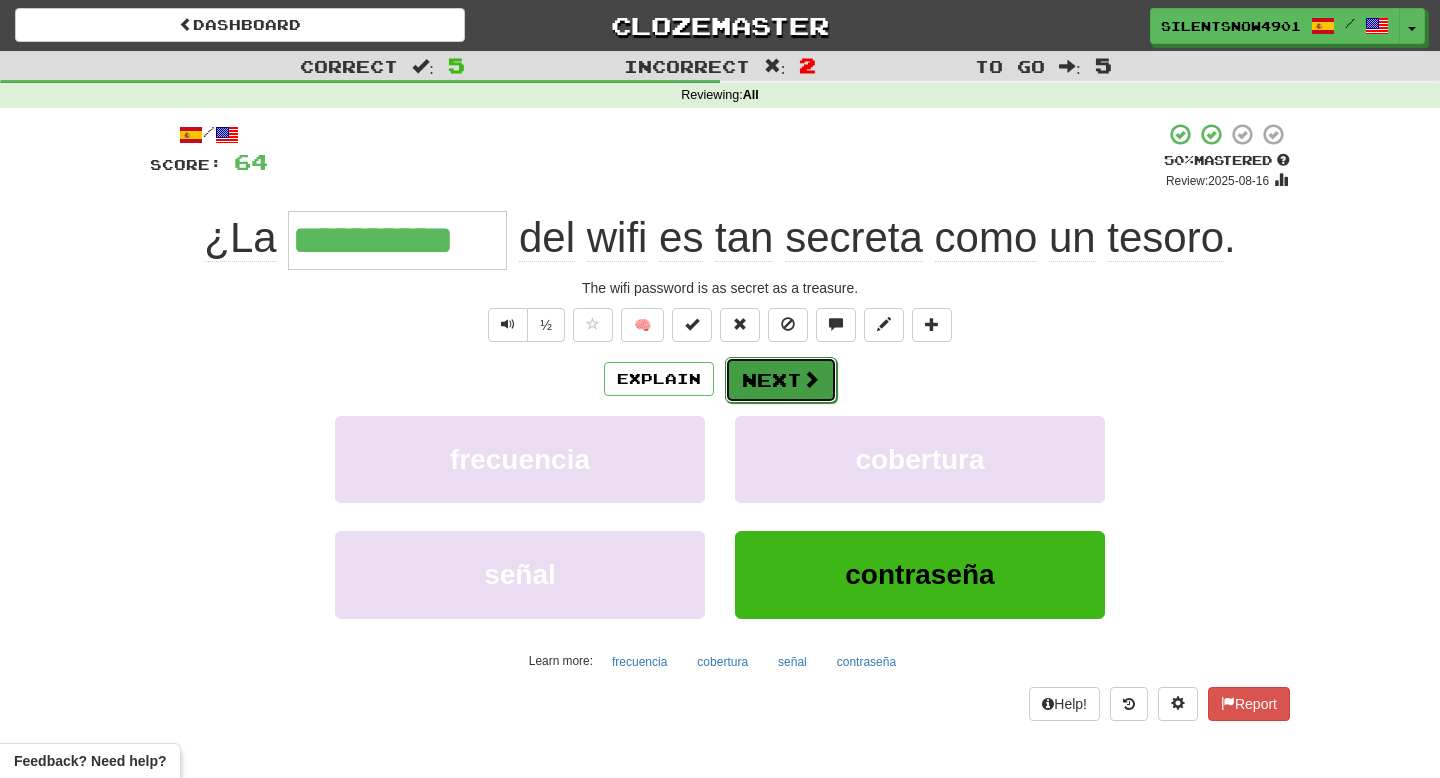 click at bounding box center (811, 379) 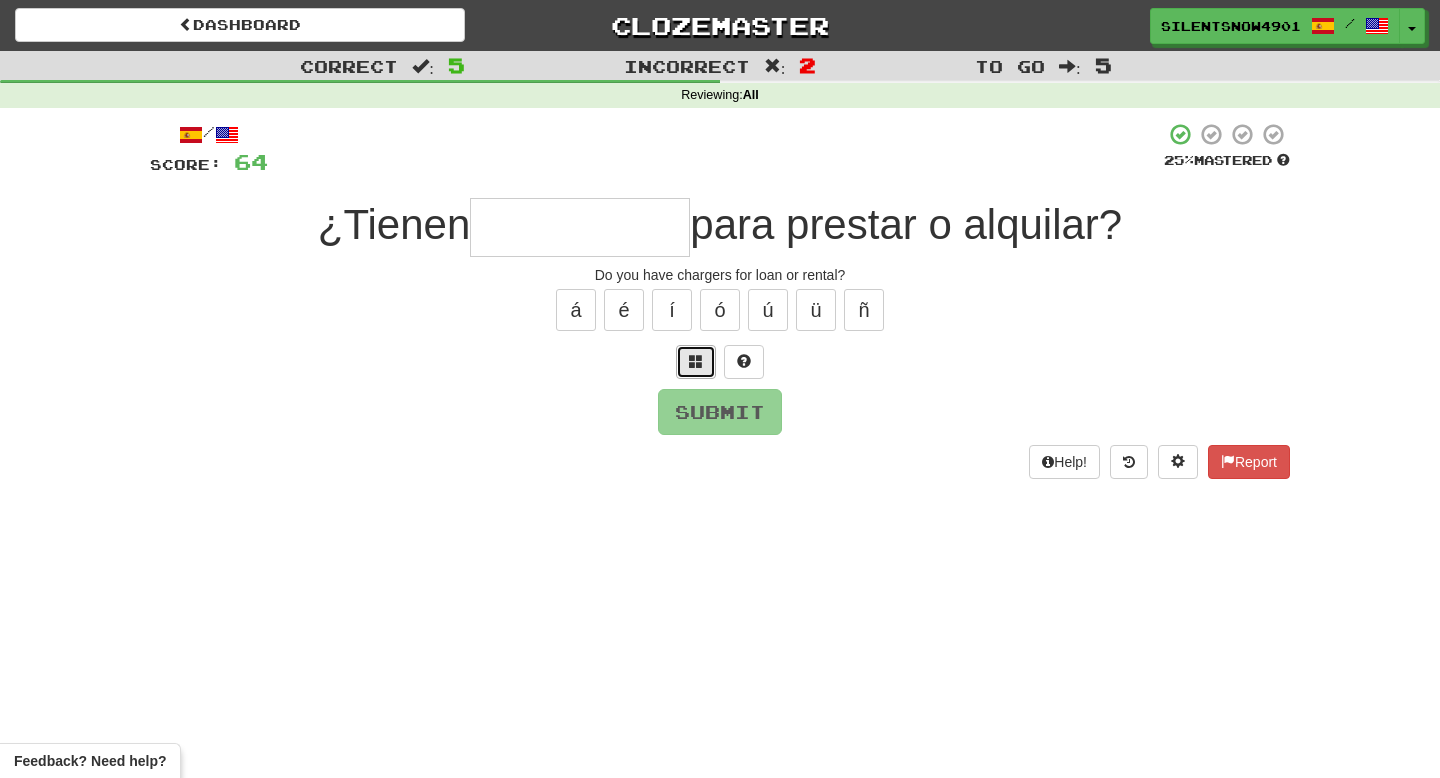 click at bounding box center [696, 361] 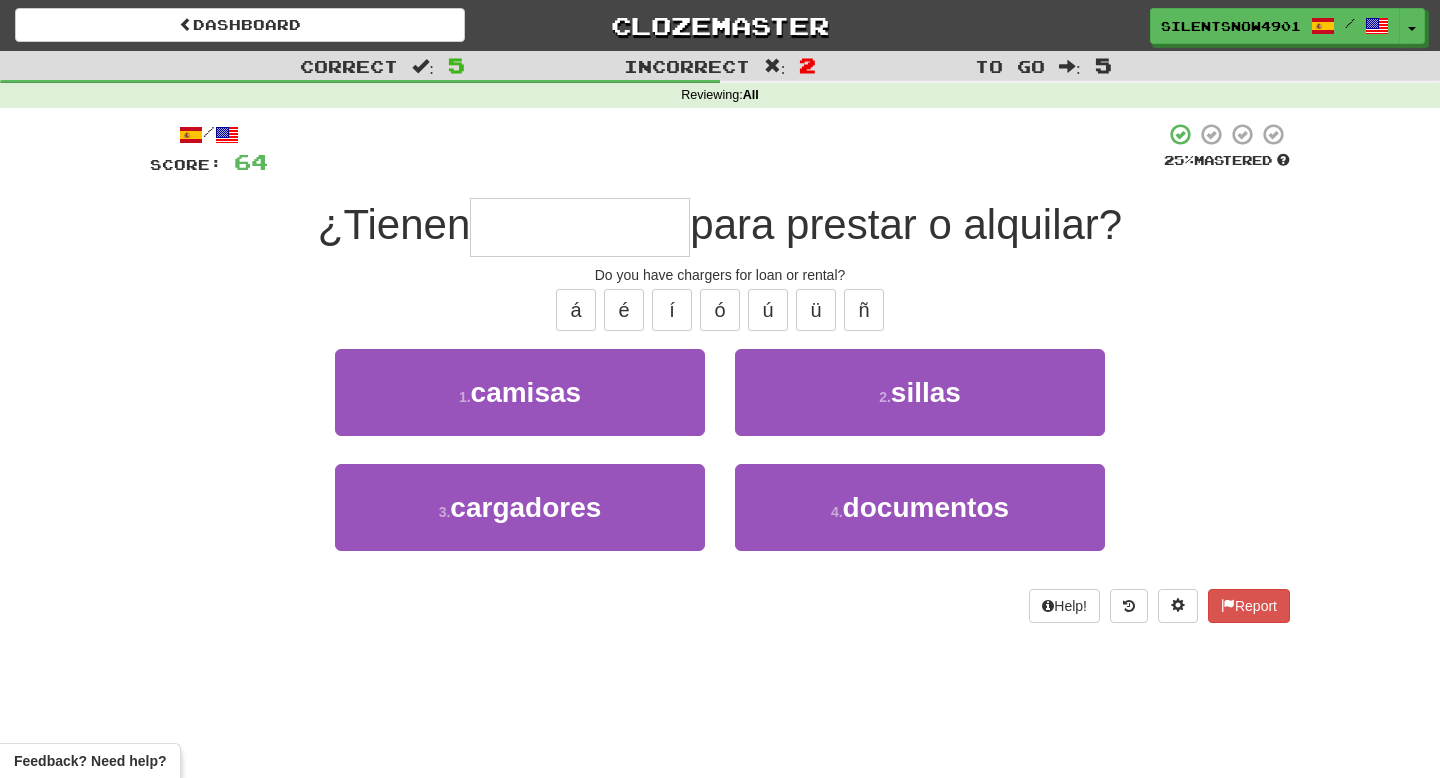 click on "1 .  camisas" at bounding box center [520, 392] 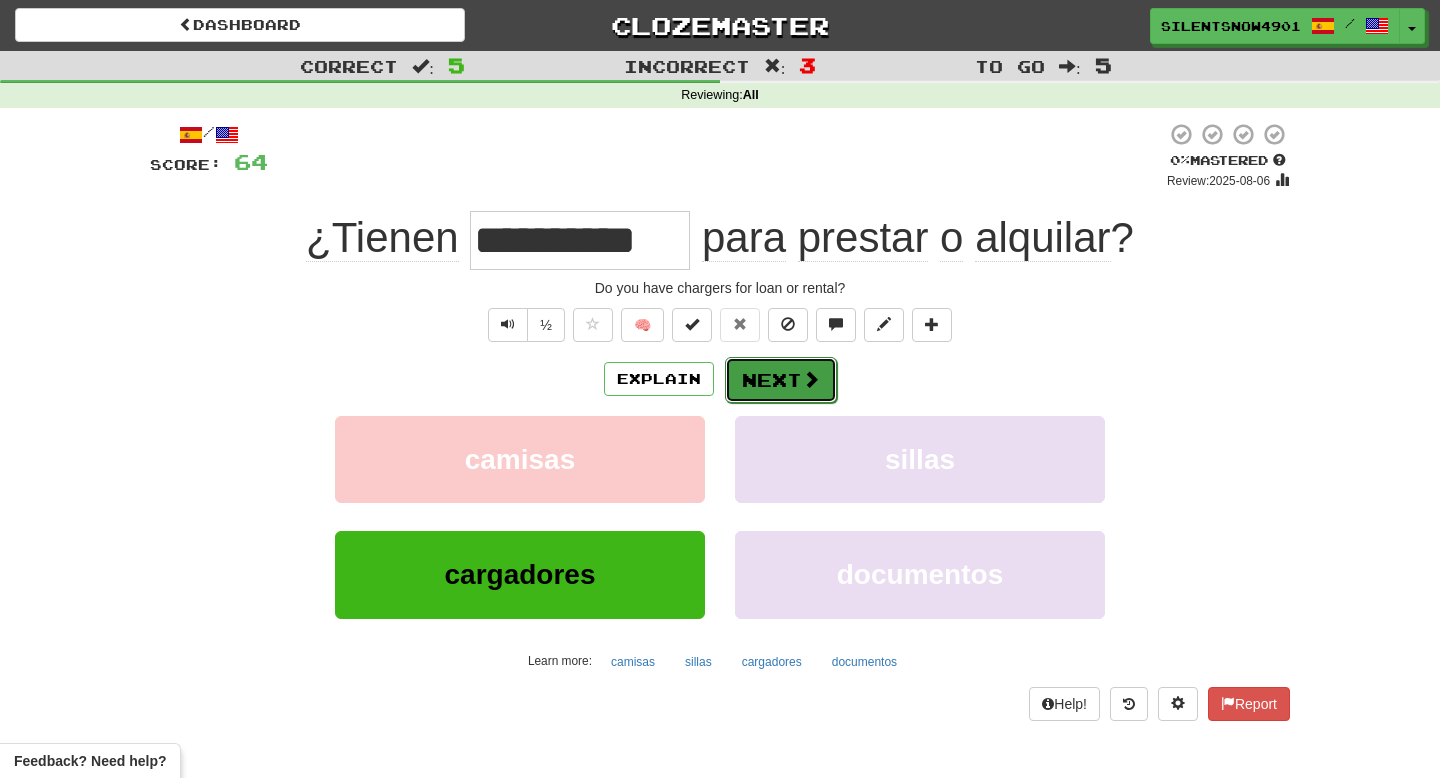 click on "Next" at bounding box center [781, 380] 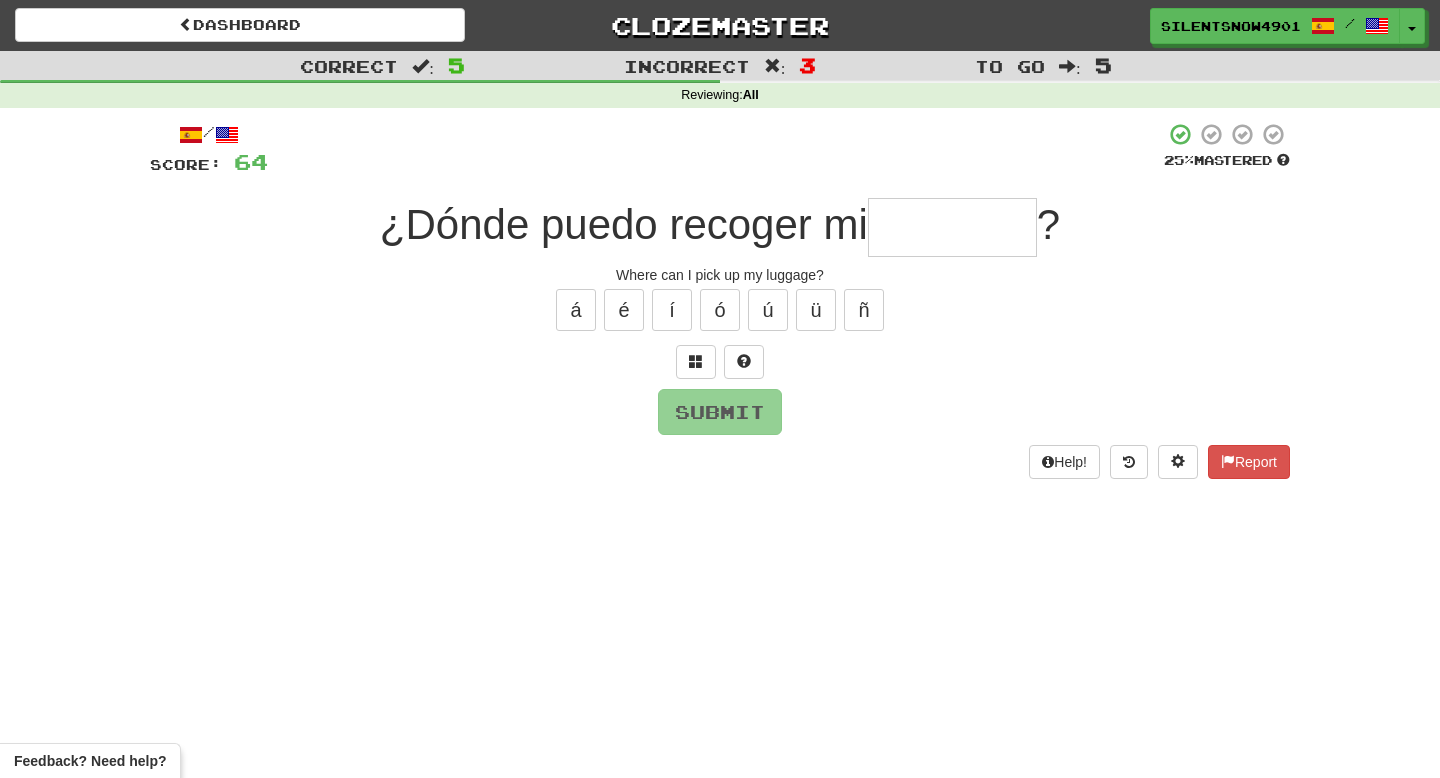type on "*" 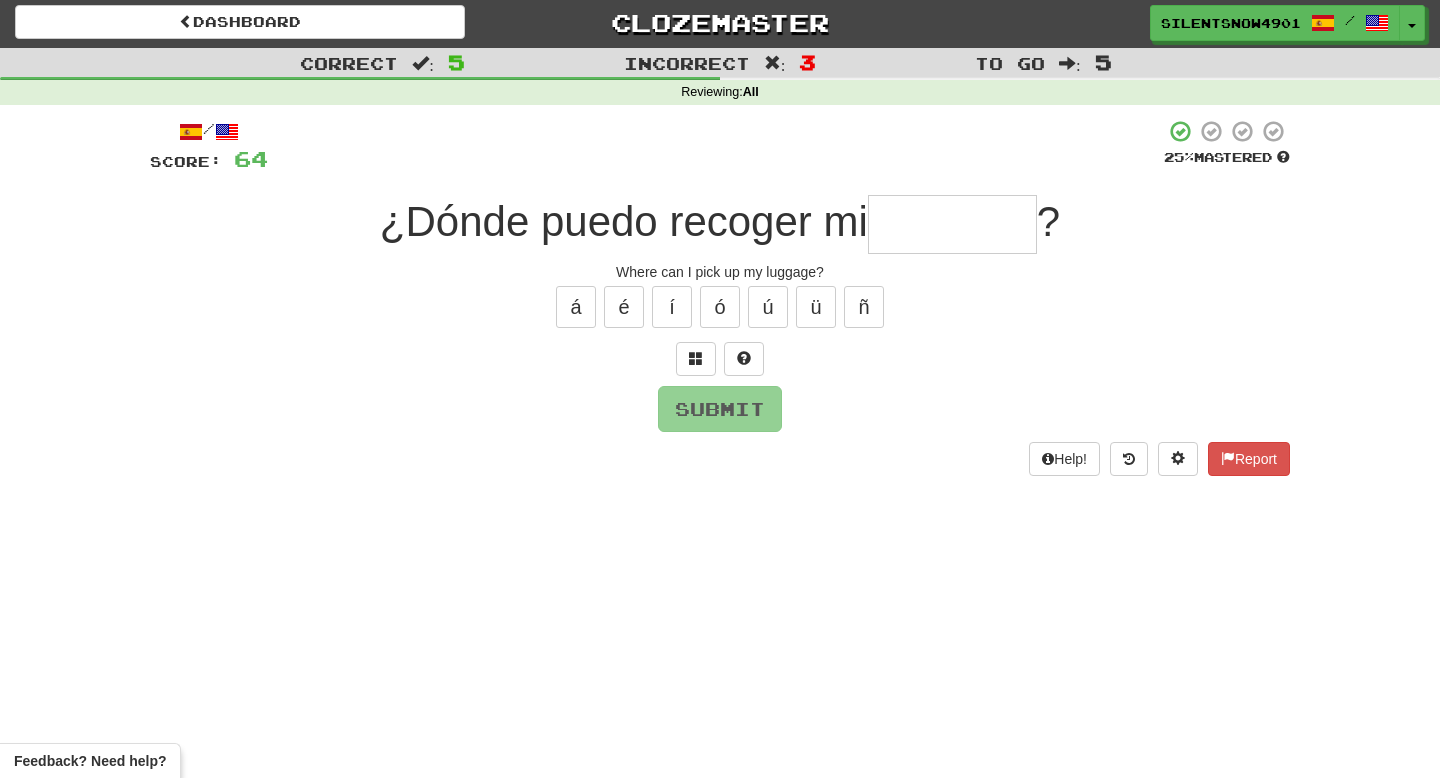 scroll, scrollTop: 4, scrollLeft: 0, axis: vertical 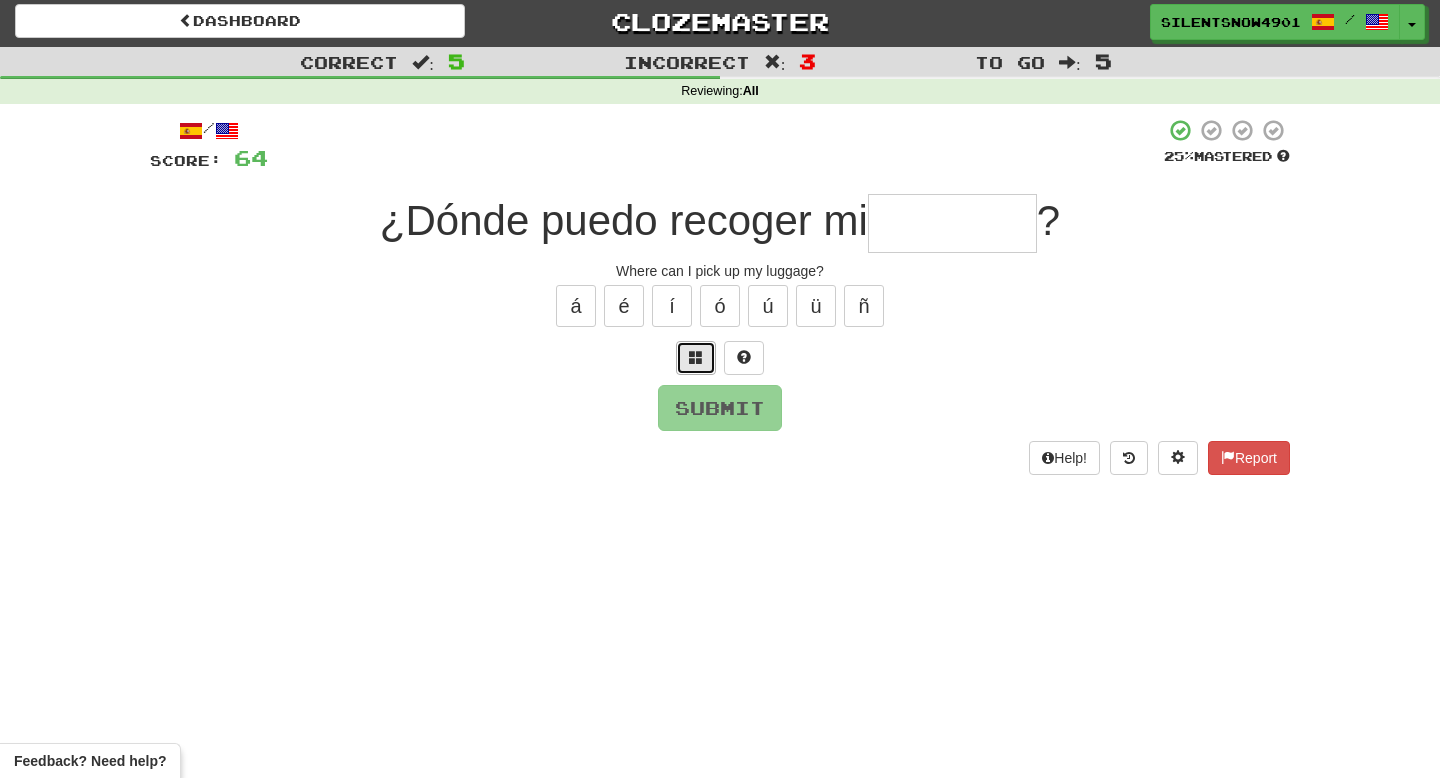 click at bounding box center [696, 358] 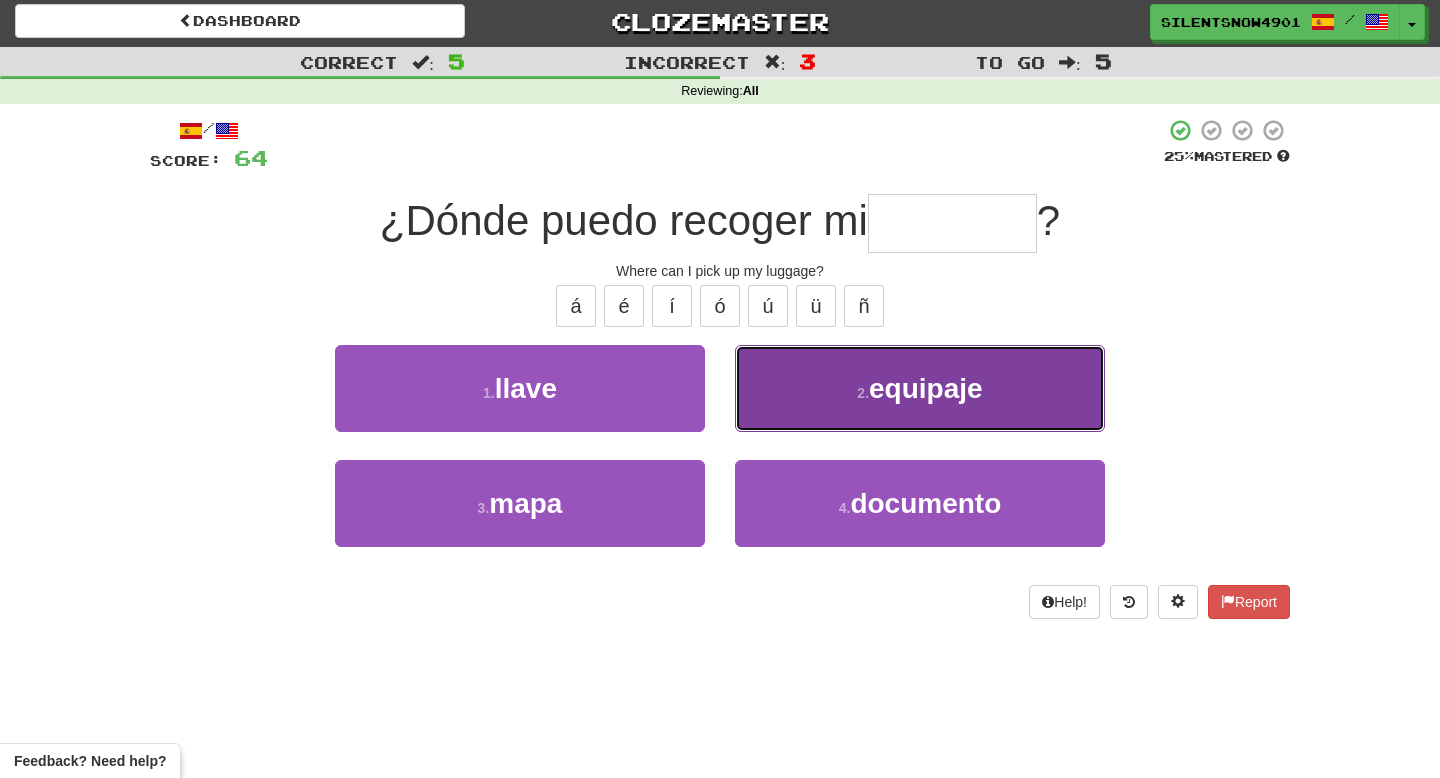 click on "equipaje" at bounding box center [926, 388] 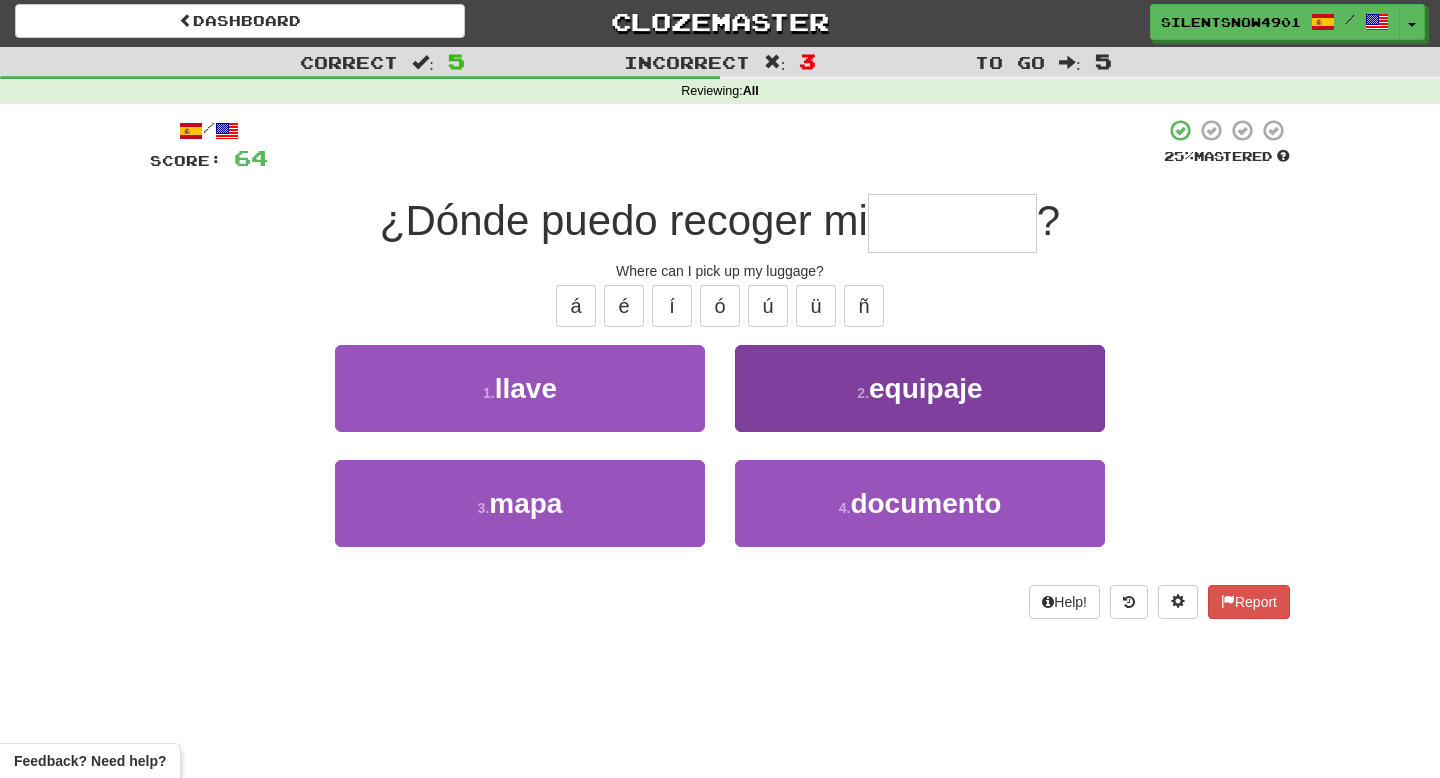 type on "********" 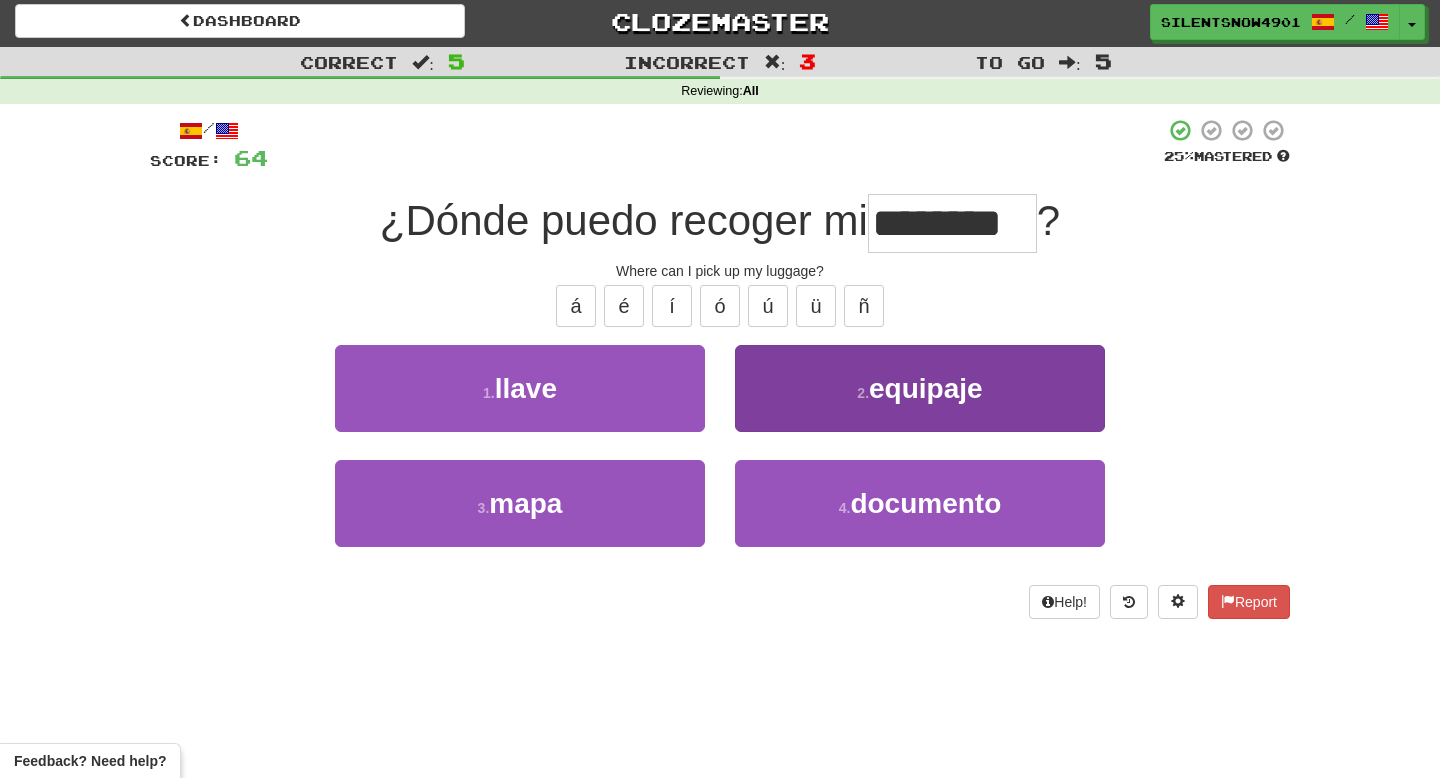 click on "1 .  llave 2 .  equipaje 3 .  mapa 4 .  documento" at bounding box center (720, 460) 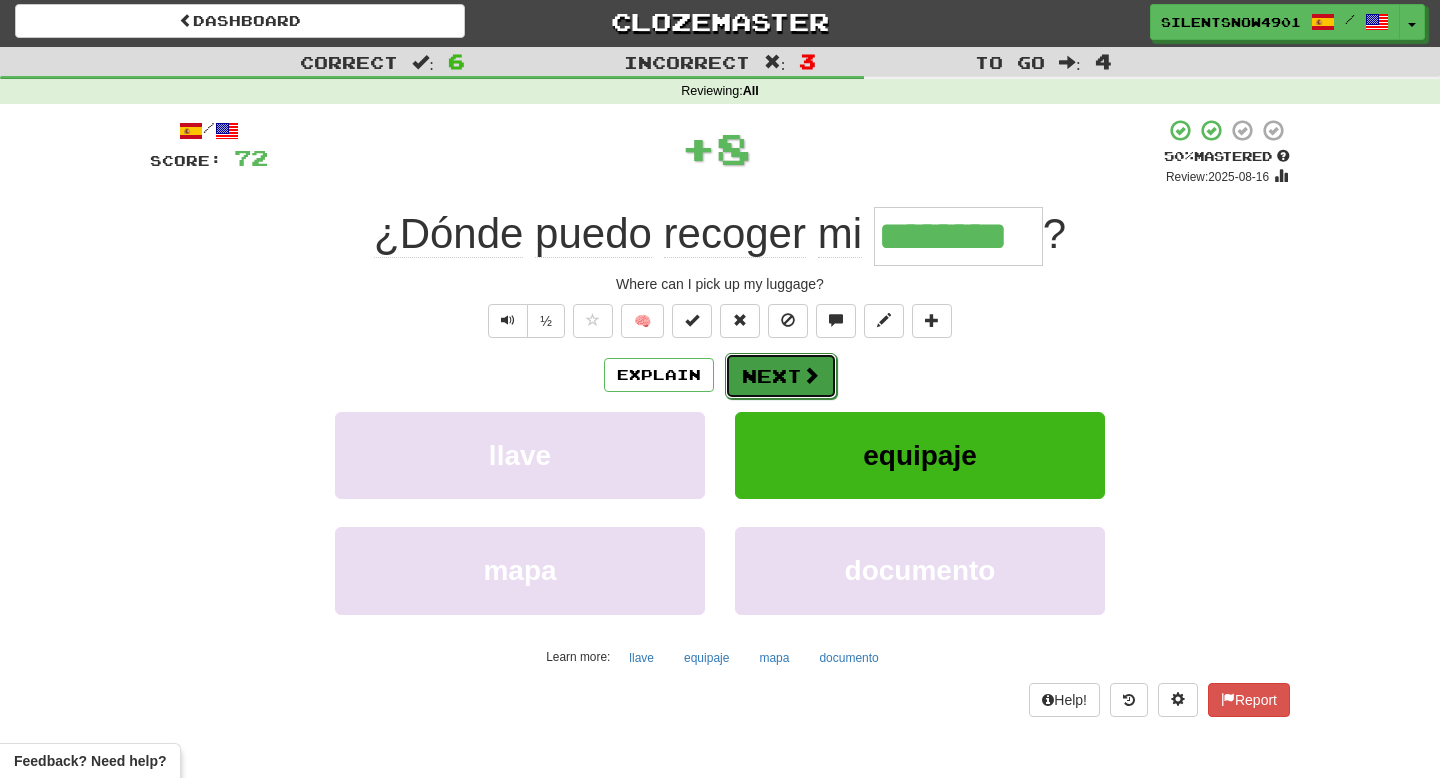 click at bounding box center (811, 375) 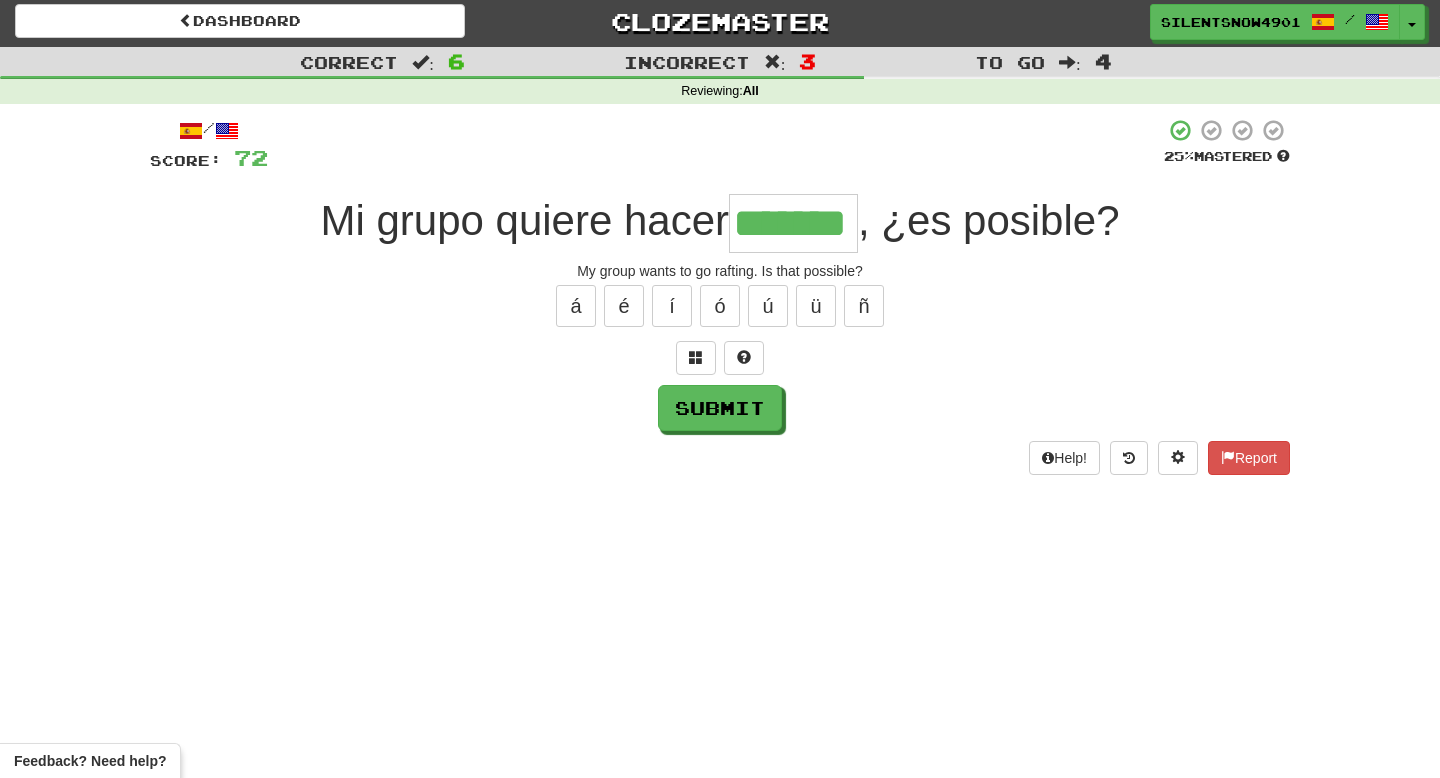 type on "*******" 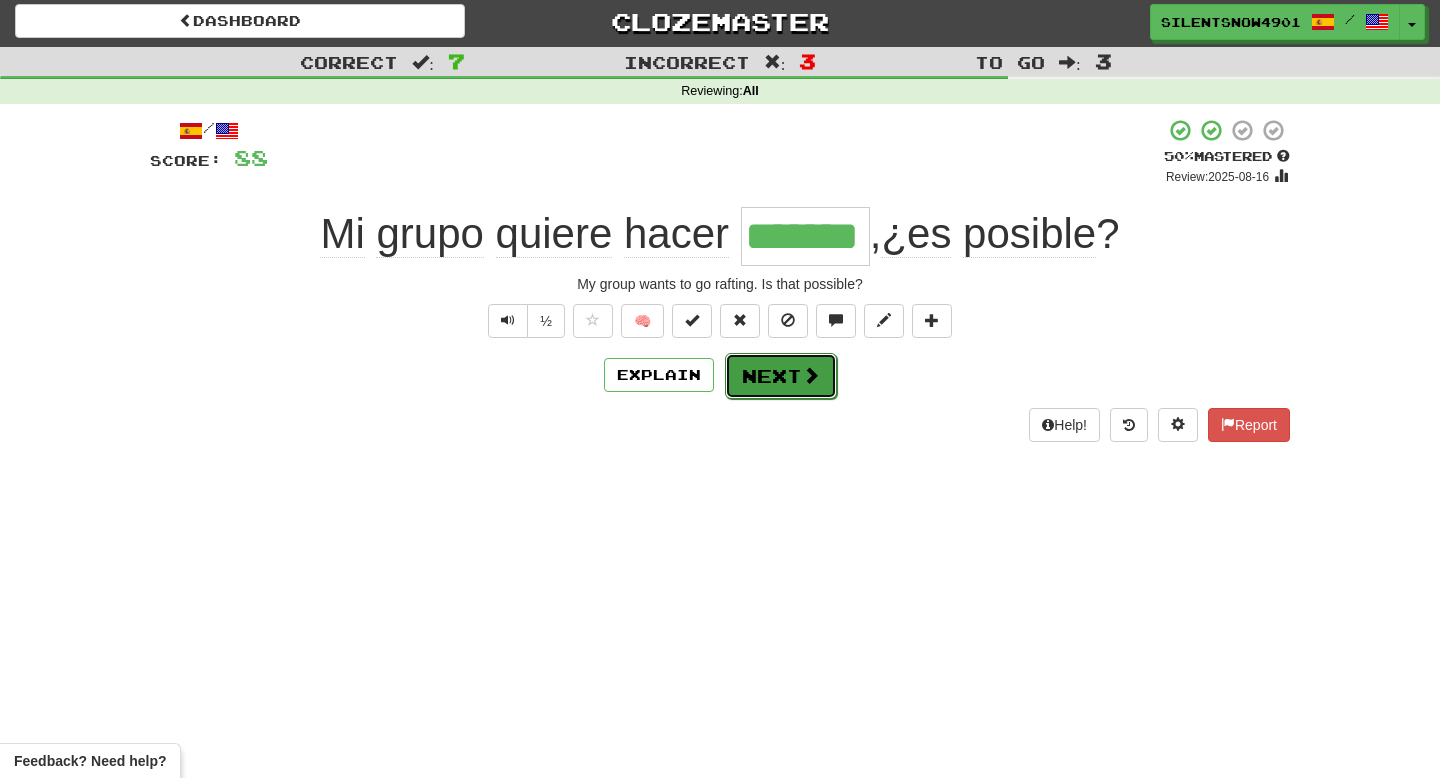 click on "Next" at bounding box center (781, 376) 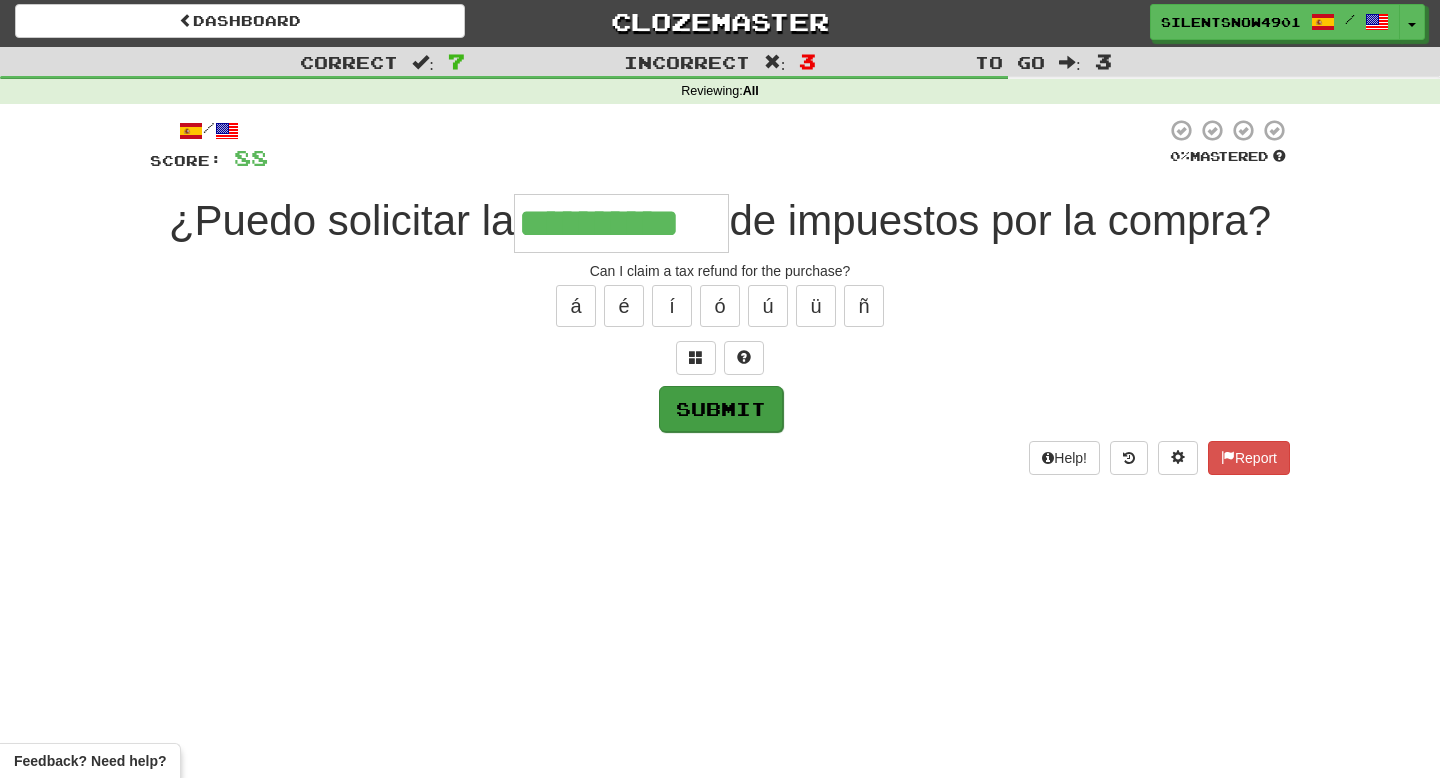 type on "**********" 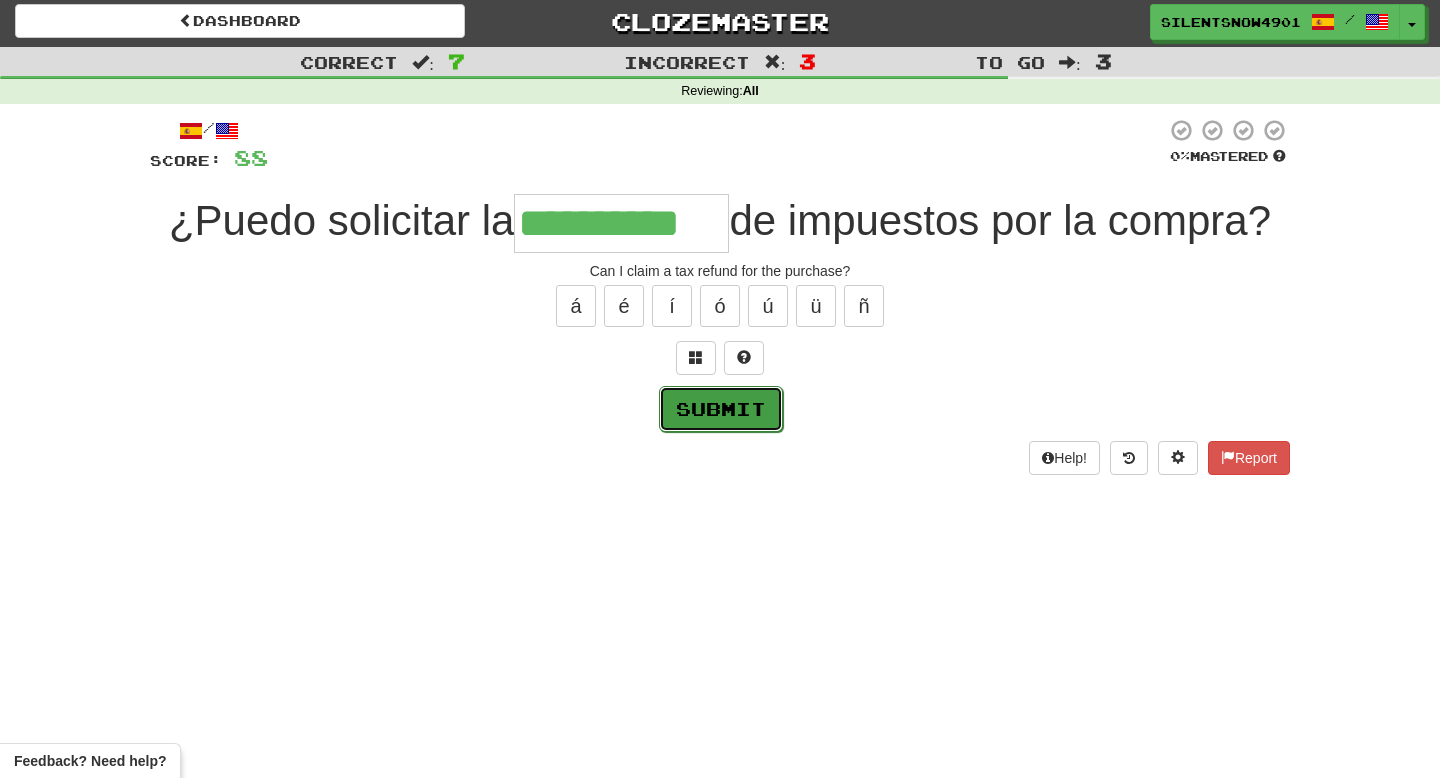 click on "Submit" at bounding box center [721, 409] 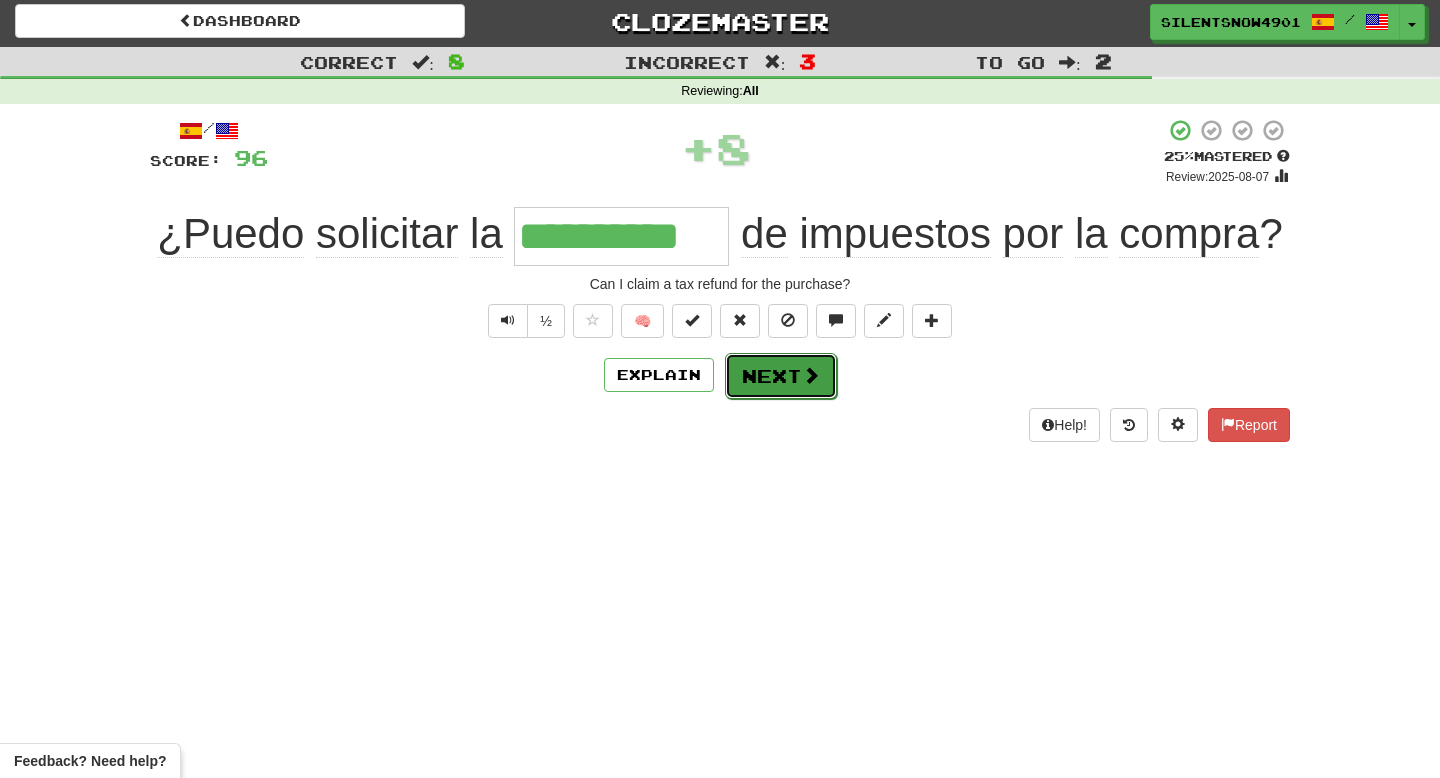 click on "Next" at bounding box center (781, 376) 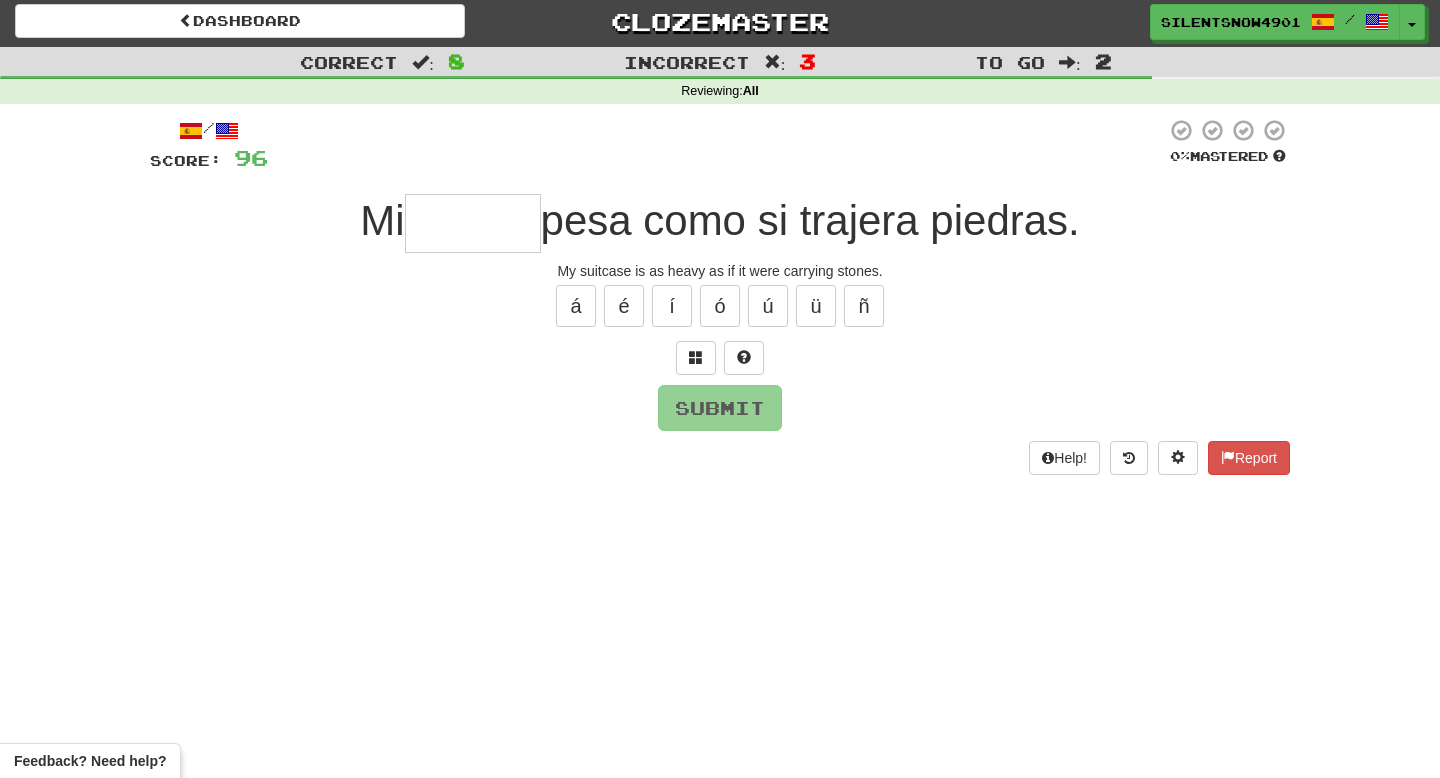 type on "*" 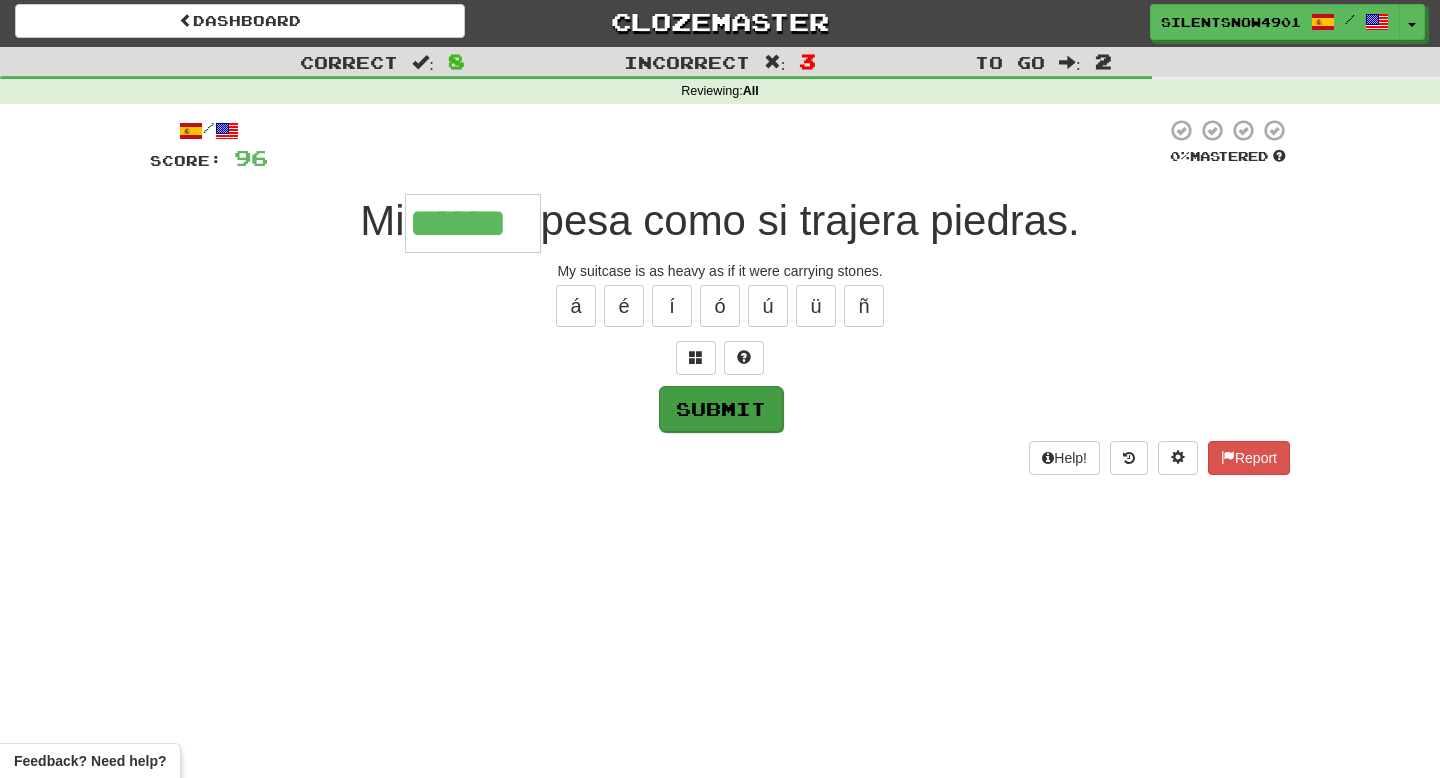type on "******" 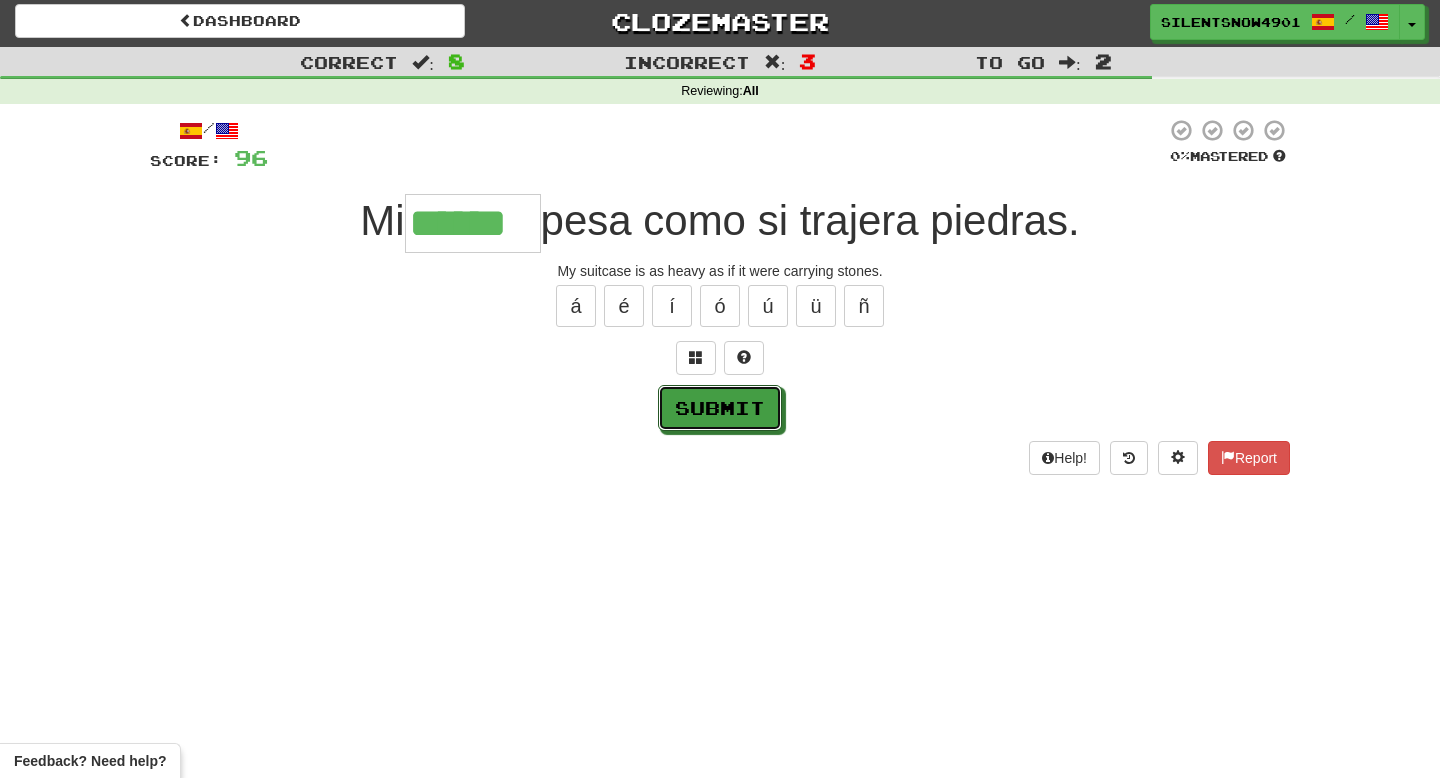 click on "Submit" at bounding box center [720, 408] 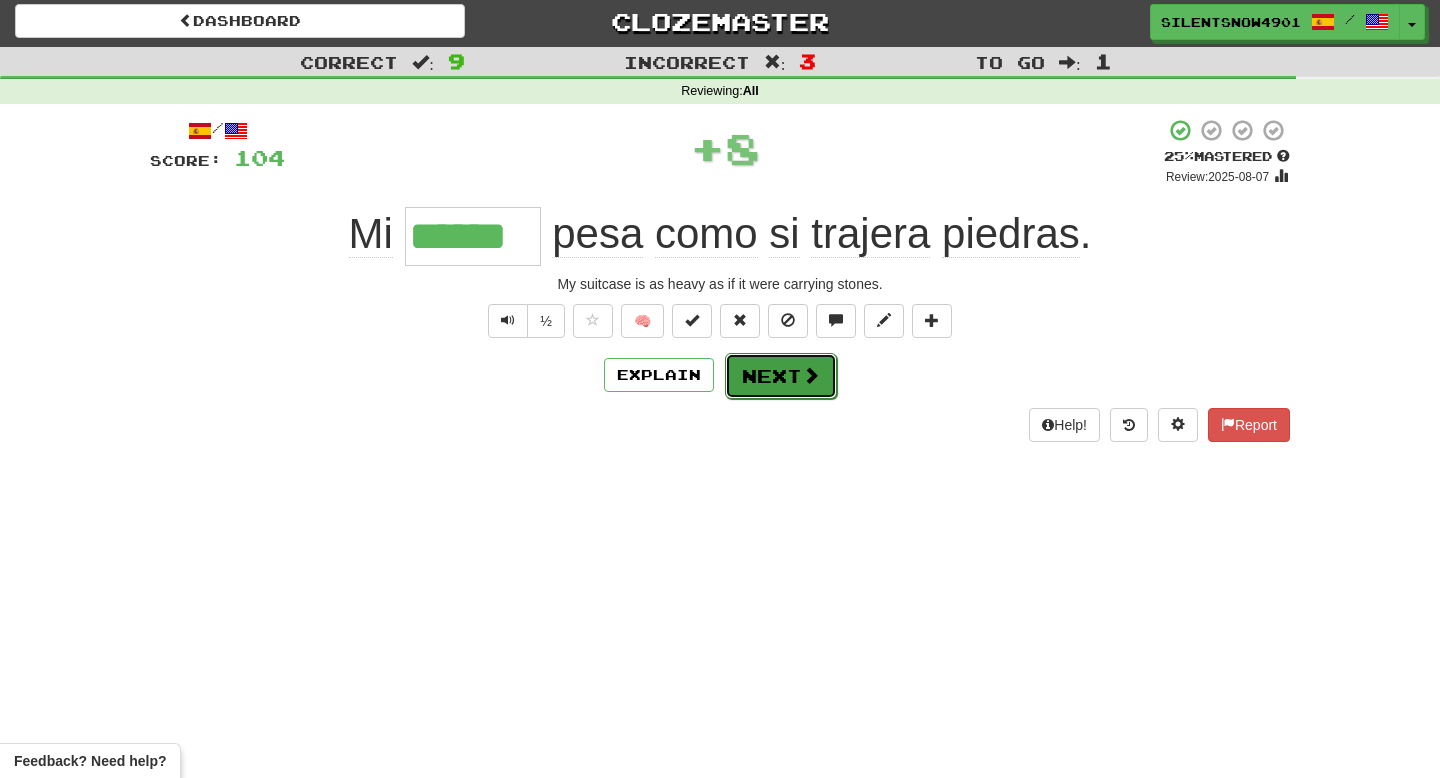click at bounding box center (811, 375) 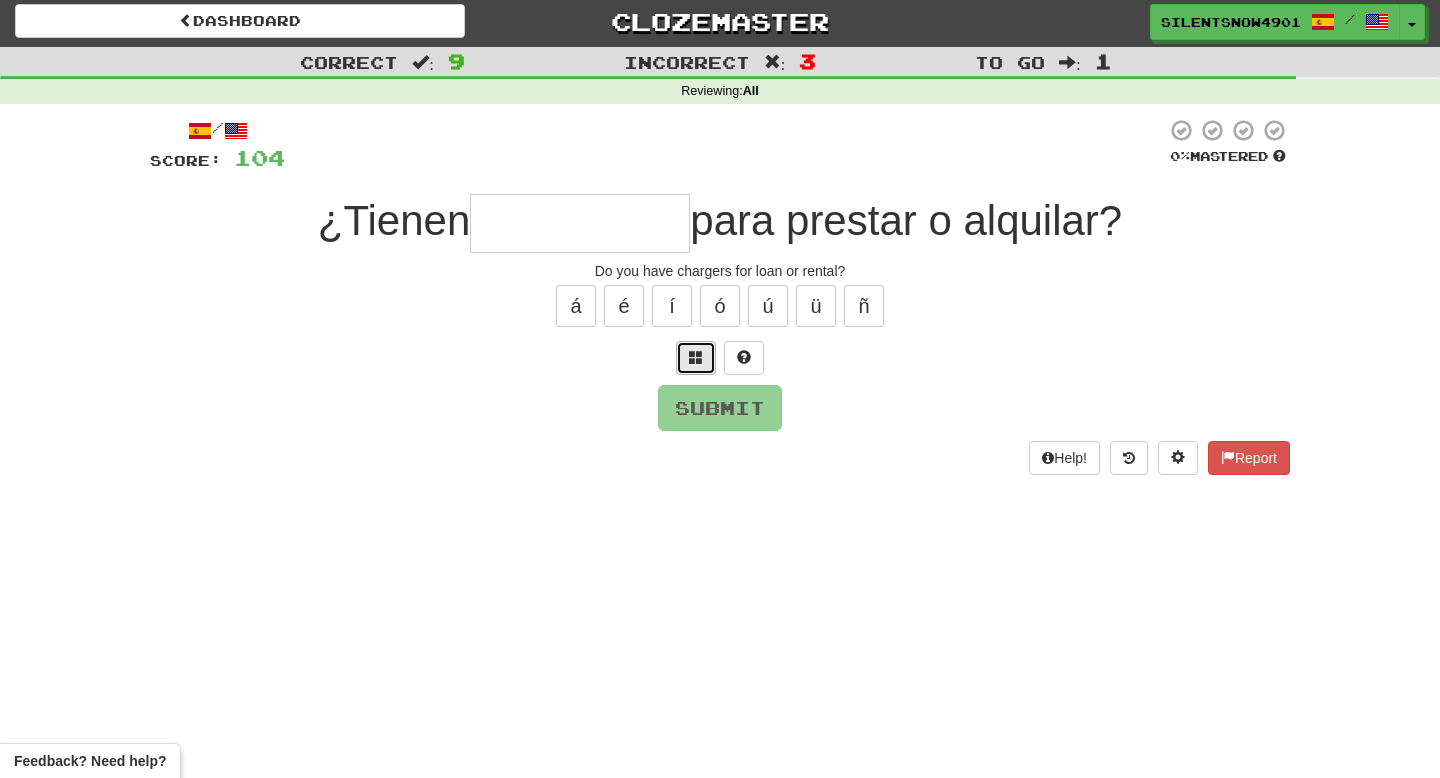 click at bounding box center [696, 358] 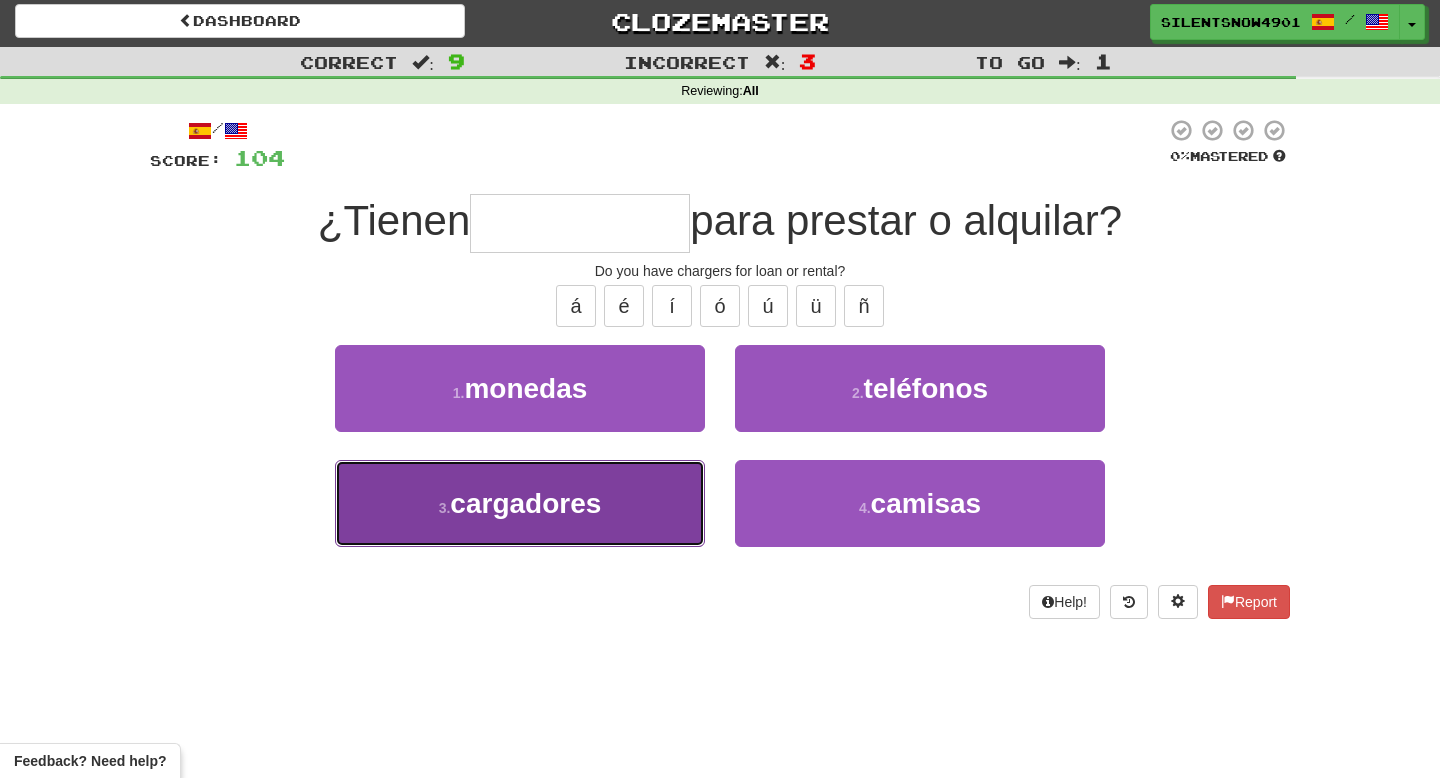 click on "3 .  cargadores" at bounding box center (520, 503) 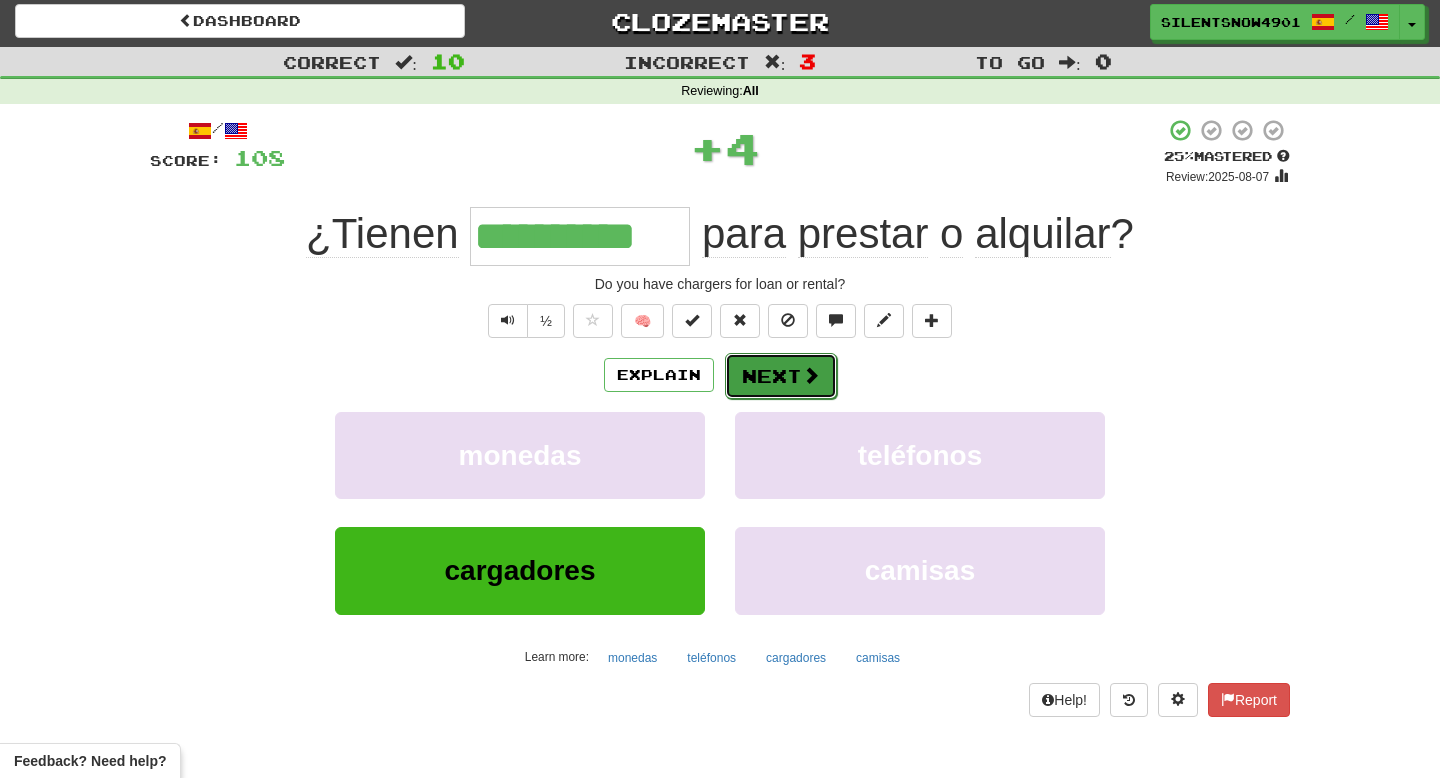 click at bounding box center [811, 375] 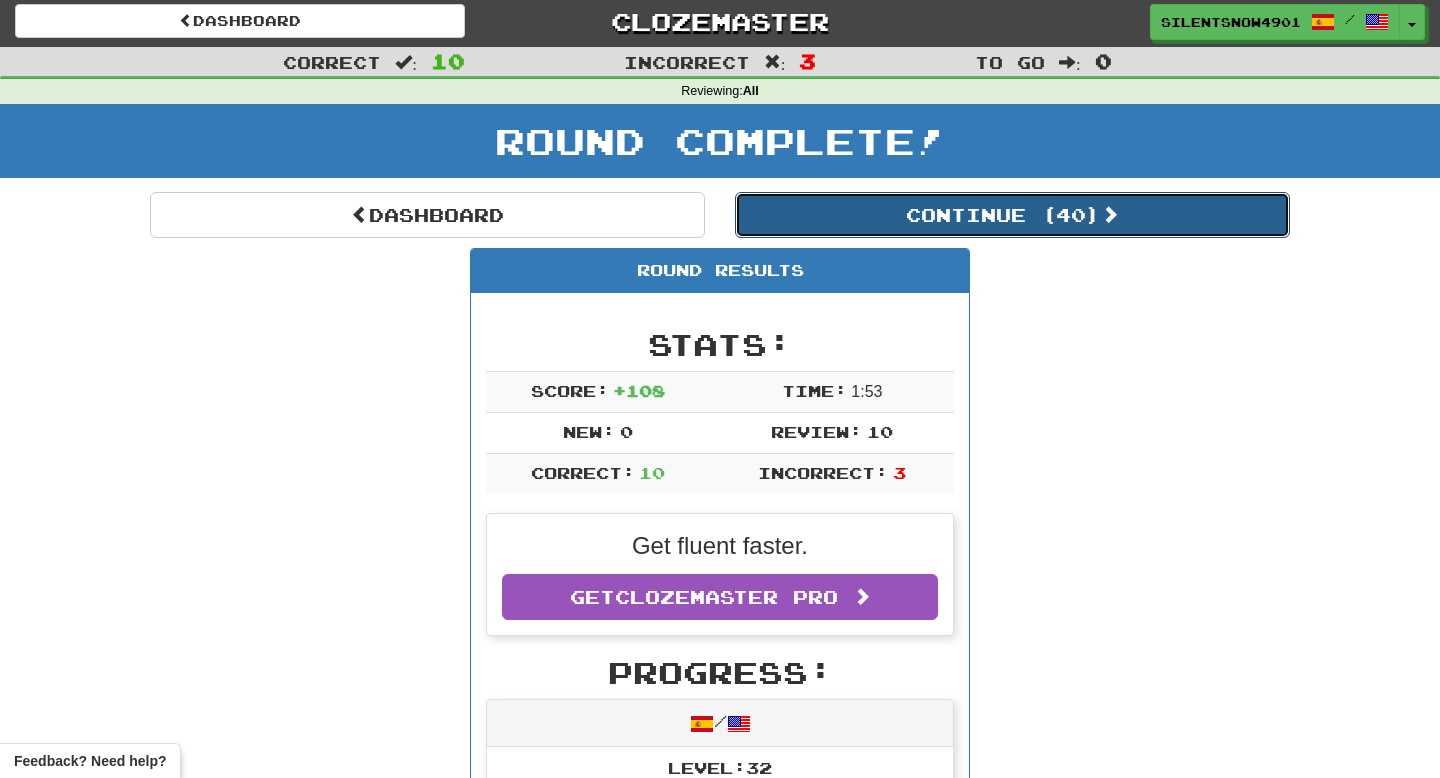 click at bounding box center (1110, 214) 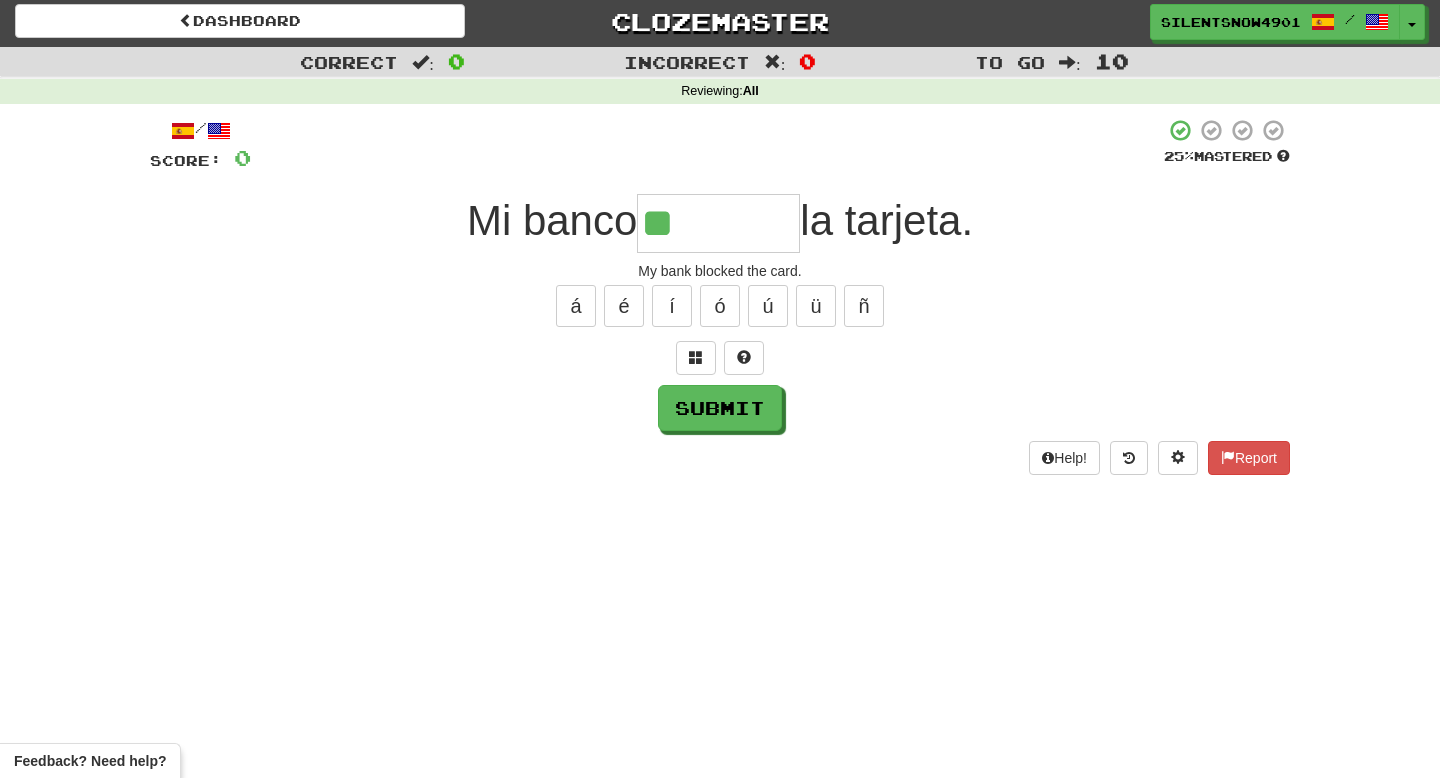 type on "*" 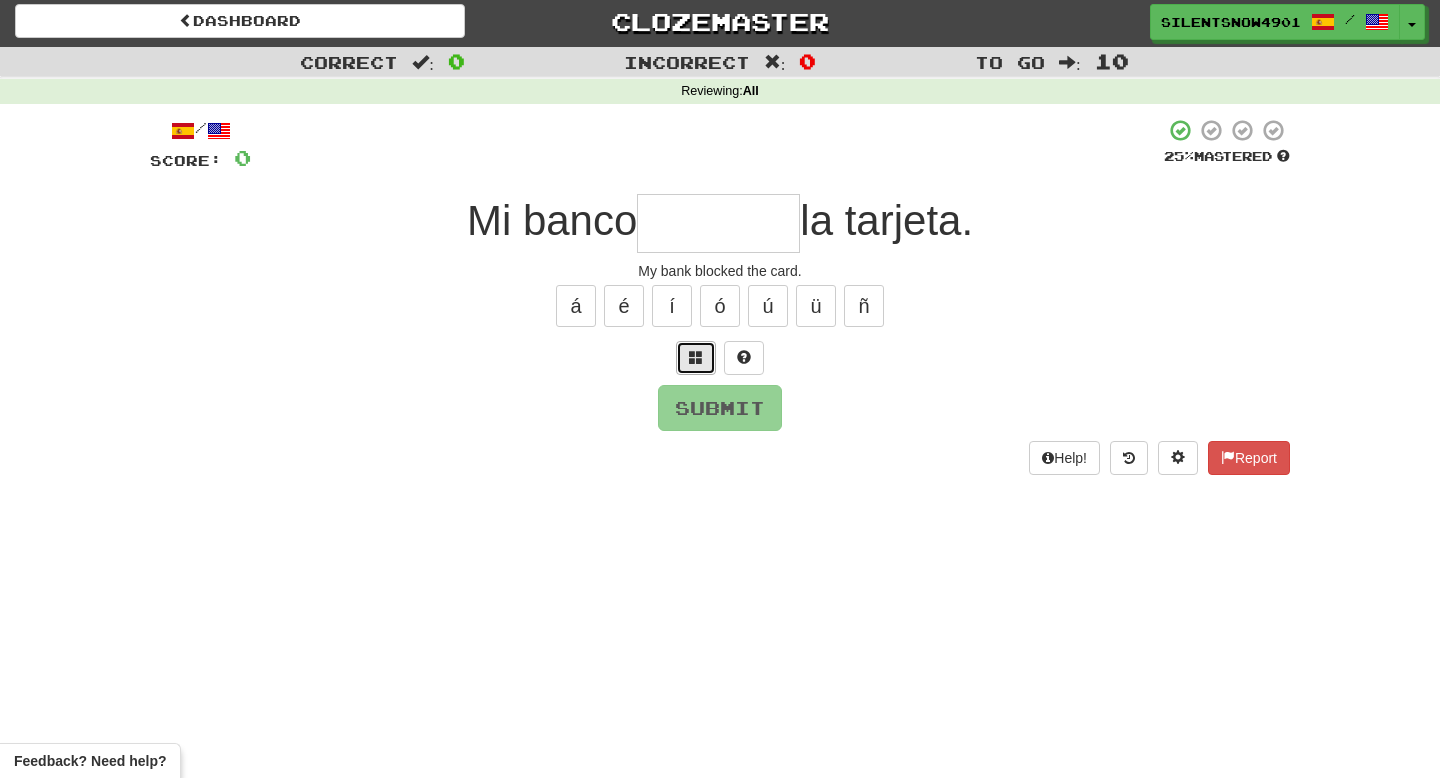 click at bounding box center [696, 357] 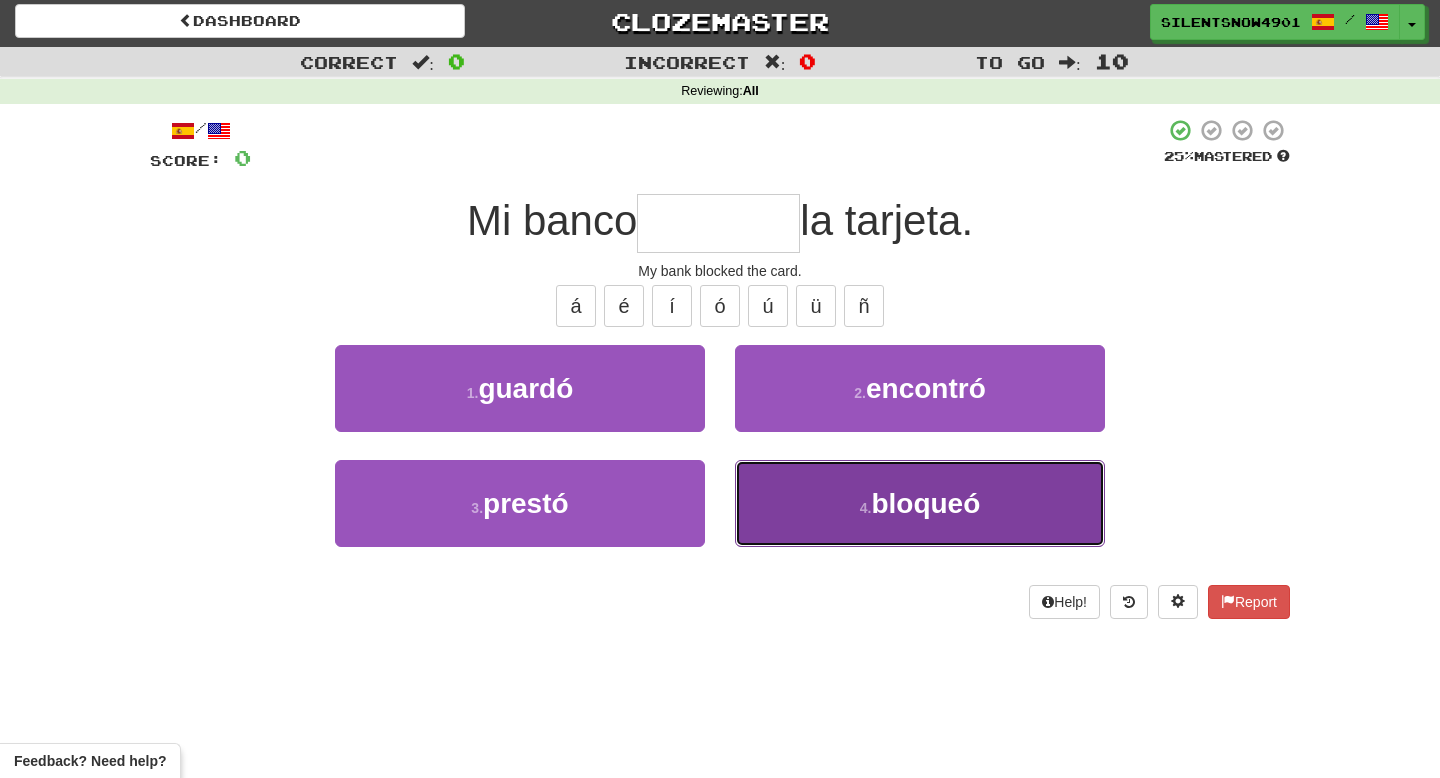 click on "4 .  bloqueó" at bounding box center (920, 503) 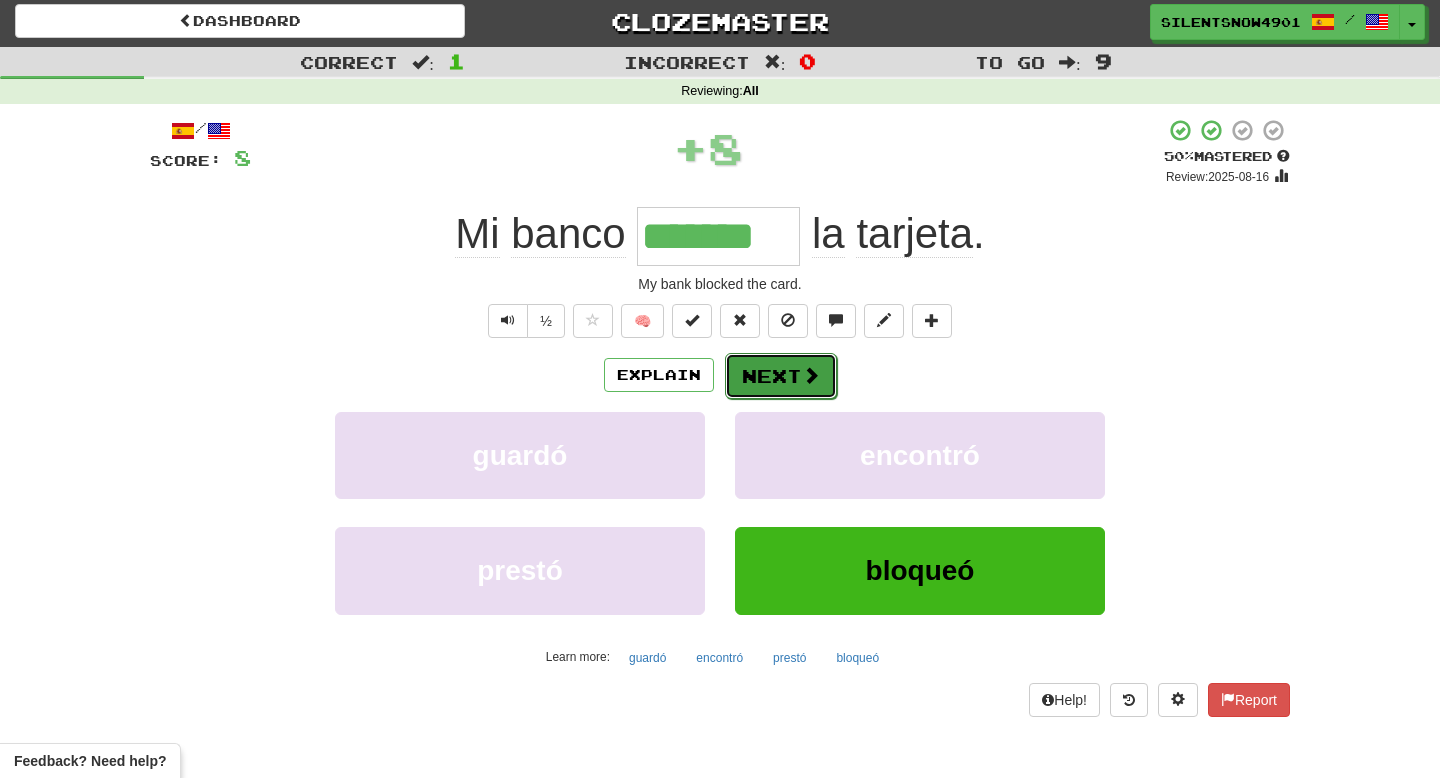 click at bounding box center [811, 375] 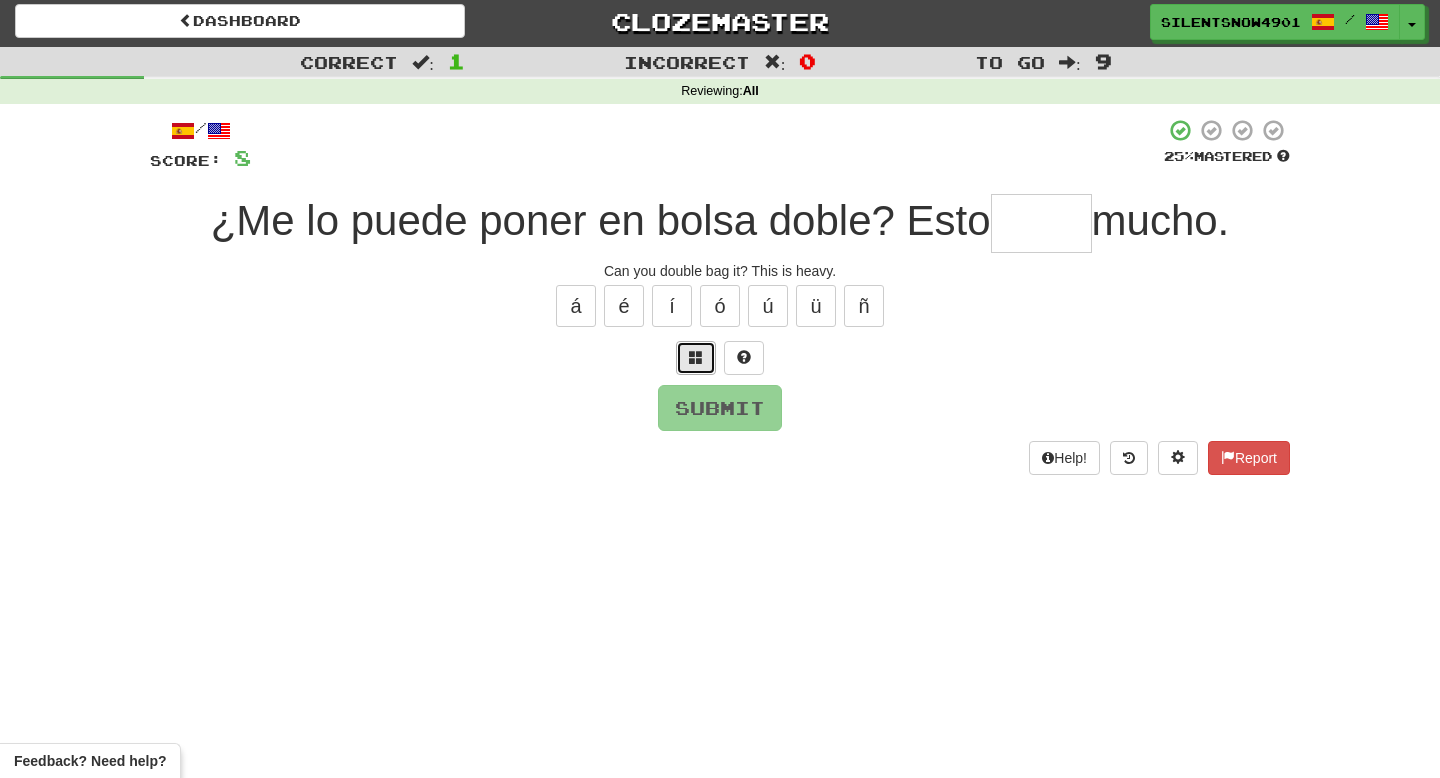 click at bounding box center [696, 357] 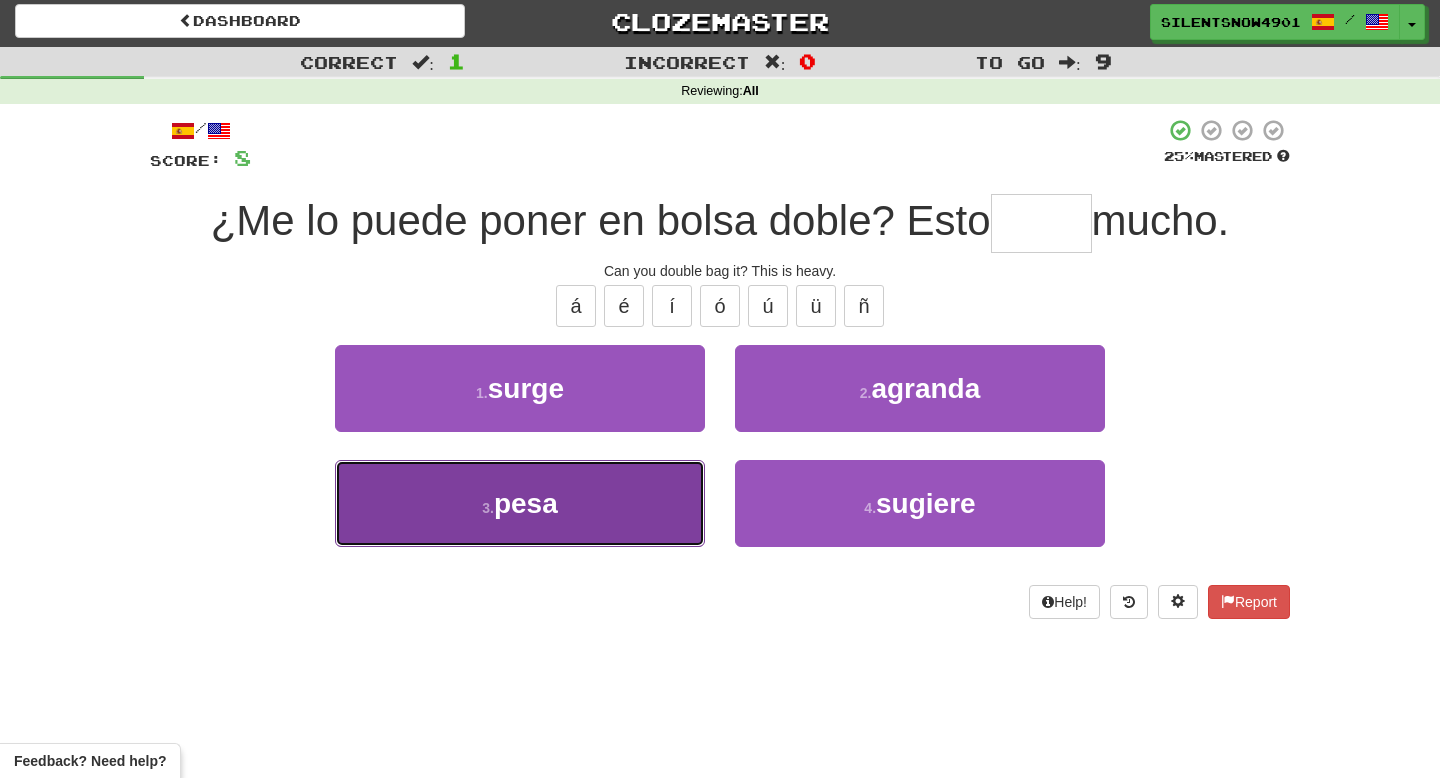 click on "3 .  pesa" at bounding box center [520, 503] 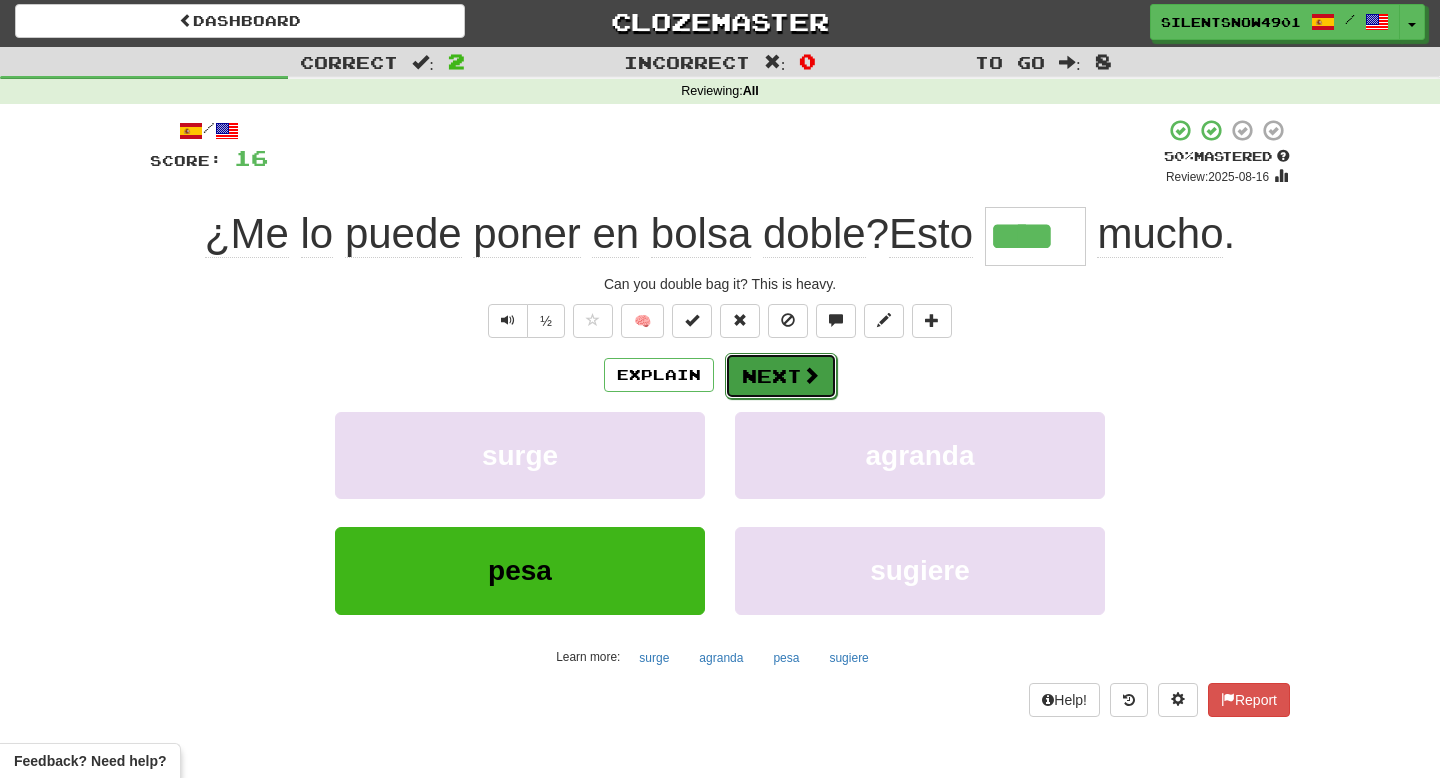 click on "Next" at bounding box center [781, 376] 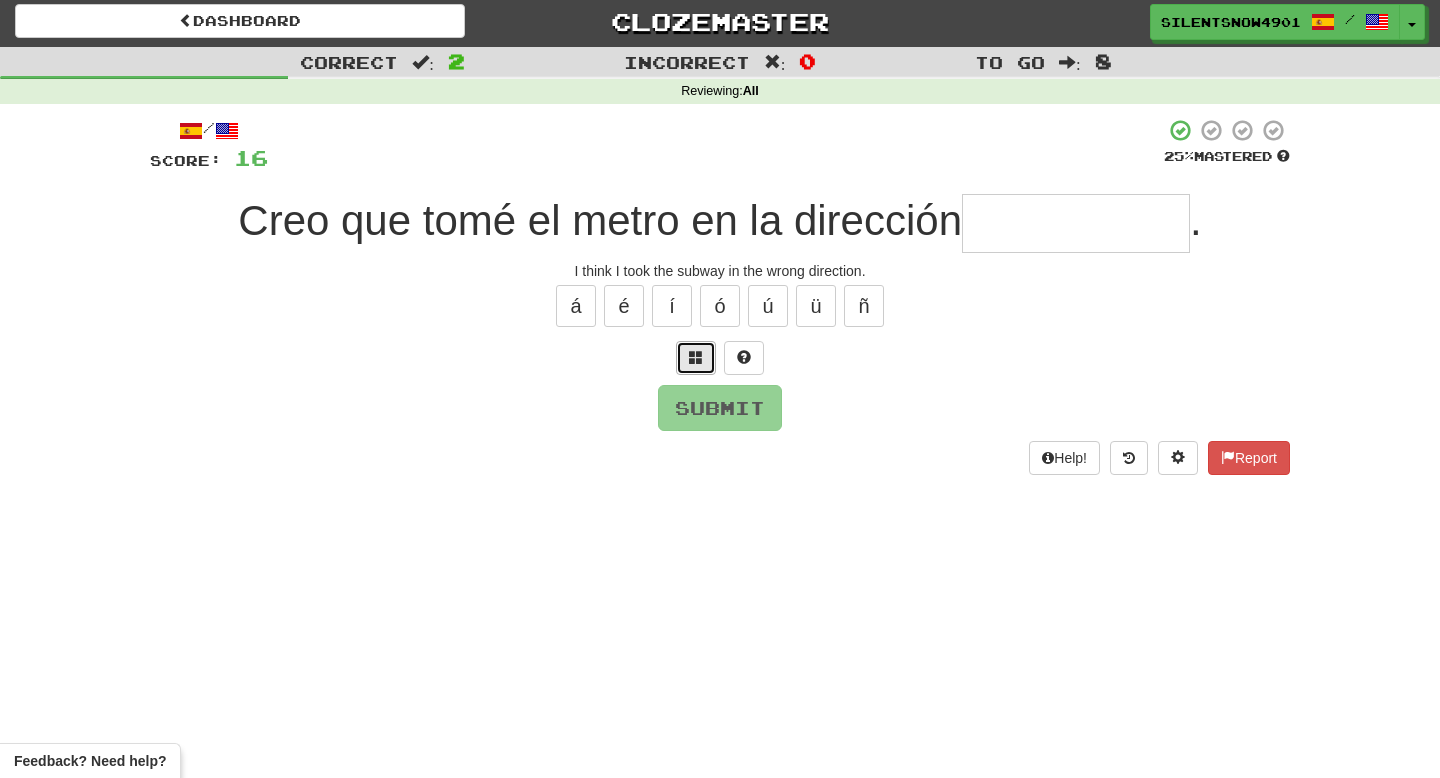click at bounding box center [696, 358] 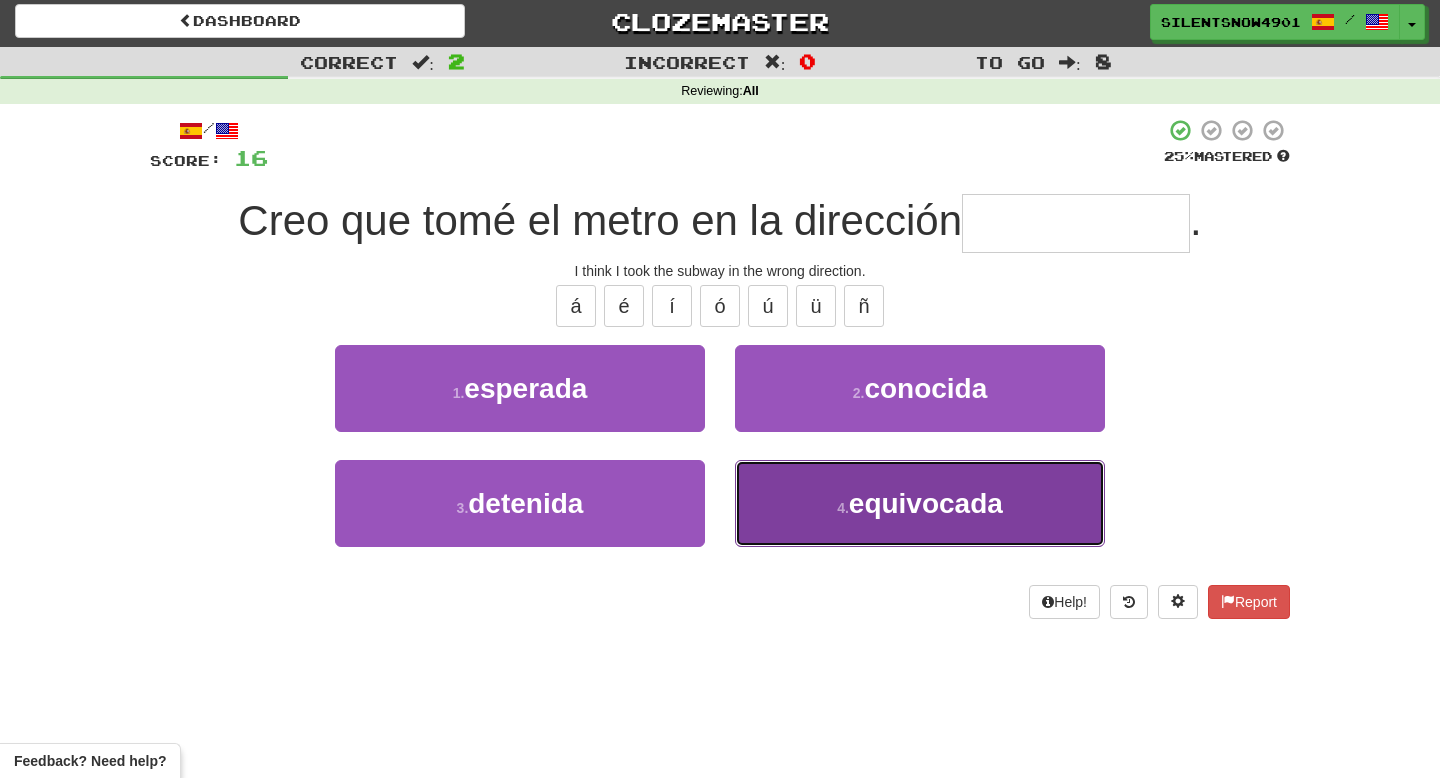 click on "4 .  equivocada" at bounding box center (920, 503) 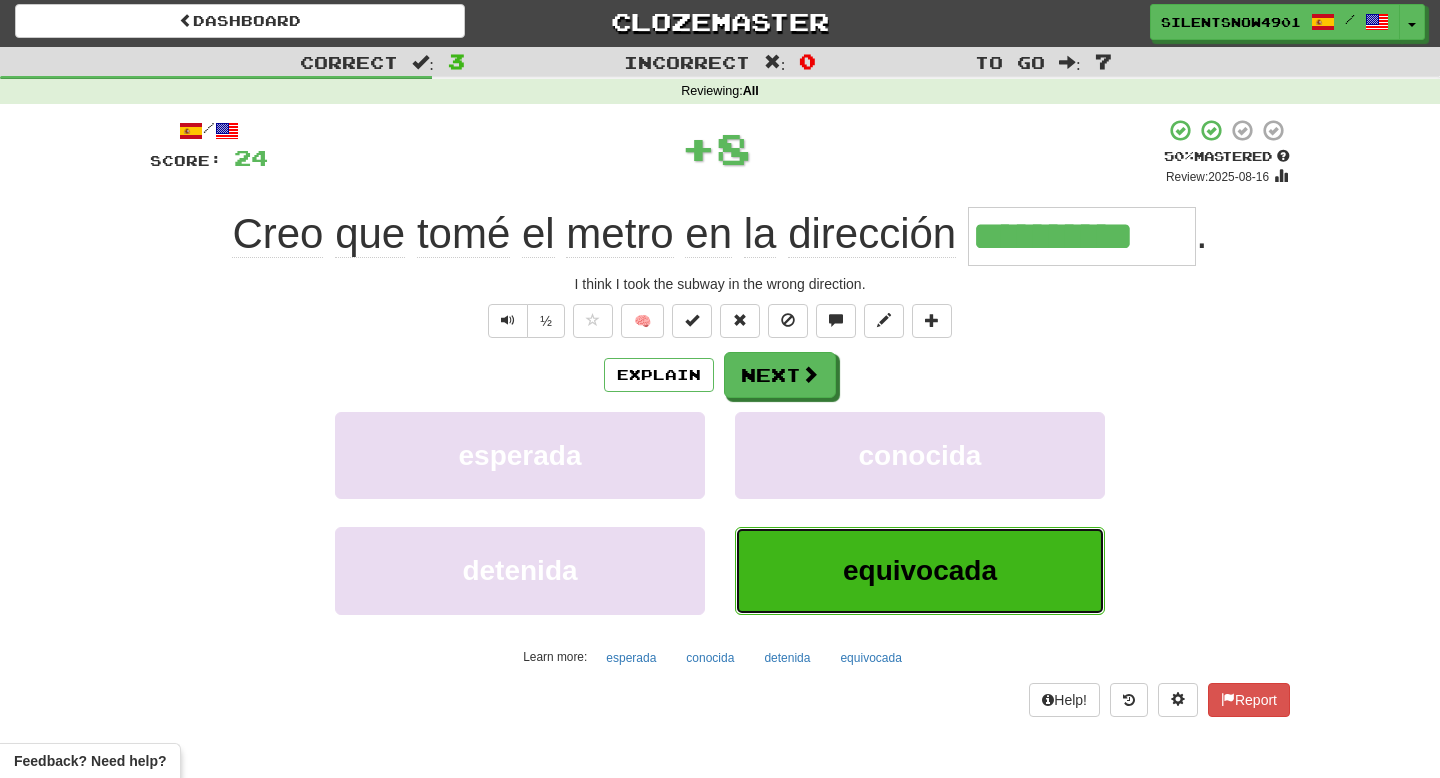 click on "equivocada" at bounding box center (920, 570) 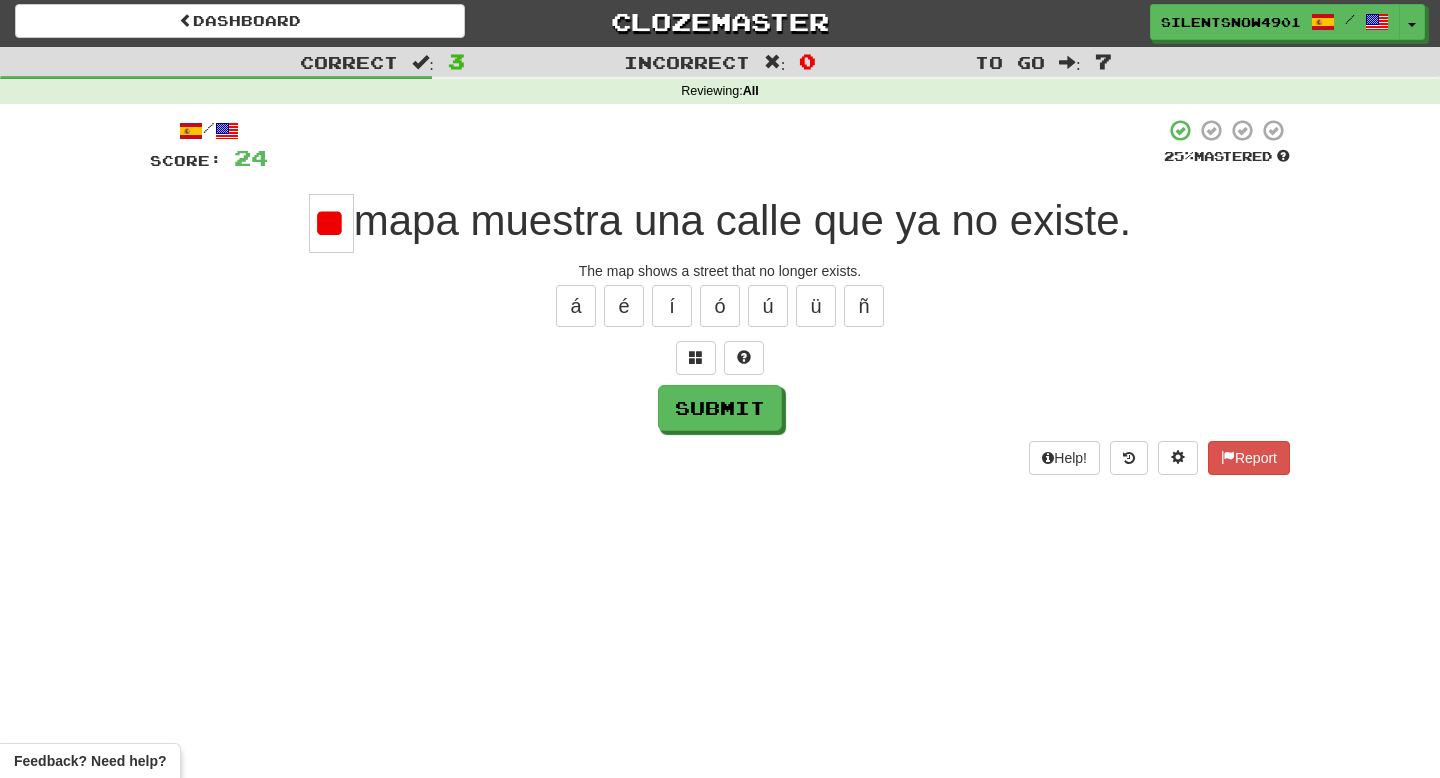 type on "*" 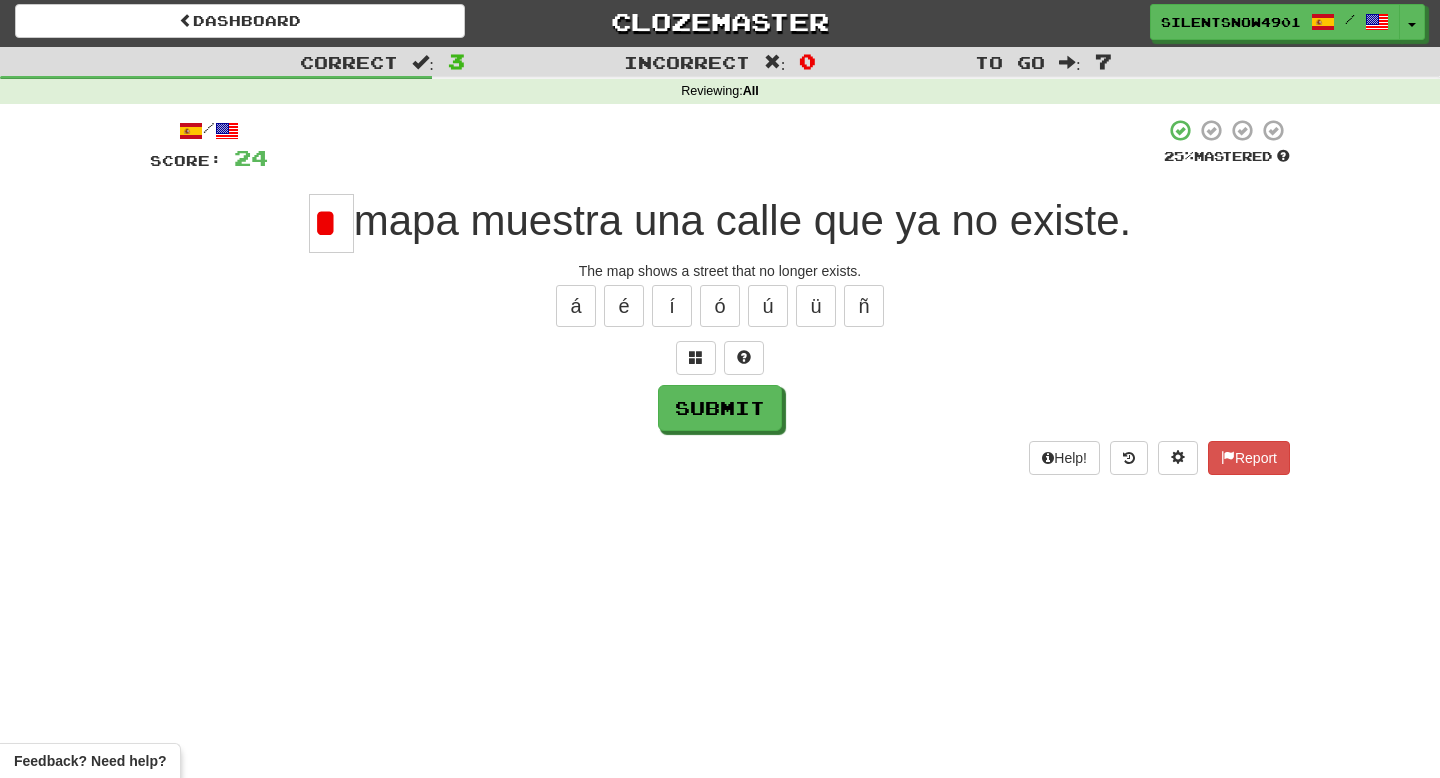scroll, scrollTop: 0, scrollLeft: 0, axis: both 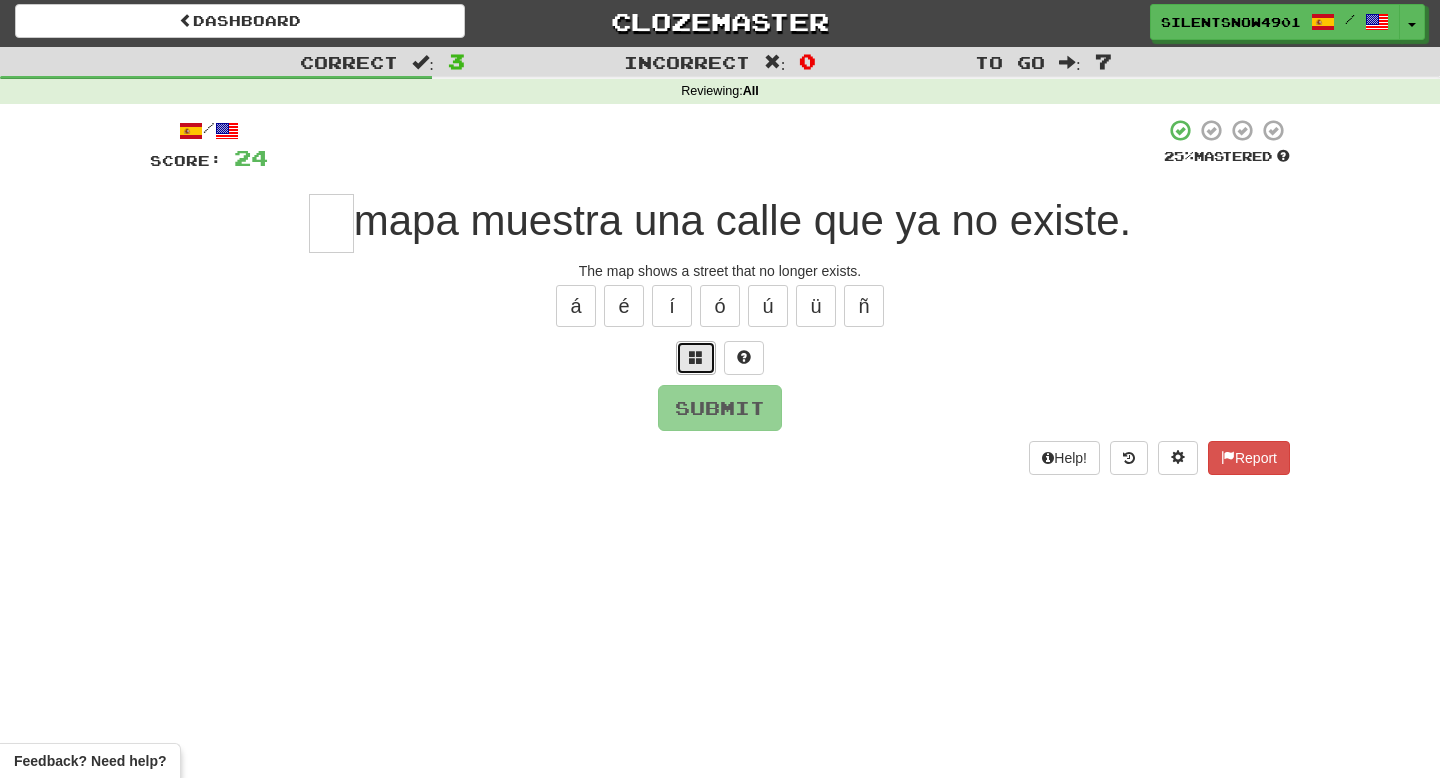 click at bounding box center (696, 358) 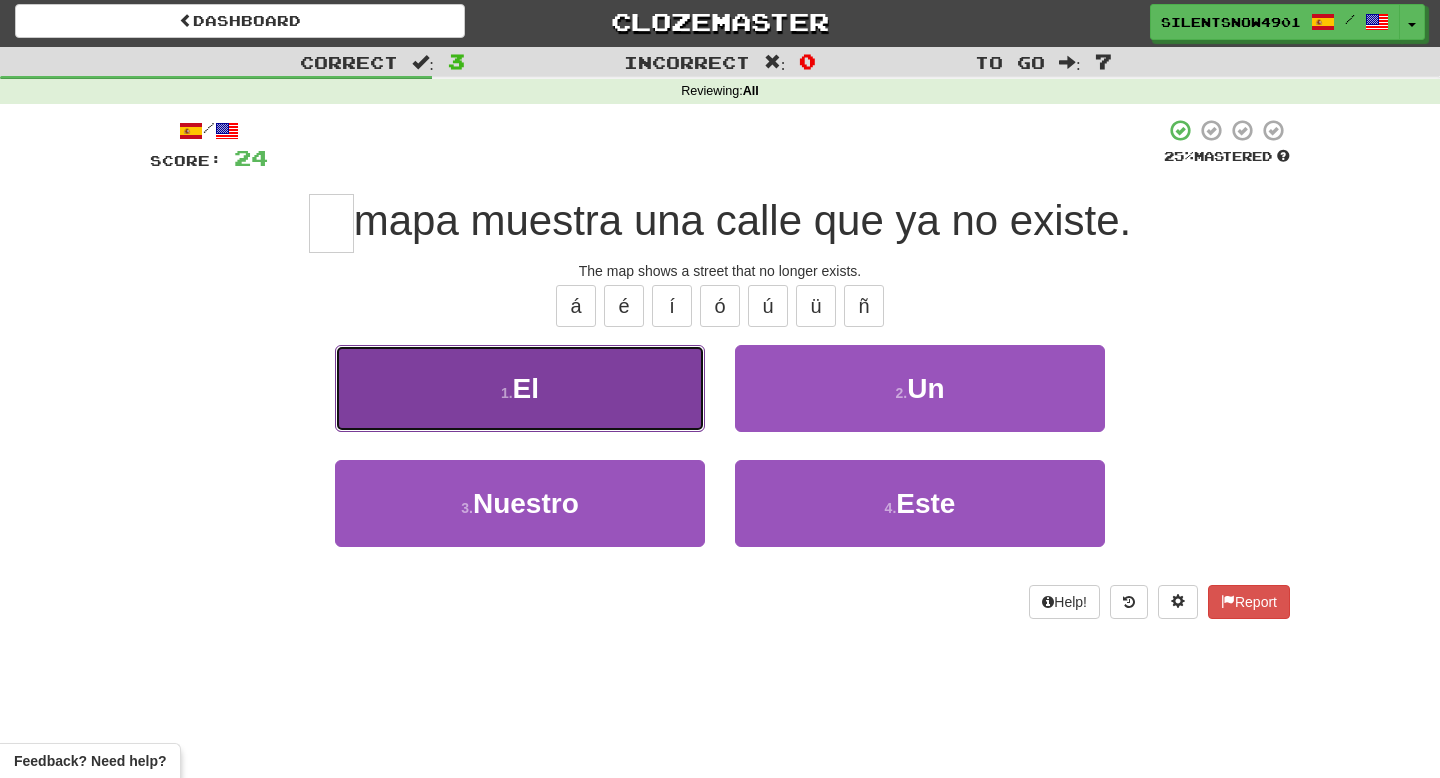 click on "1 .  El" at bounding box center (520, 388) 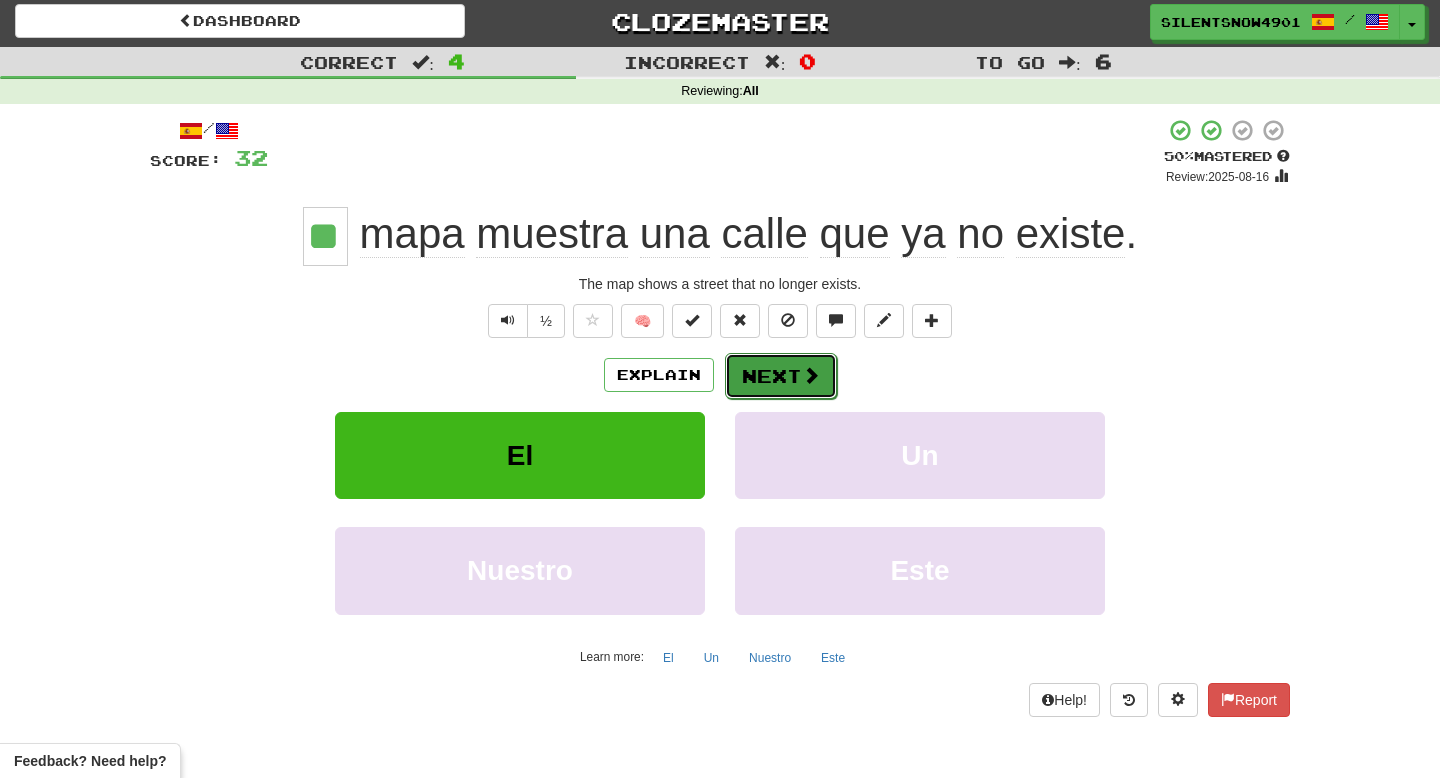 click on "Next" at bounding box center [781, 376] 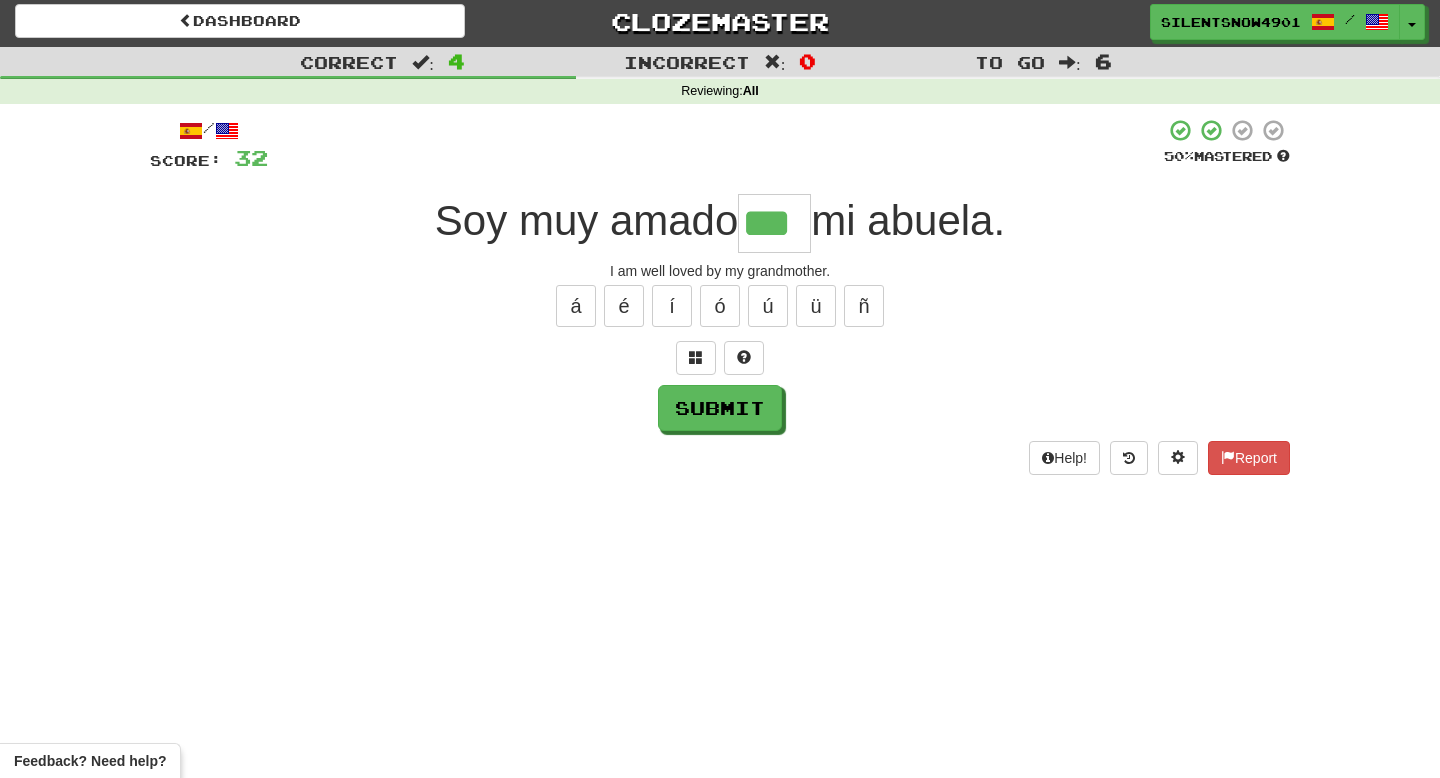 type on "***" 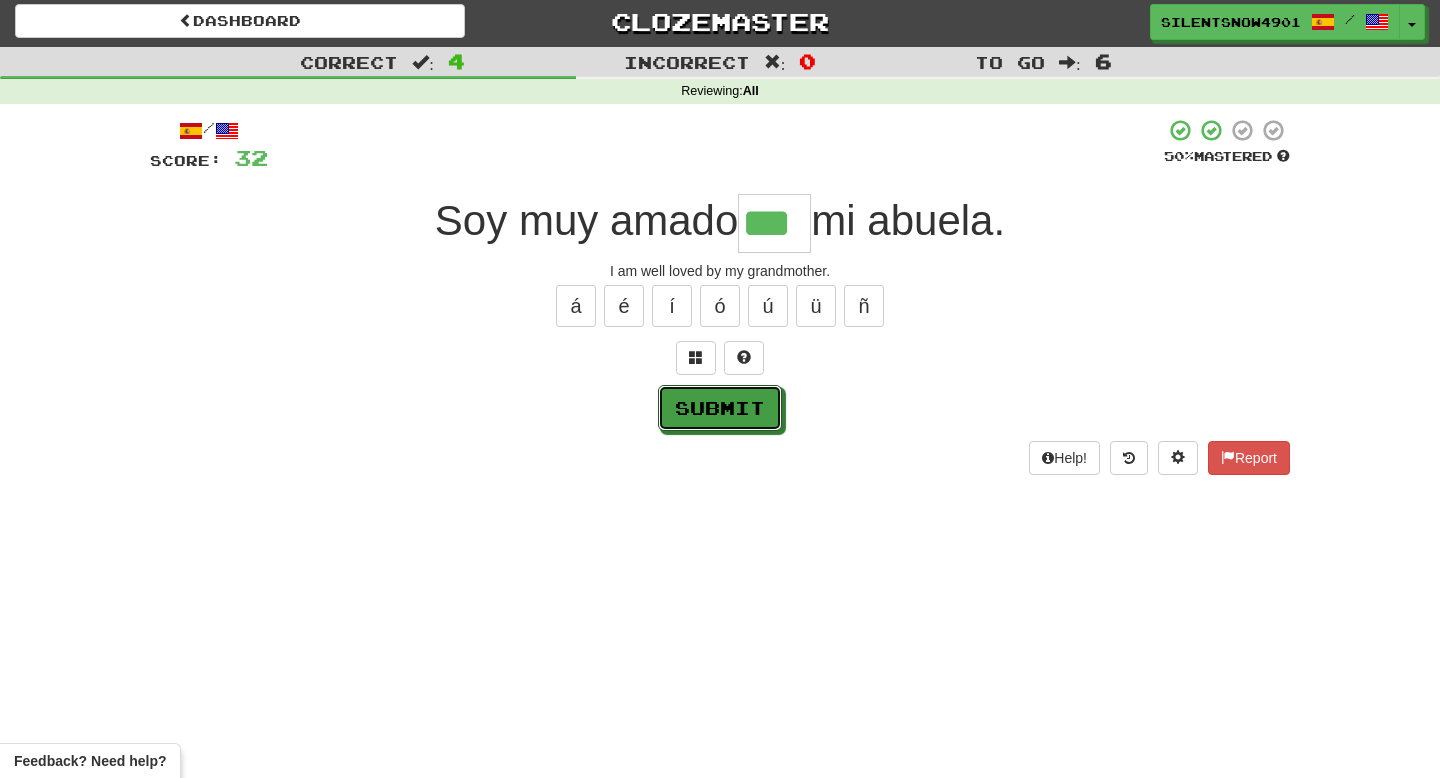 click on "Submit" at bounding box center [720, 408] 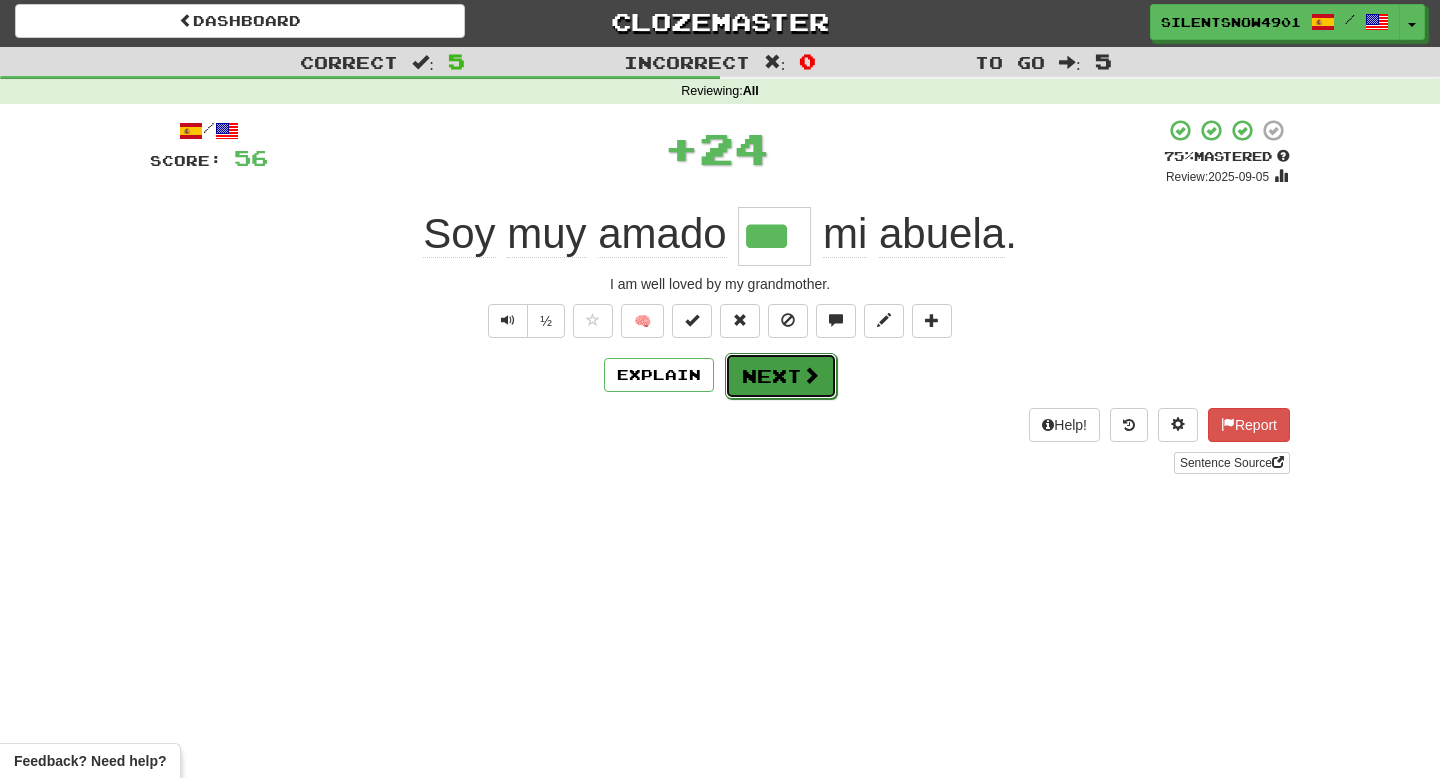 click on "Next" at bounding box center [781, 376] 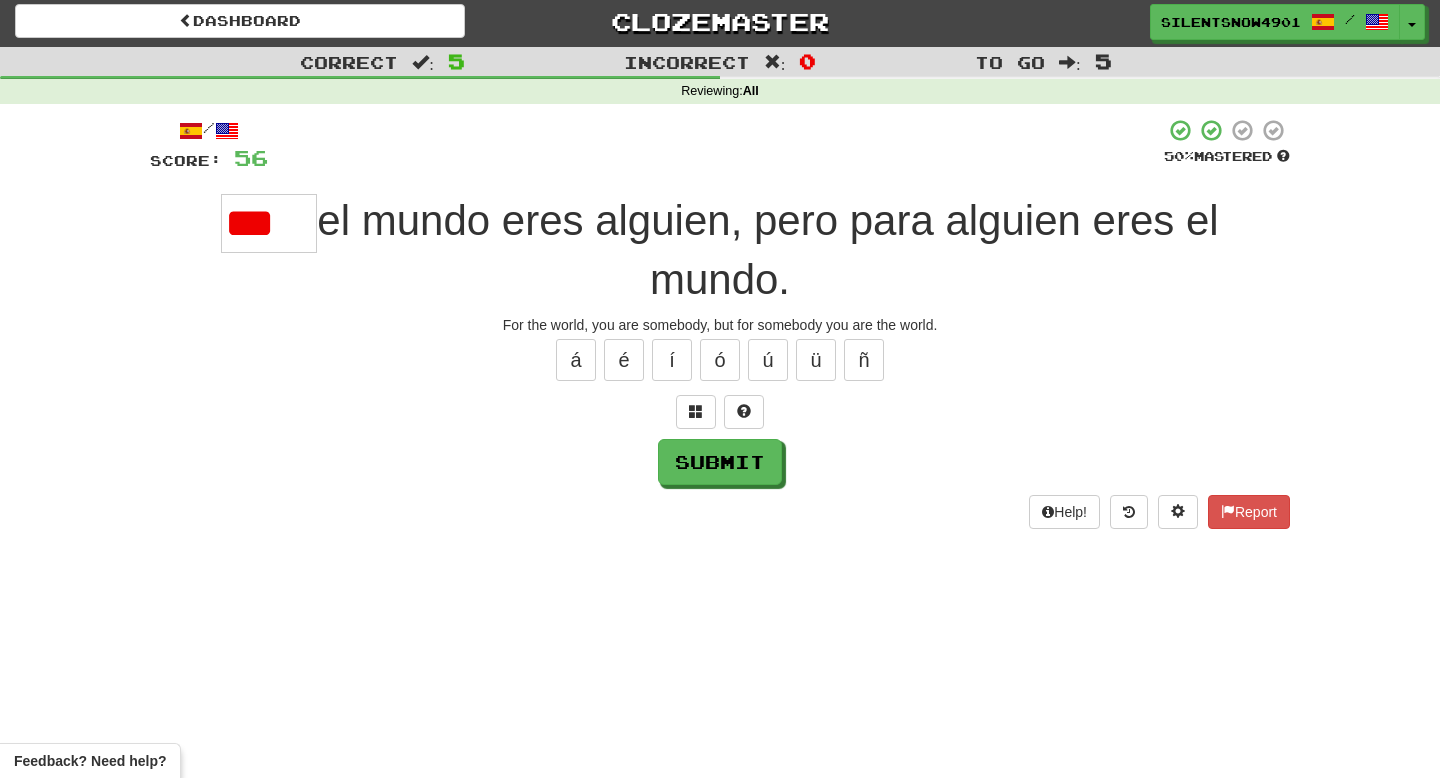 scroll, scrollTop: 0, scrollLeft: 0, axis: both 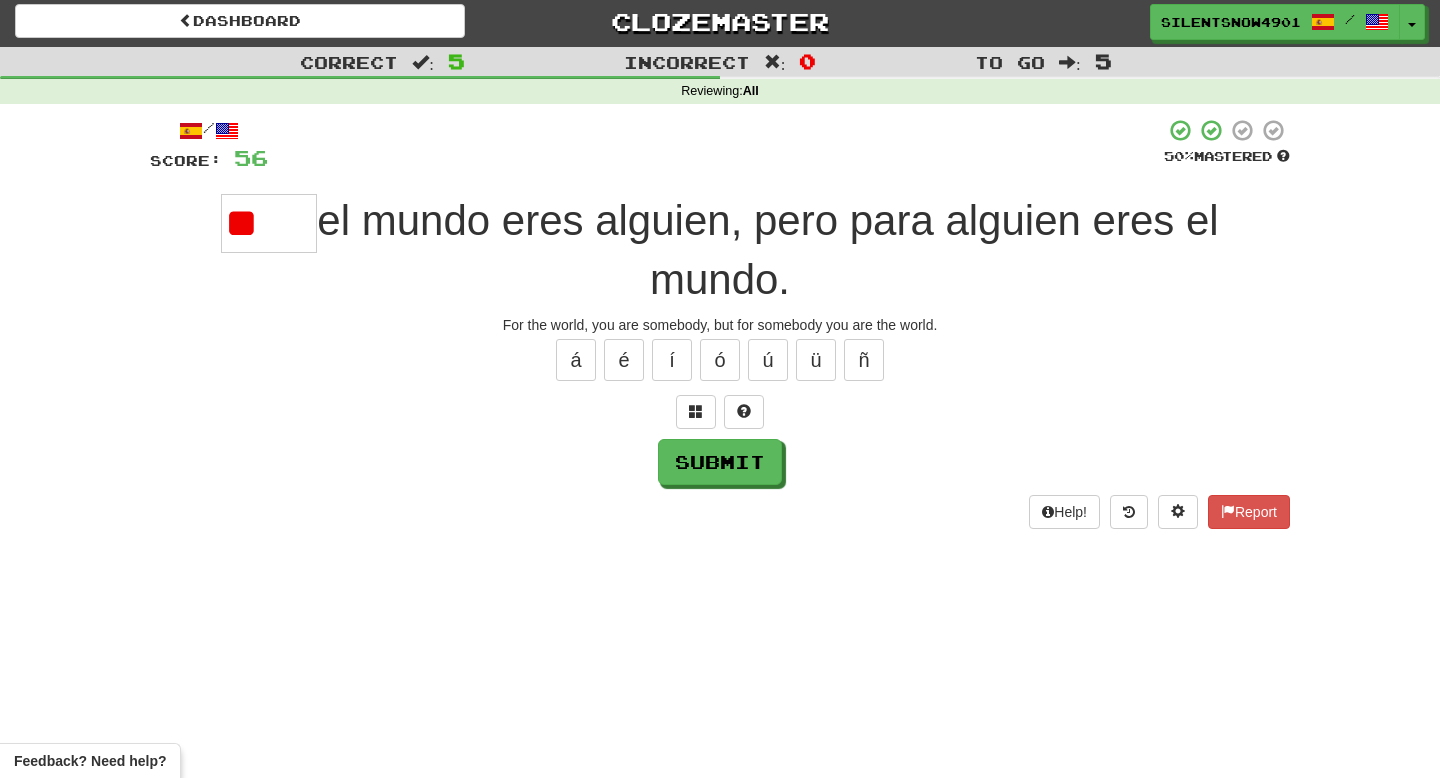 type on "*" 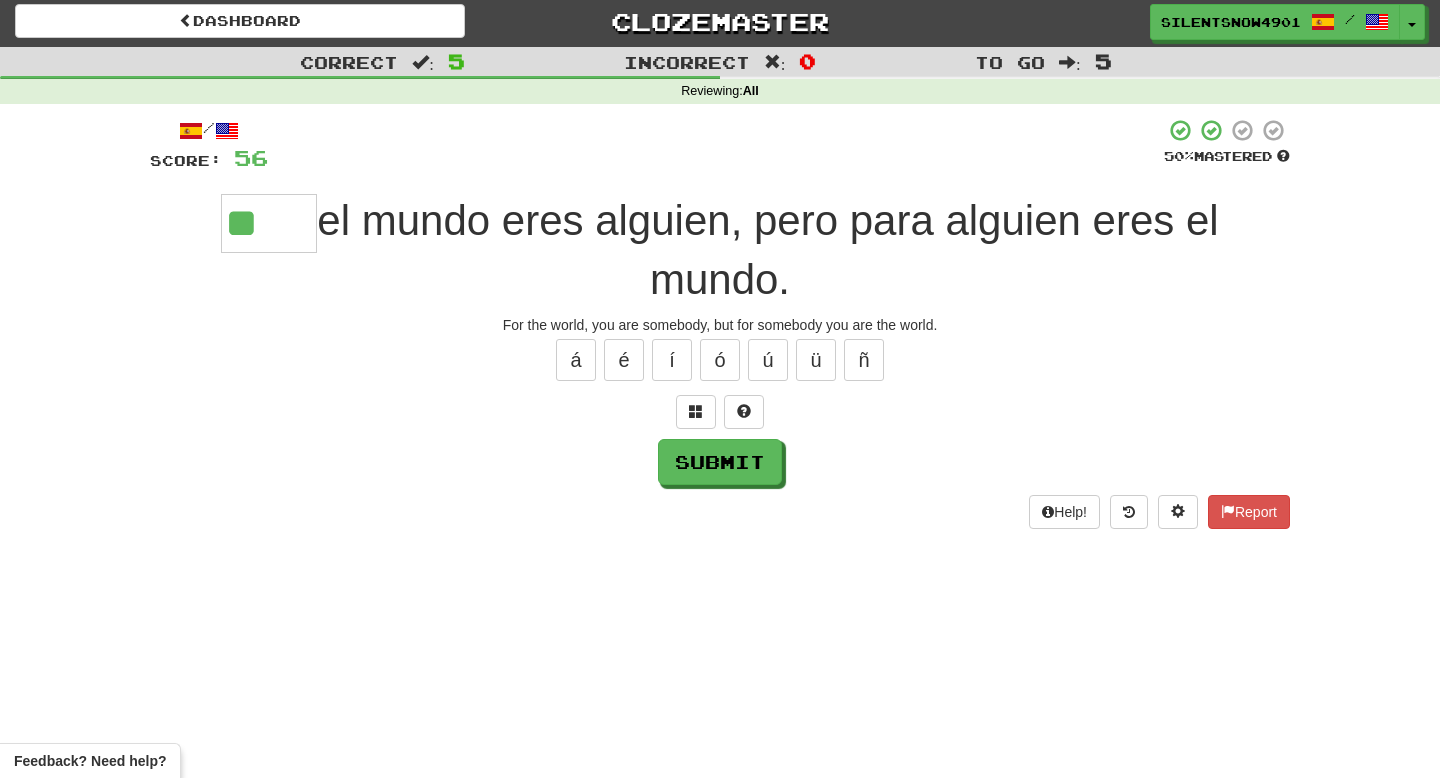 type on "*" 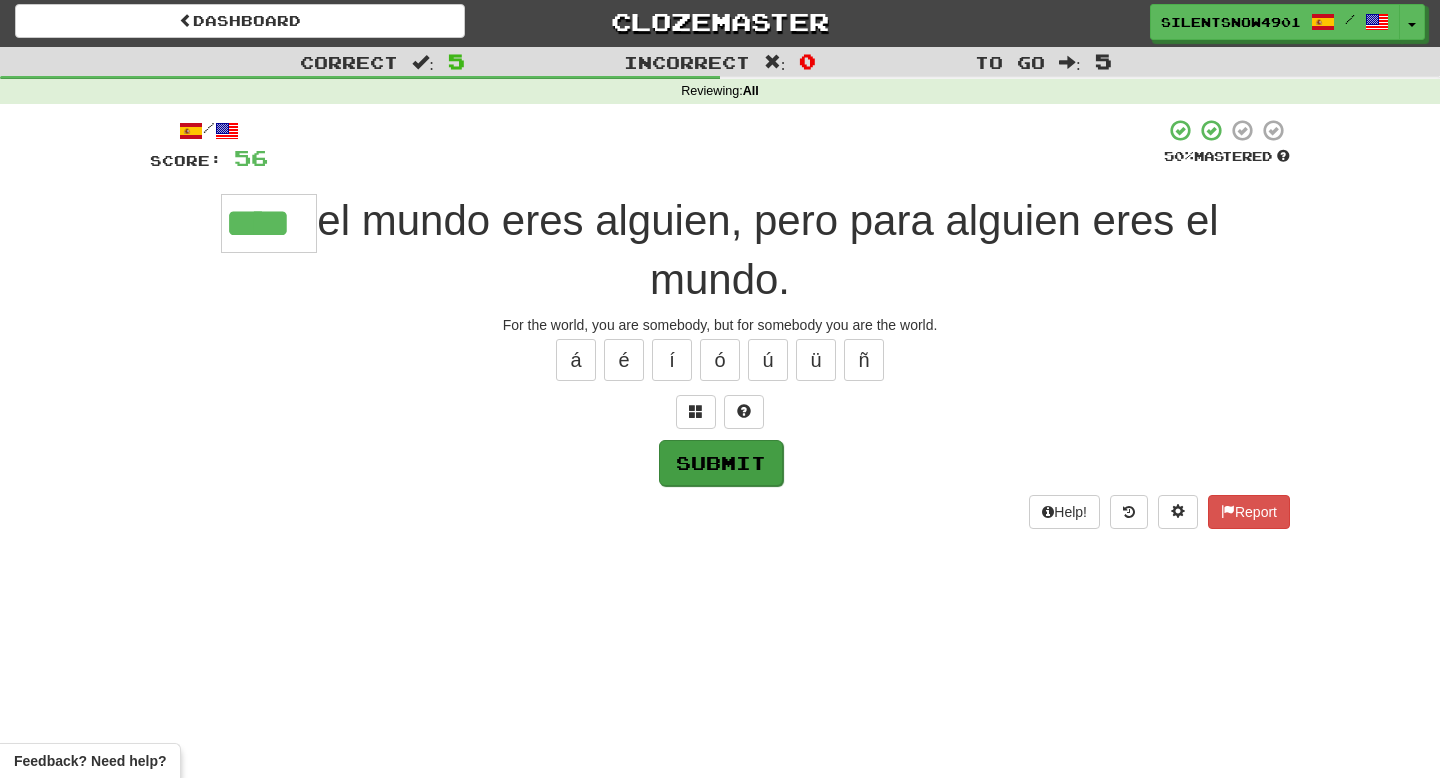 type on "****" 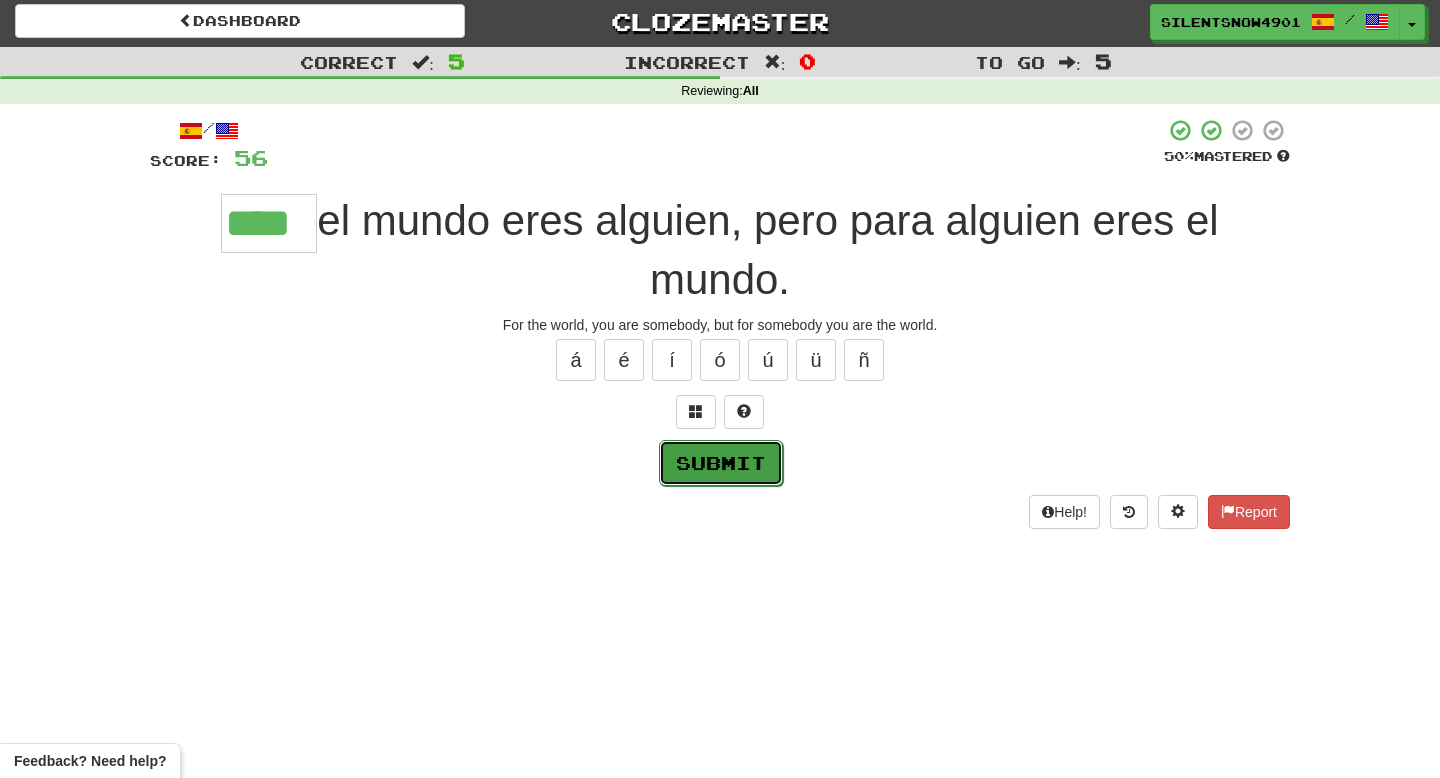 click on "Submit" at bounding box center (721, 463) 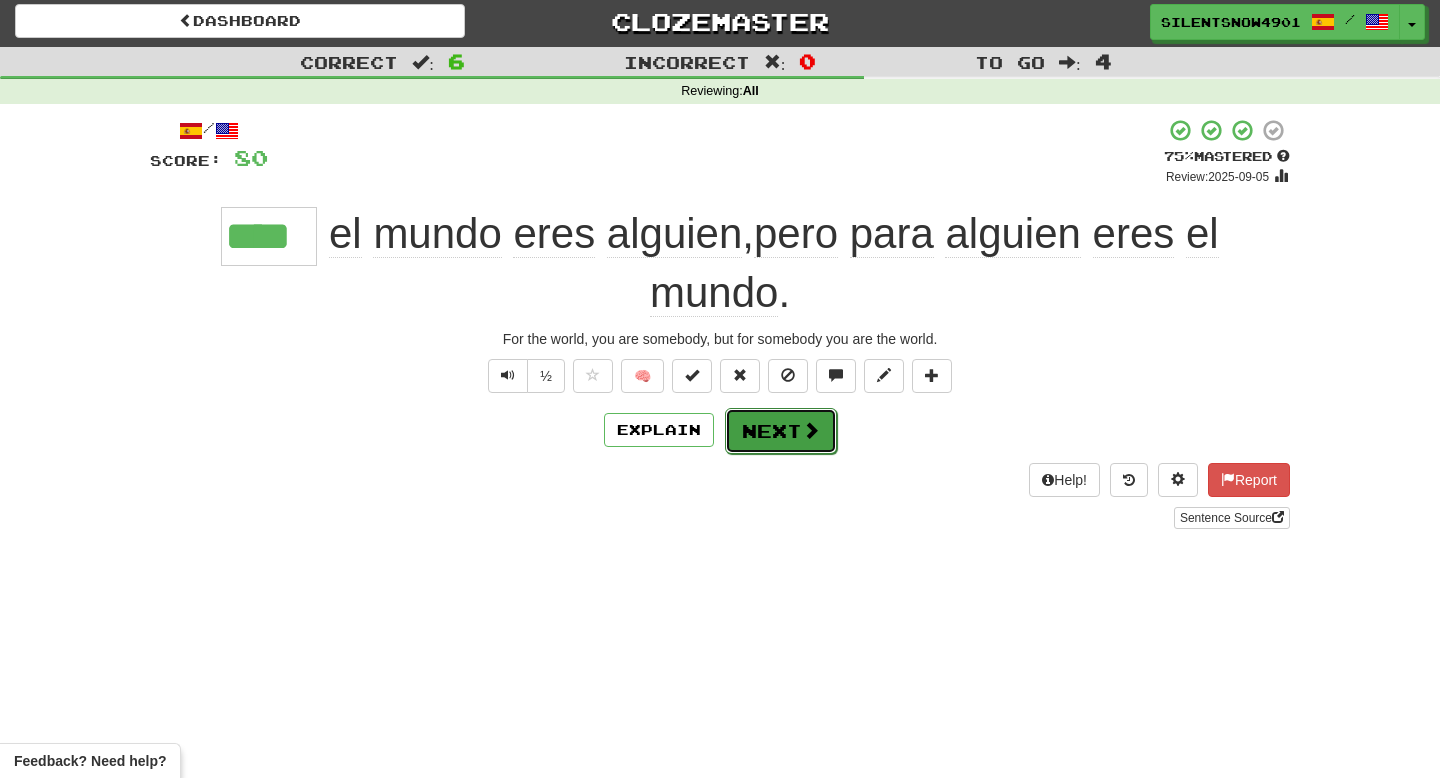 click on "Next" at bounding box center (781, 431) 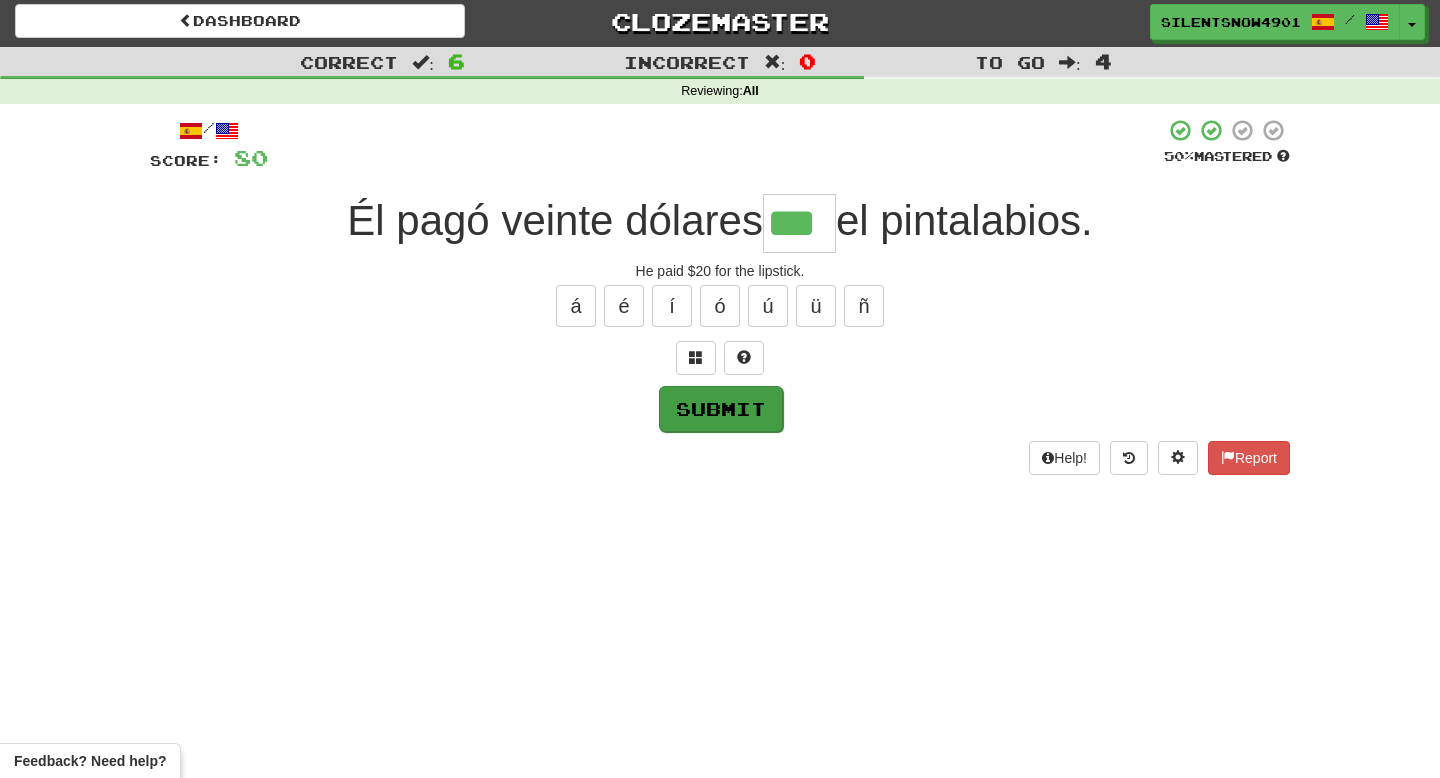 type on "***" 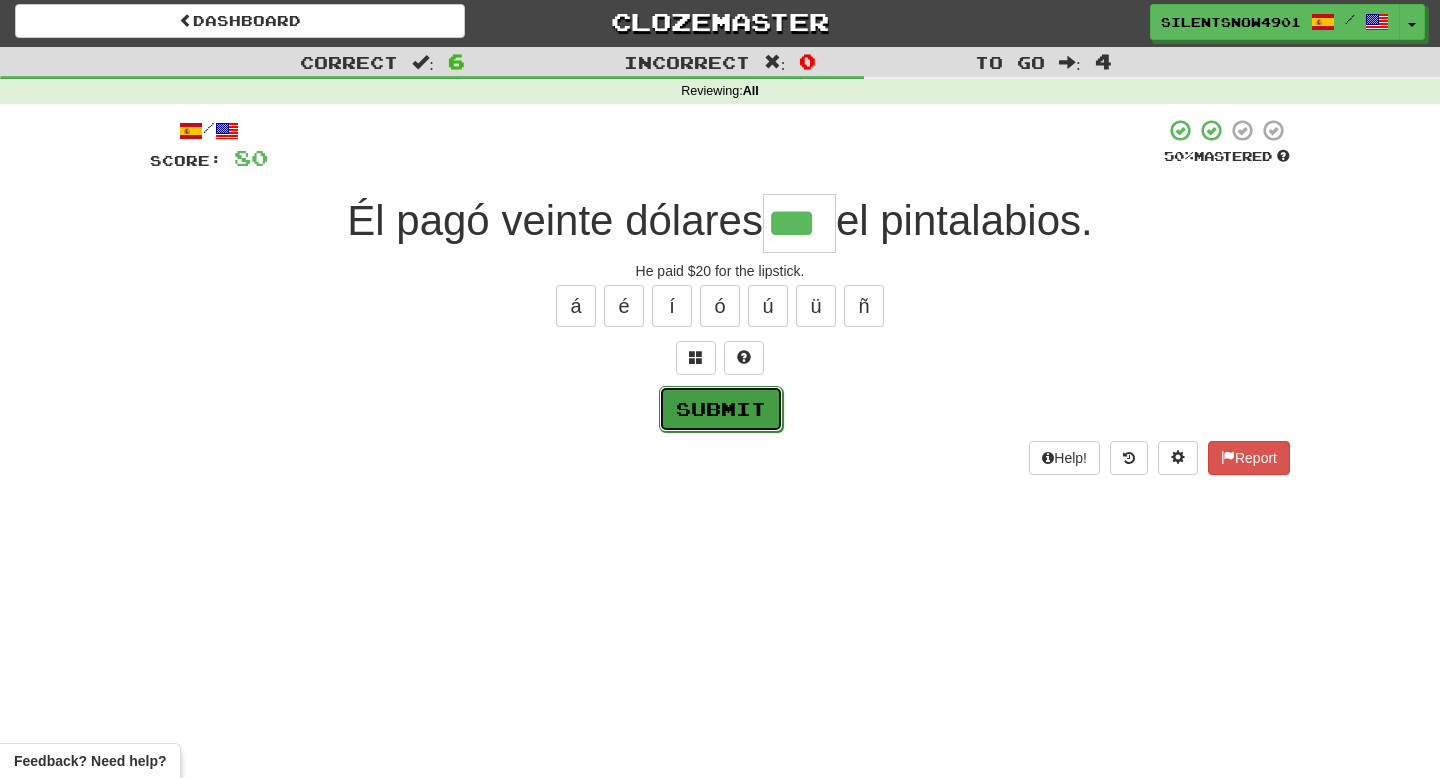click on "Submit" at bounding box center [721, 409] 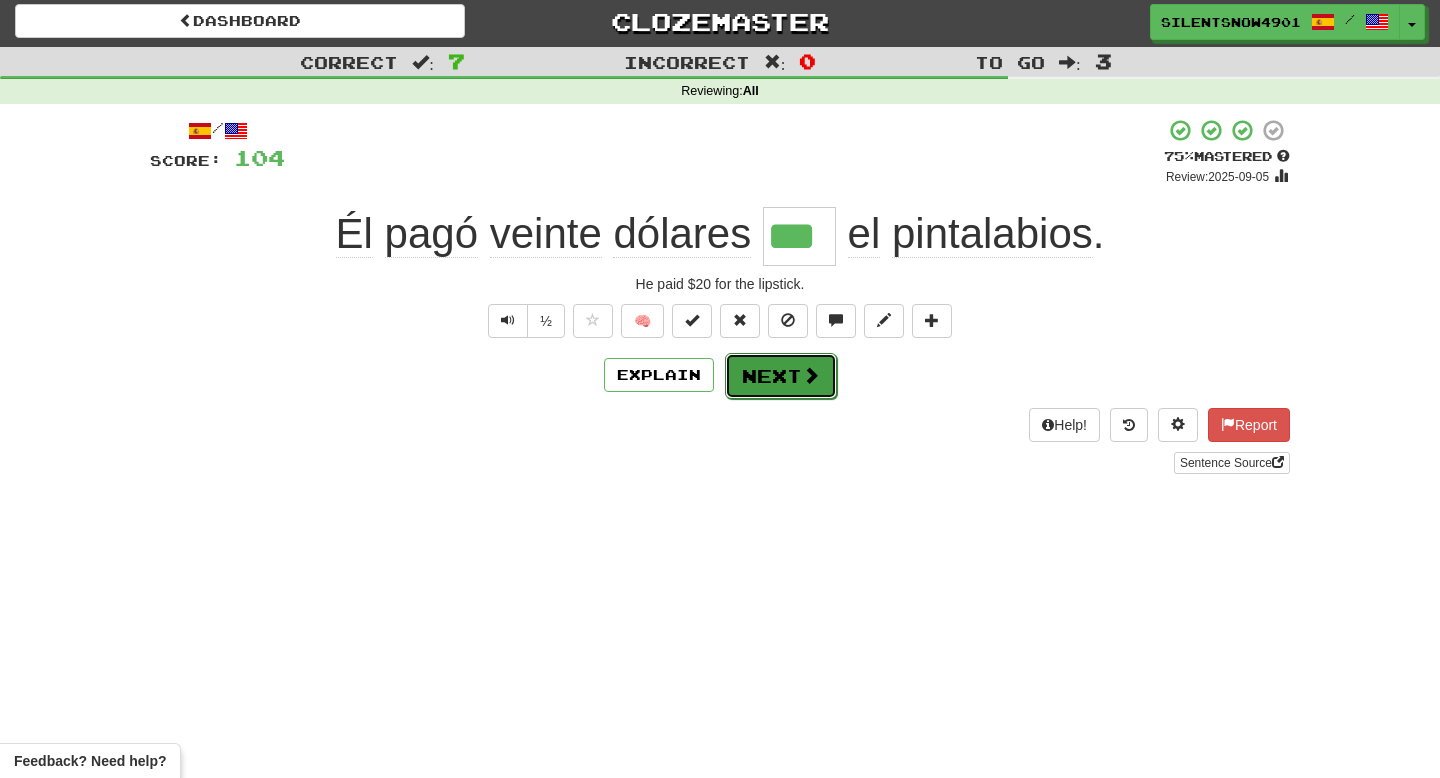 click at bounding box center [811, 375] 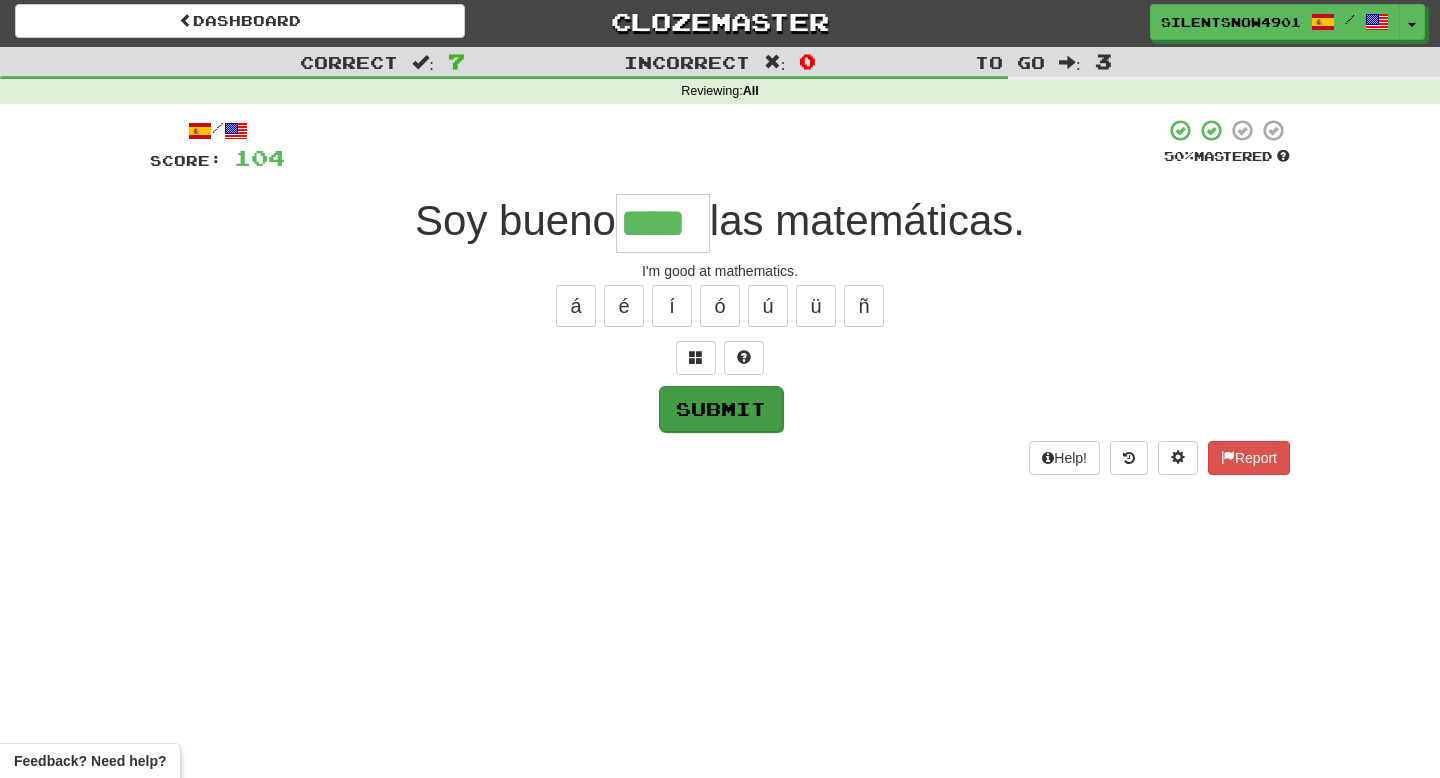 type on "****" 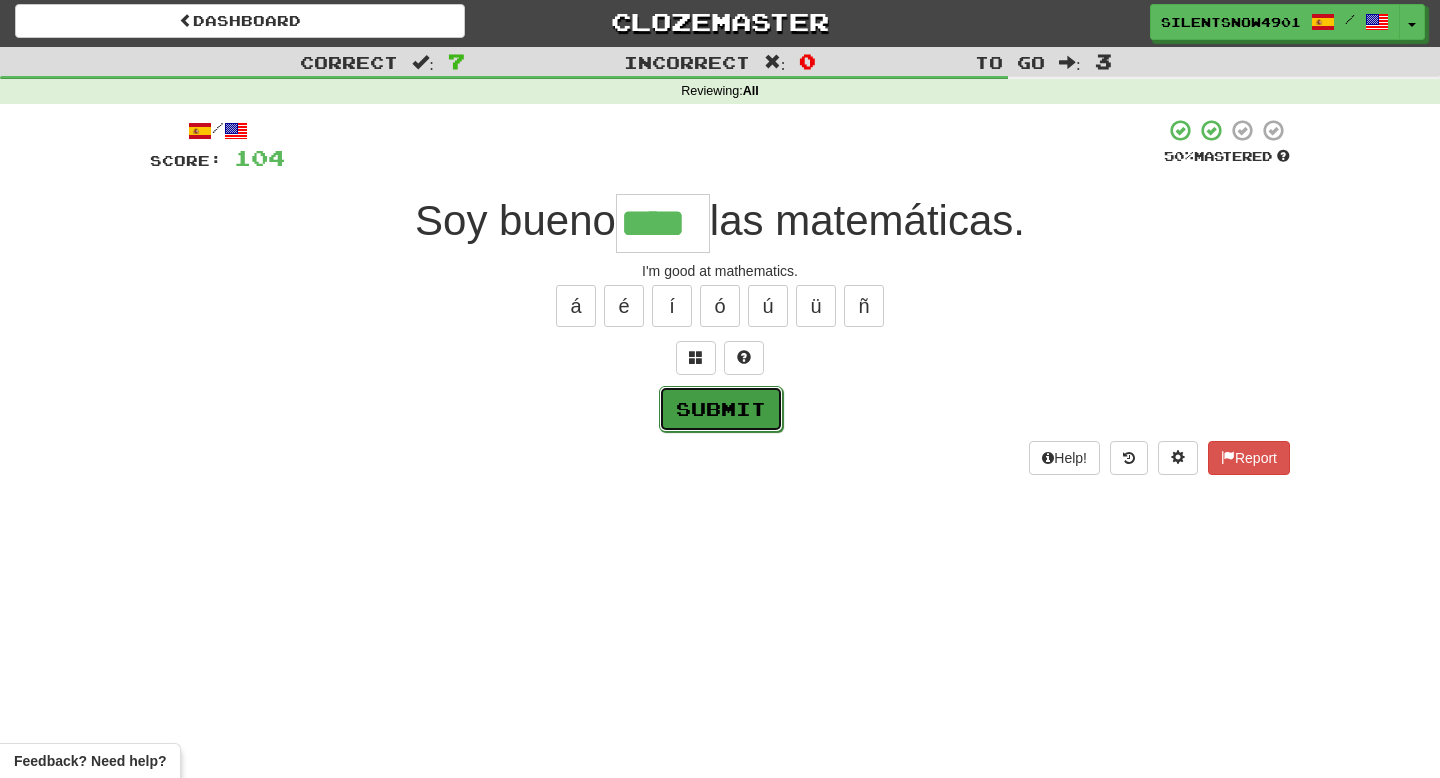 click on "Submit" at bounding box center (721, 409) 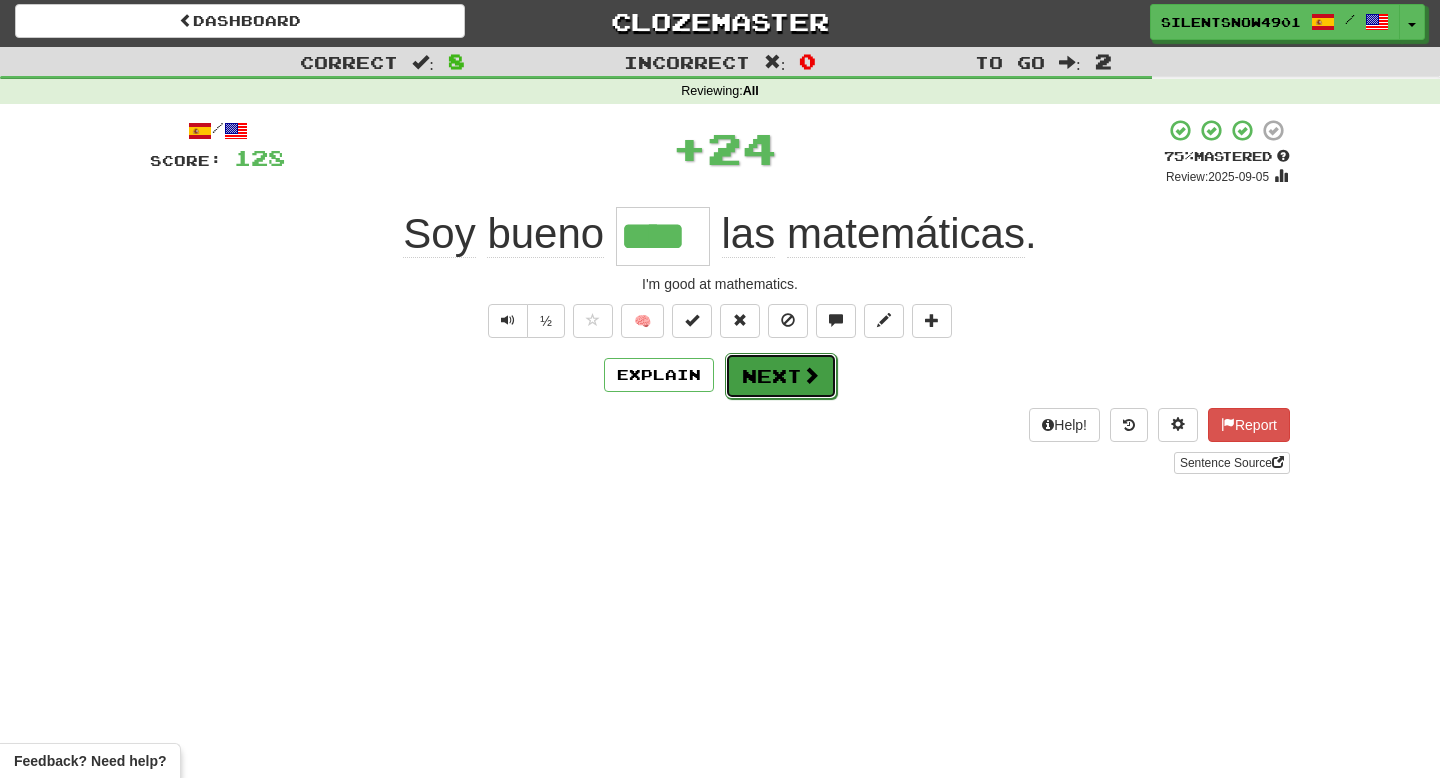 click on "Next" at bounding box center [781, 376] 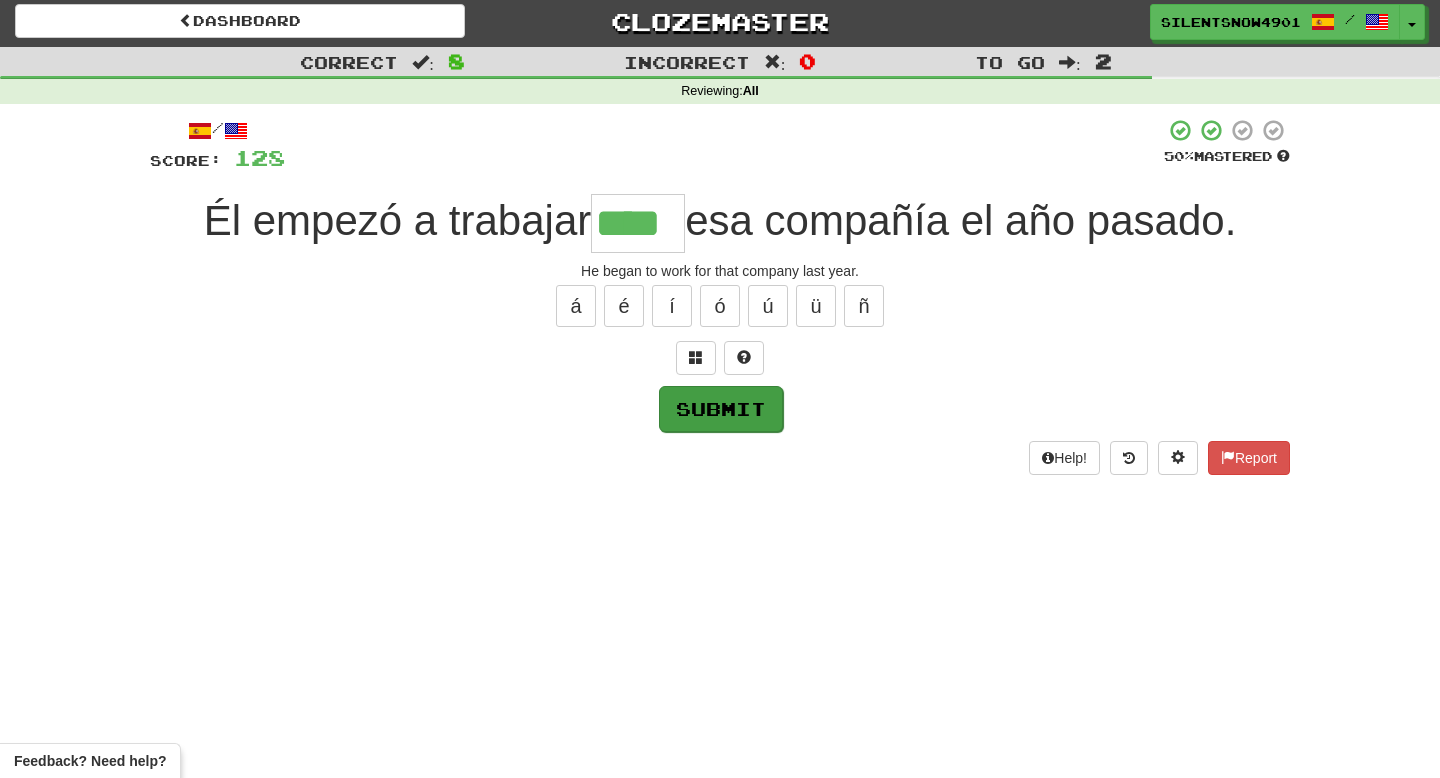 type on "****" 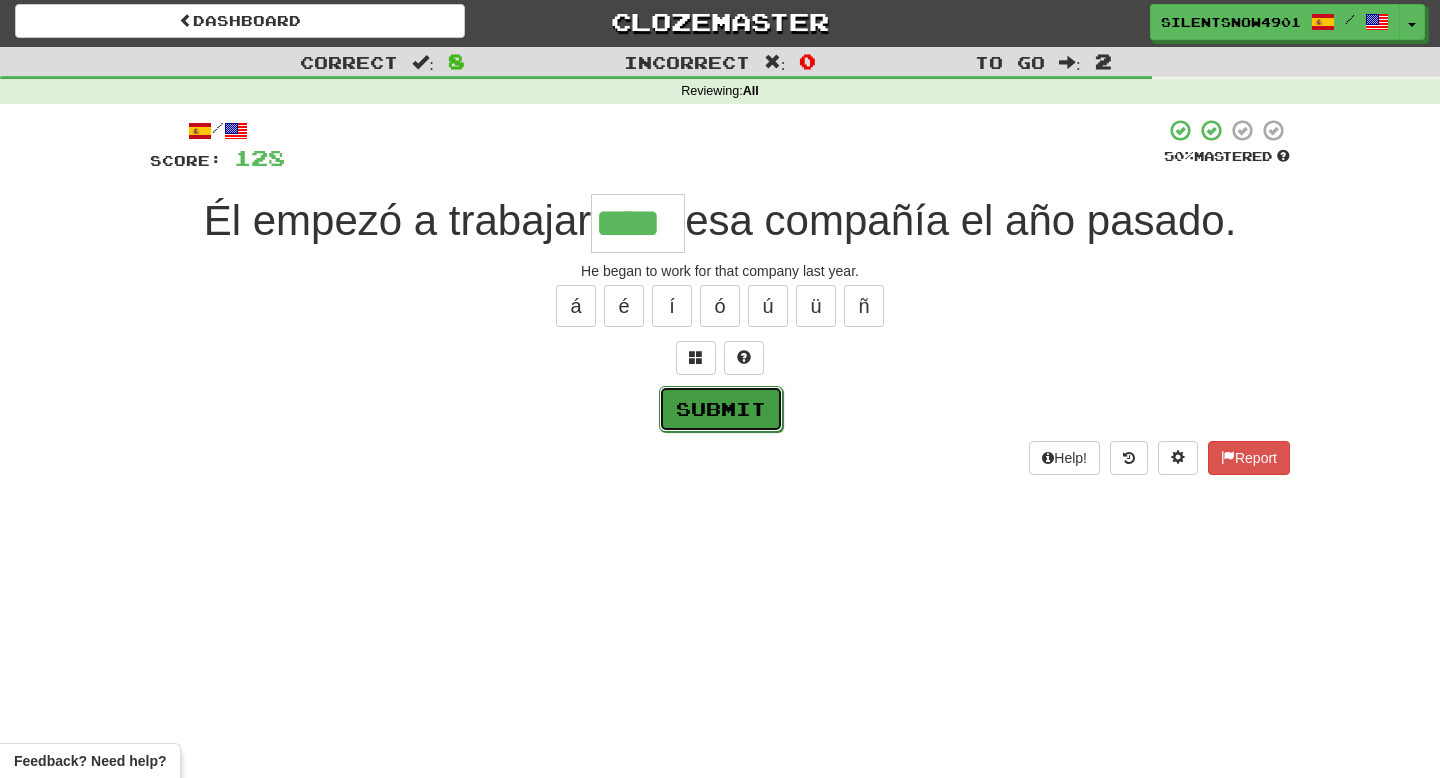 click on "Submit" at bounding box center (721, 409) 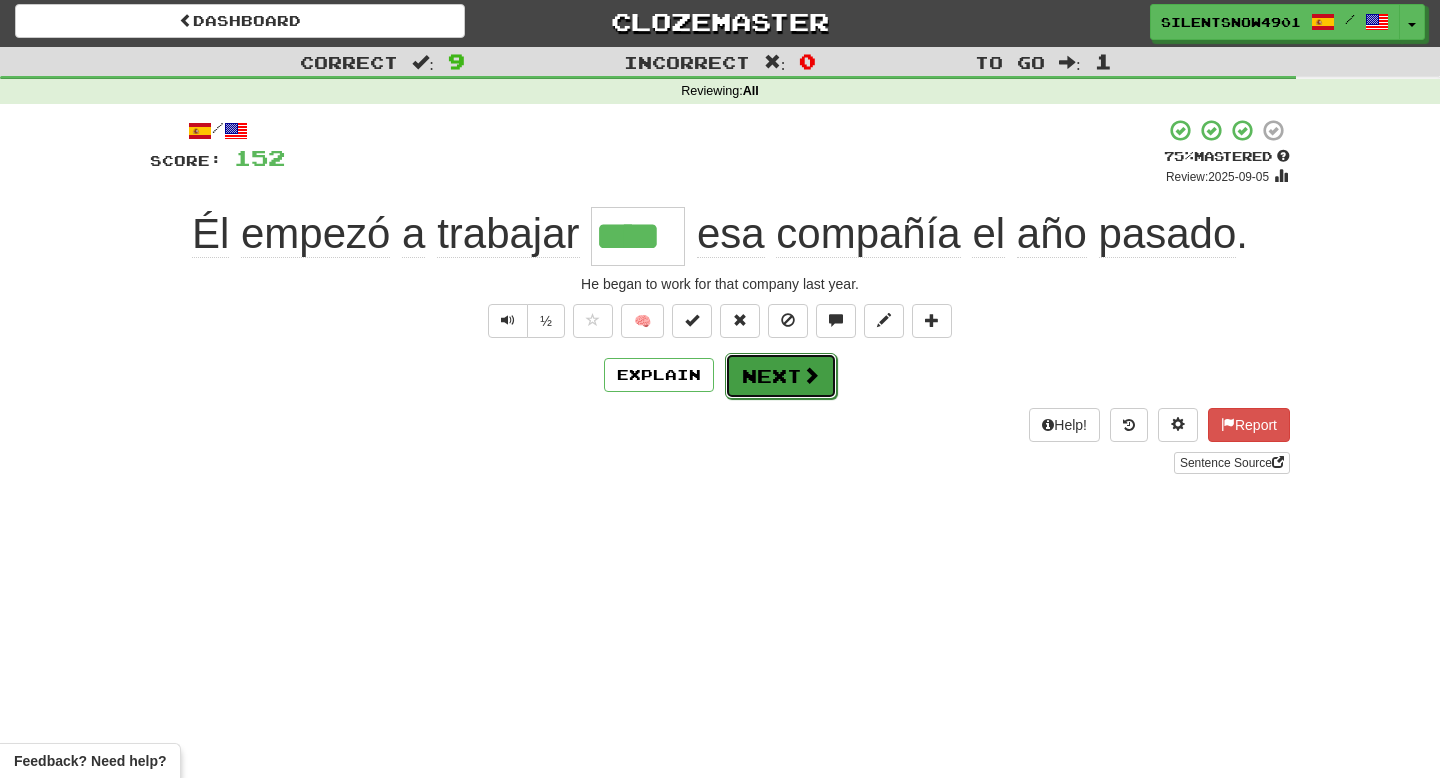 click on "Next" at bounding box center (781, 376) 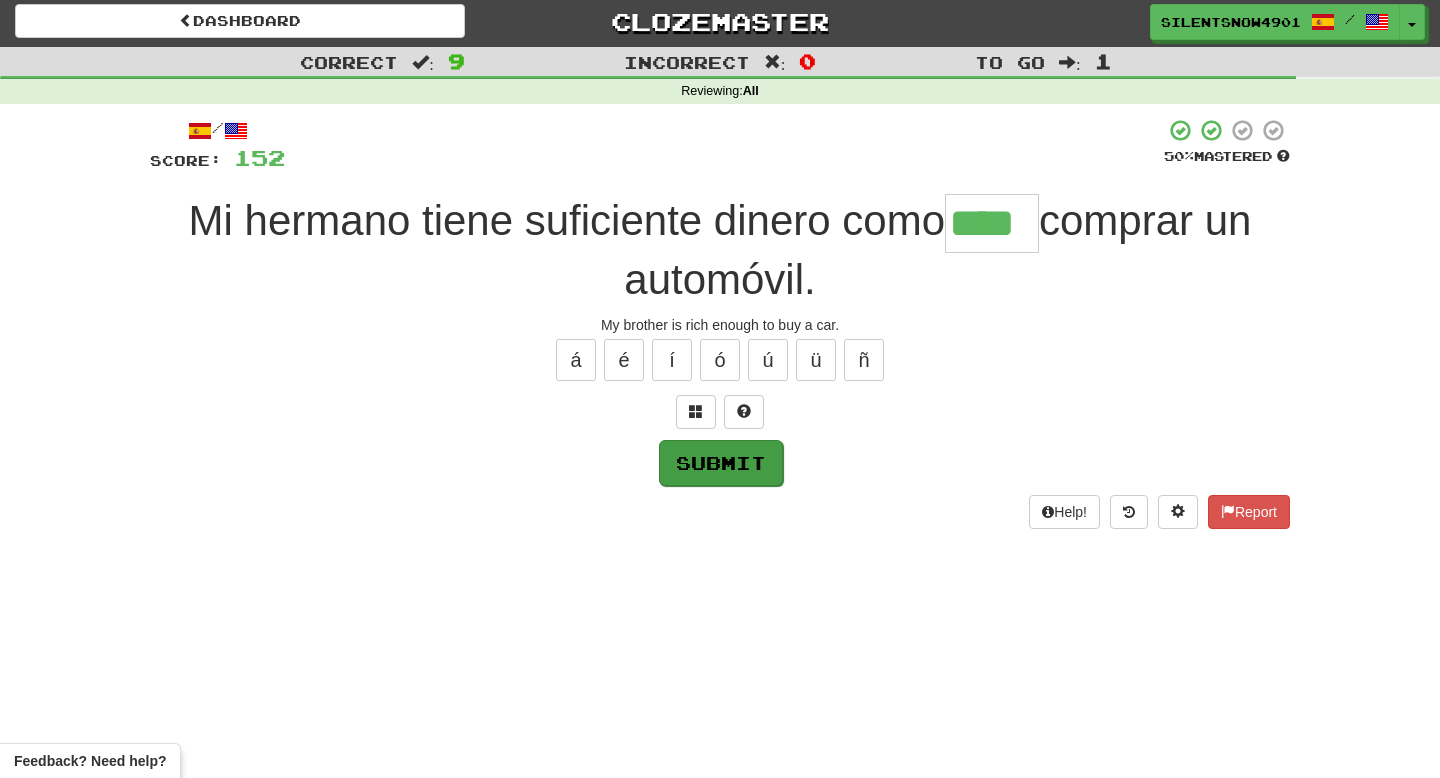 type on "****" 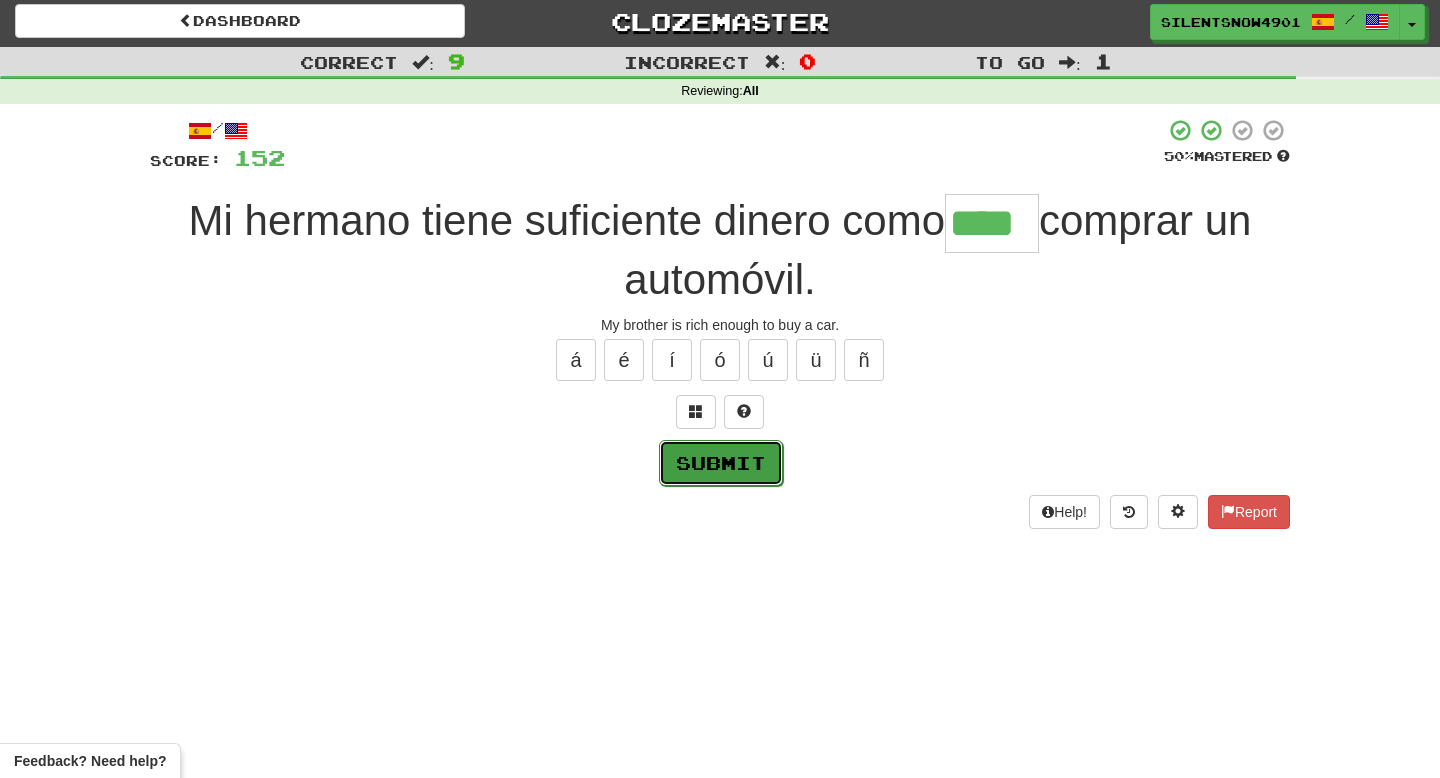 drag, startPoint x: 700, startPoint y: 459, endPoint x: 688, endPoint y: 452, distance: 13.892444 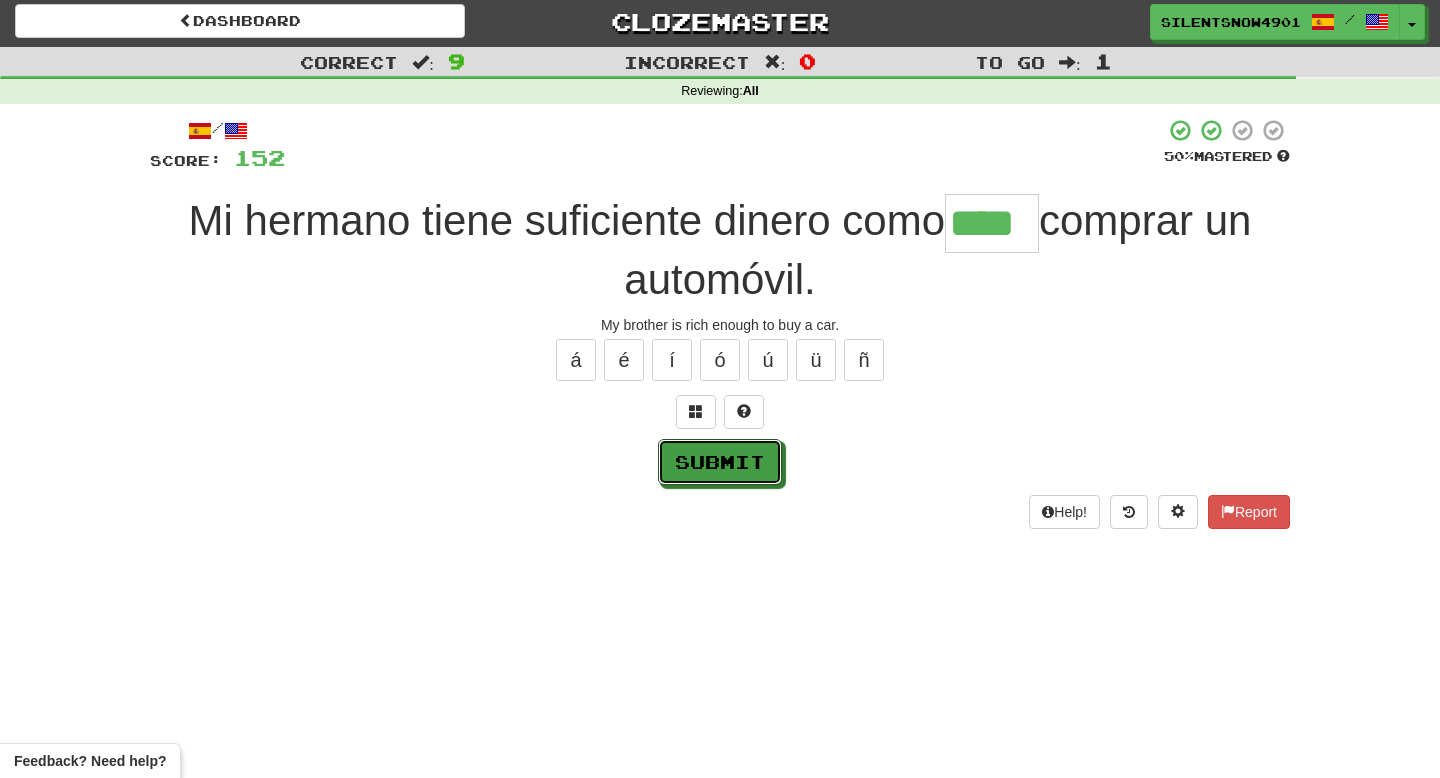 click on "Submit" at bounding box center (720, 462) 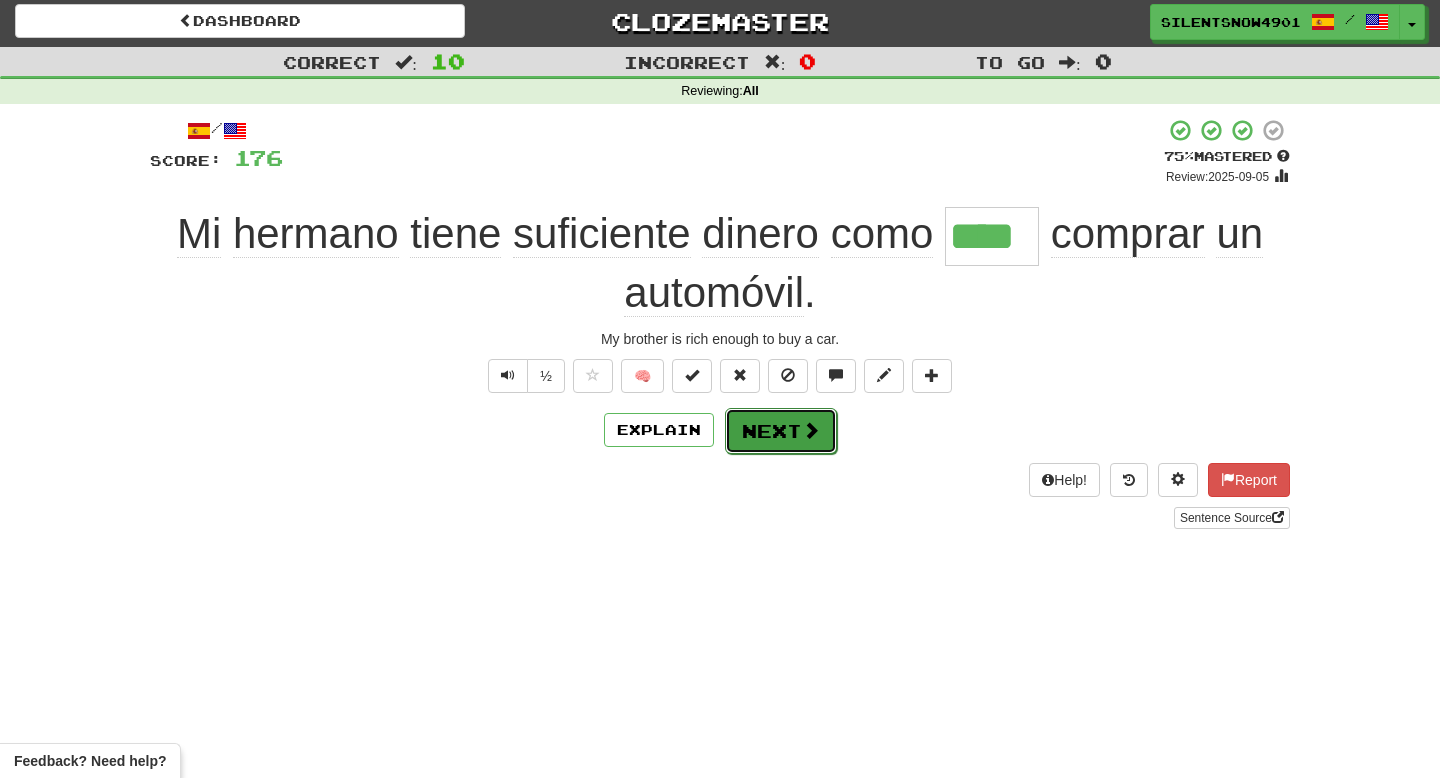 click on "Next" at bounding box center (781, 431) 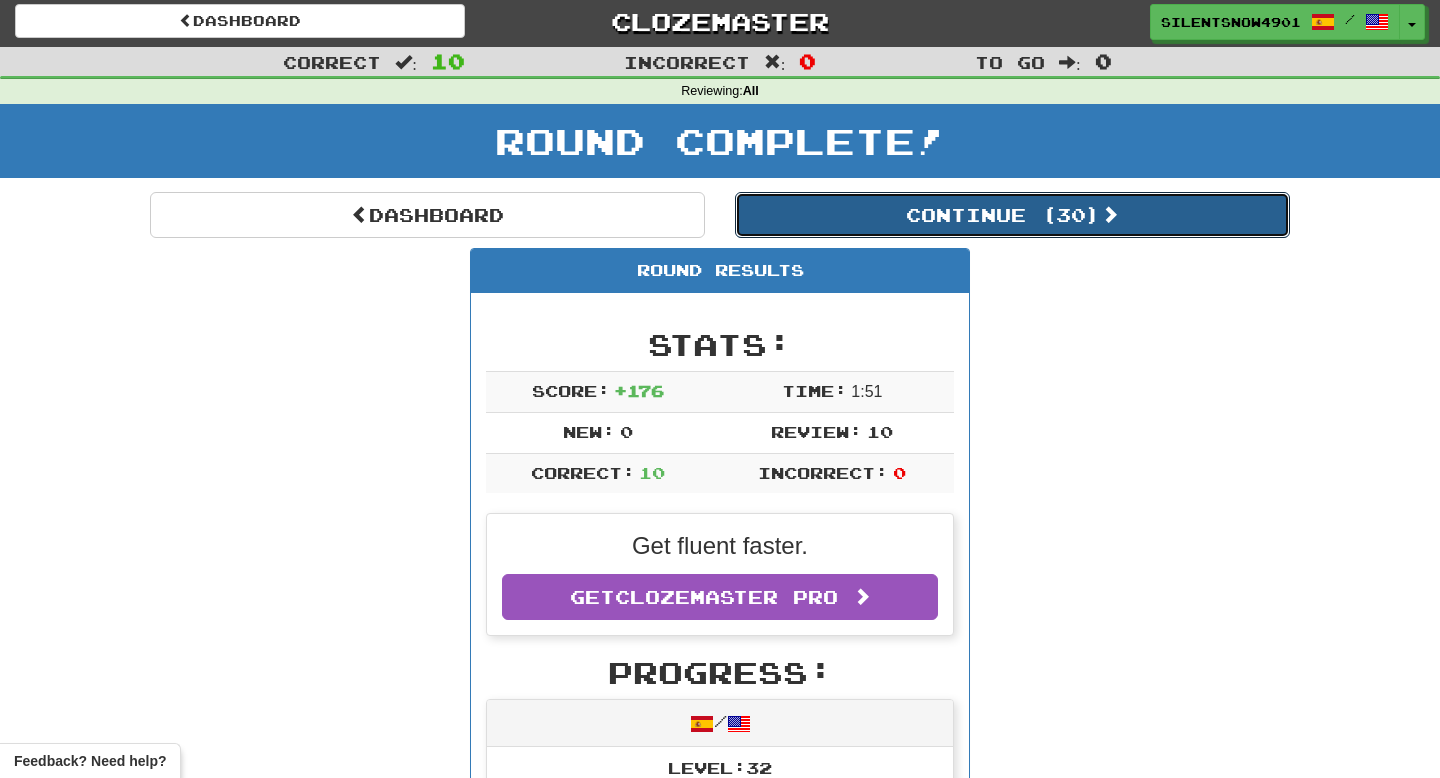 click on "Continue ( 30 )" at bounding box center [1012, 215] 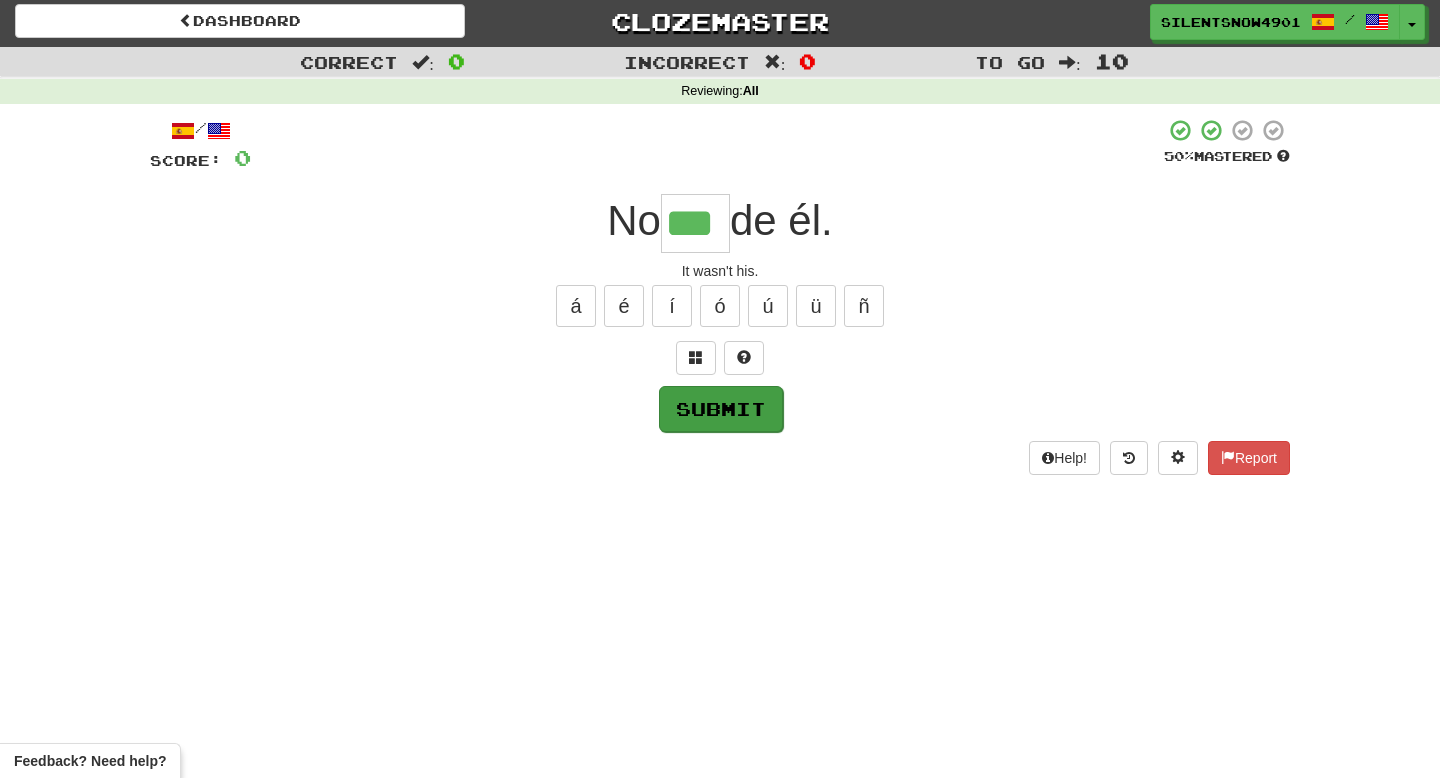 type on "***" 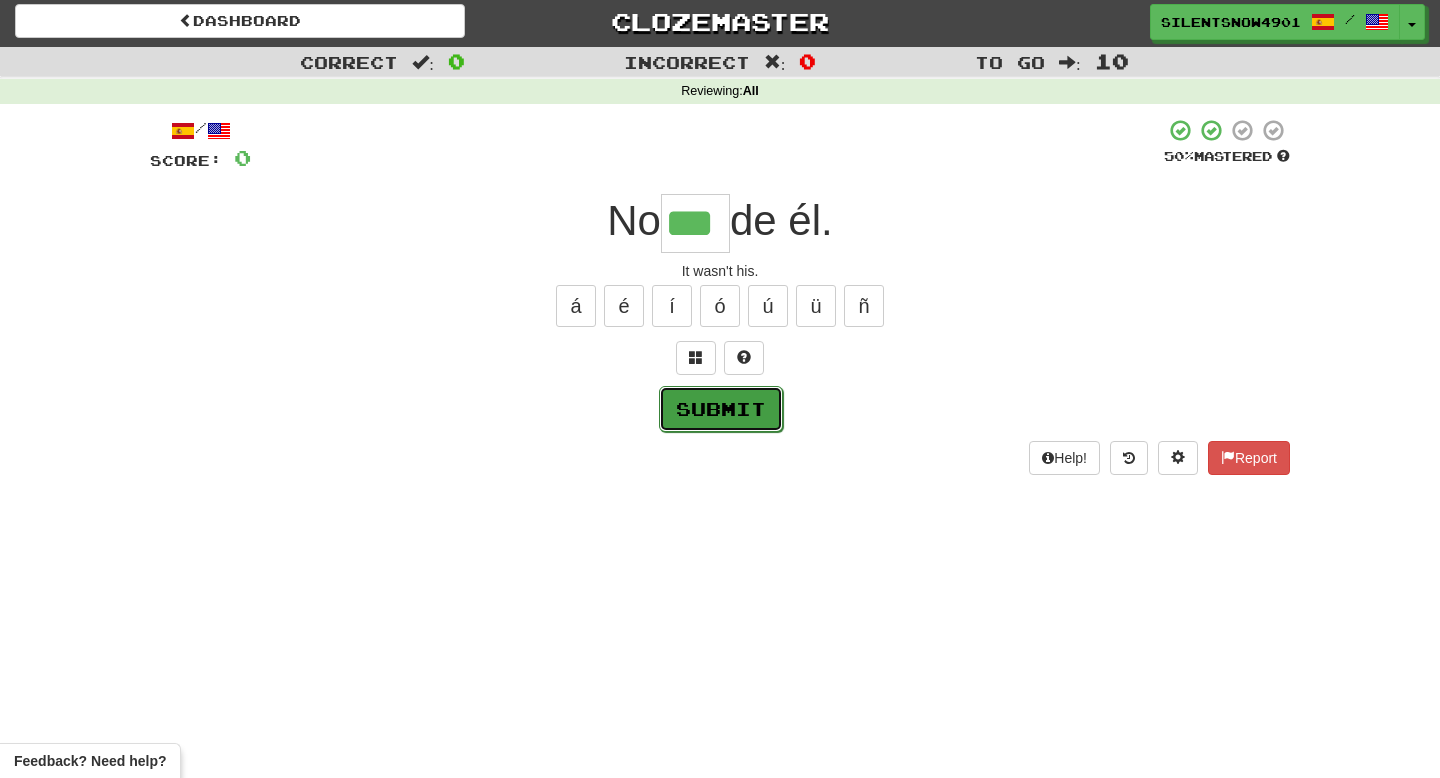 click on "Submit" at bounding box center [721, 409] 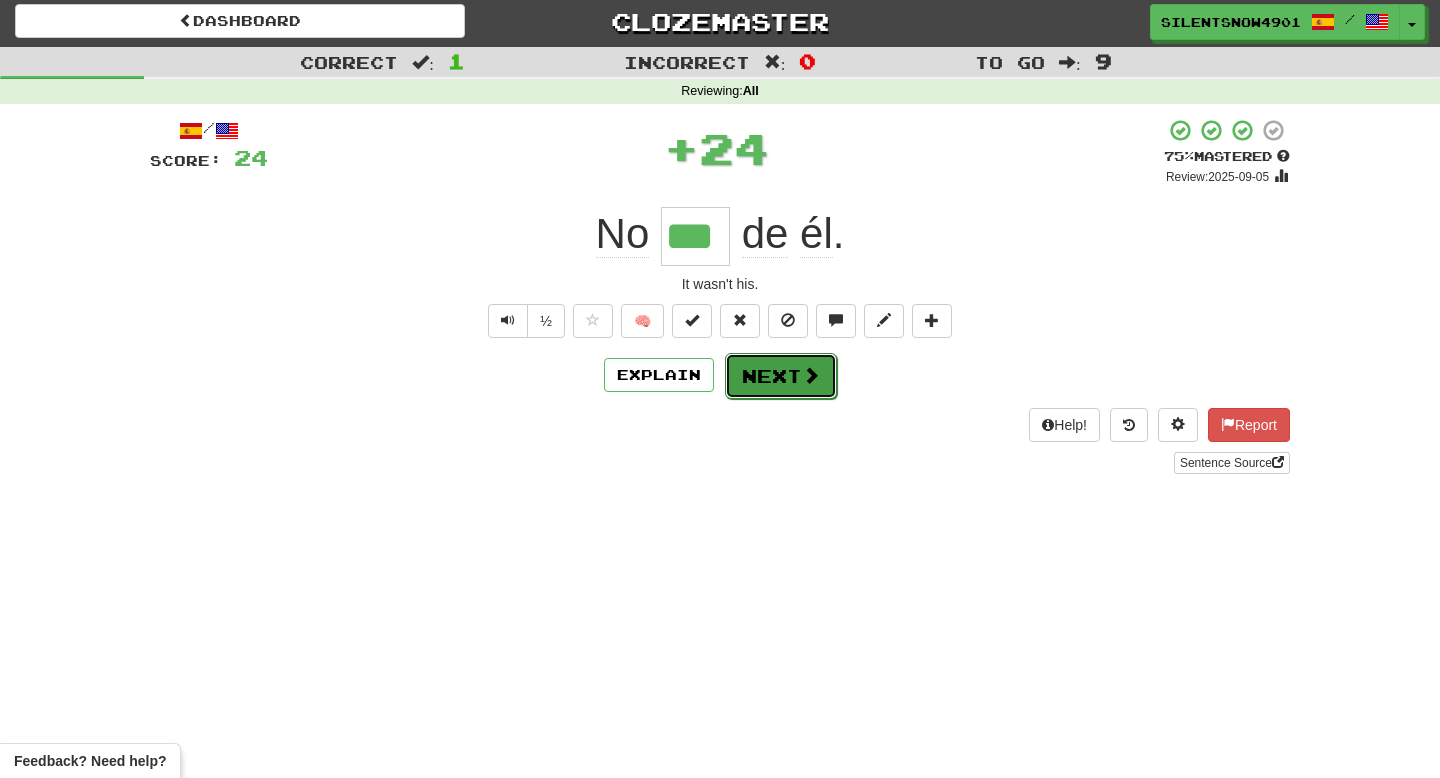 click on "Next" at bounding box center (781, 376) 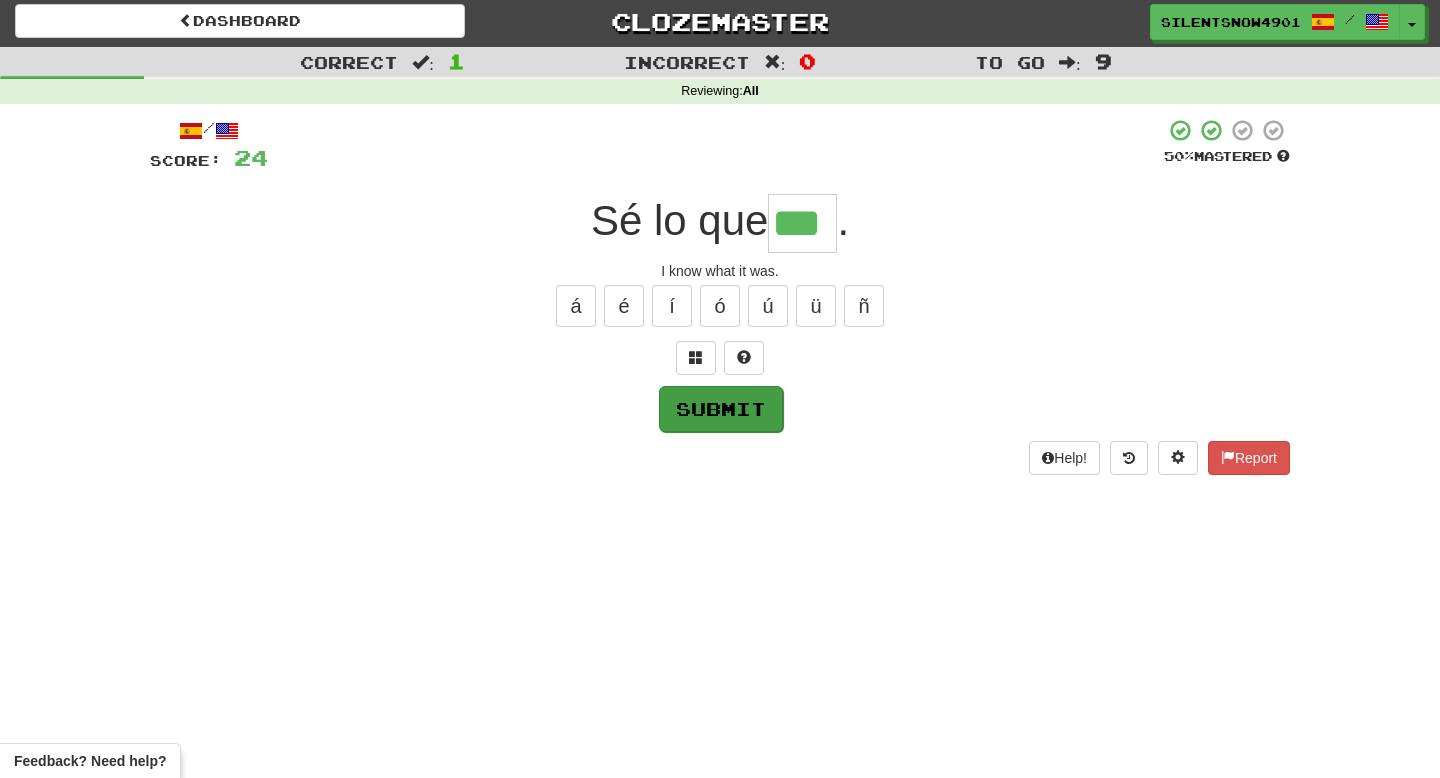 type on "***" 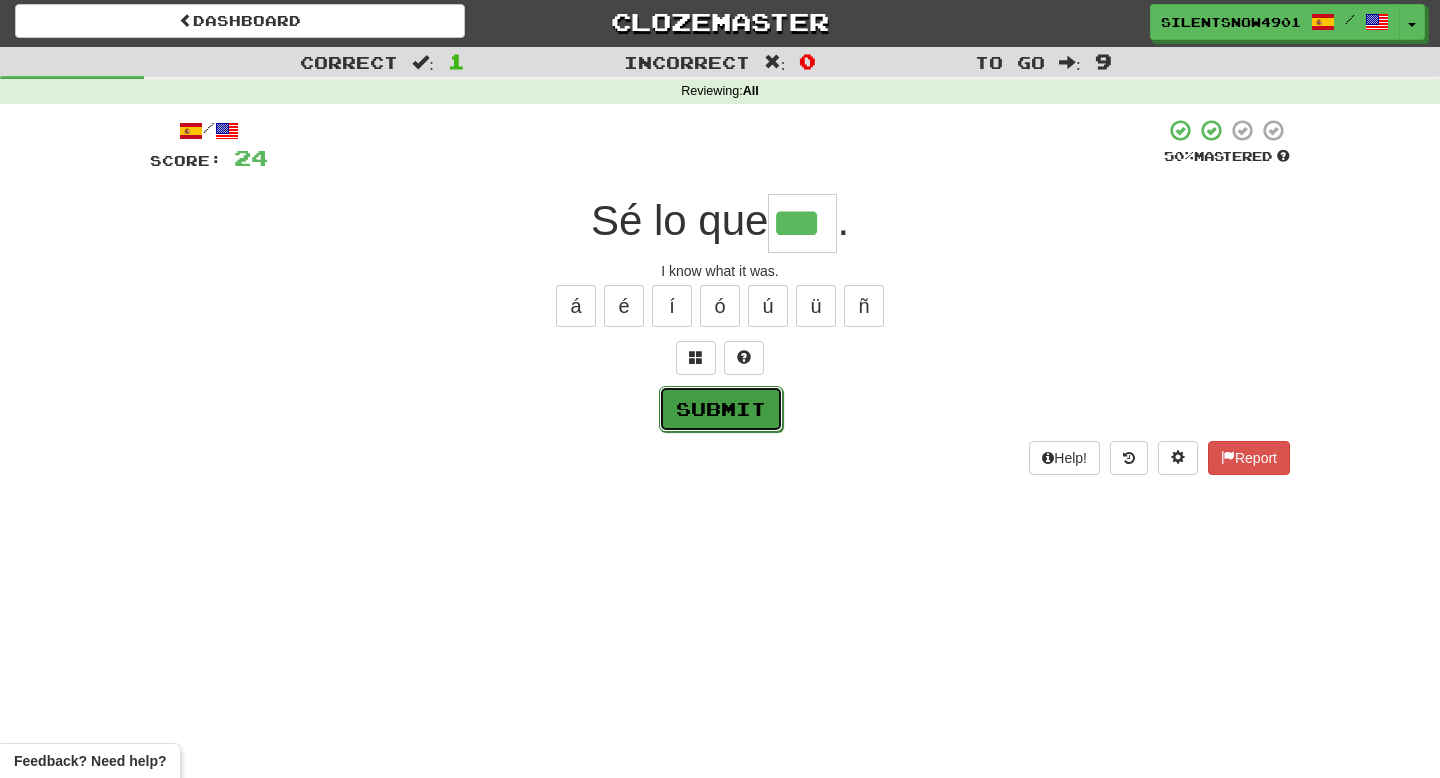 click on "Submit" at bounding box center (721, 409) 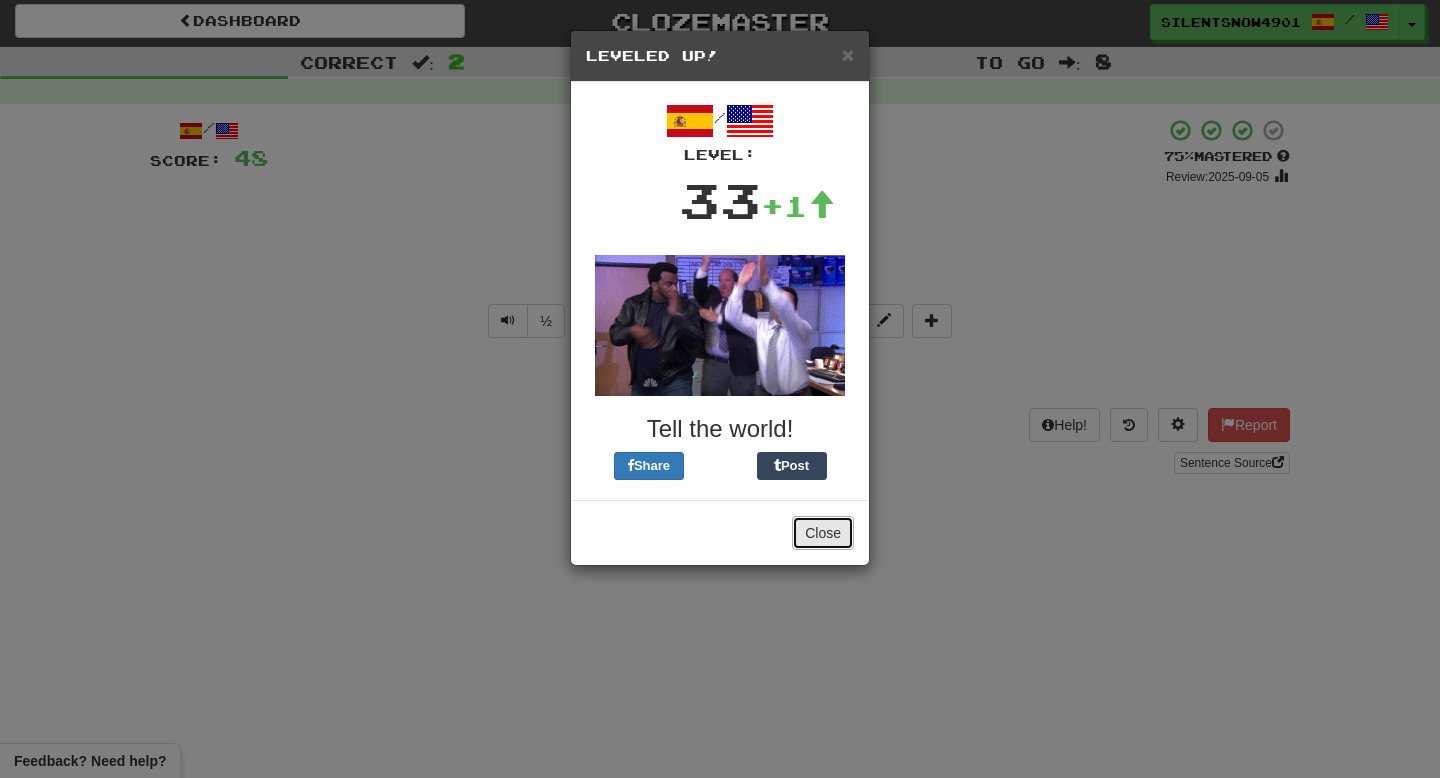 click on "Close" at bounding box center (823, 533) 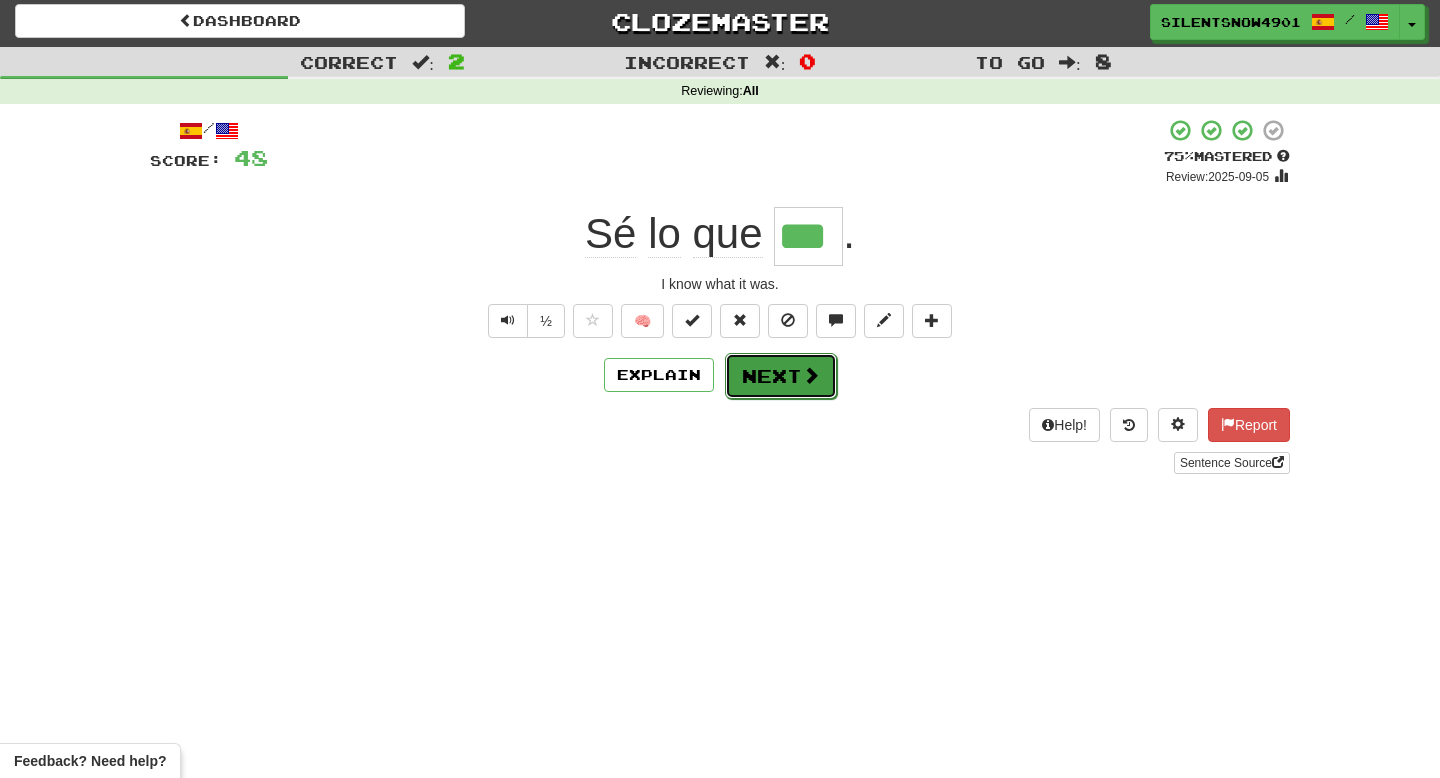 click on "Next" at bounding box center (781, 376) 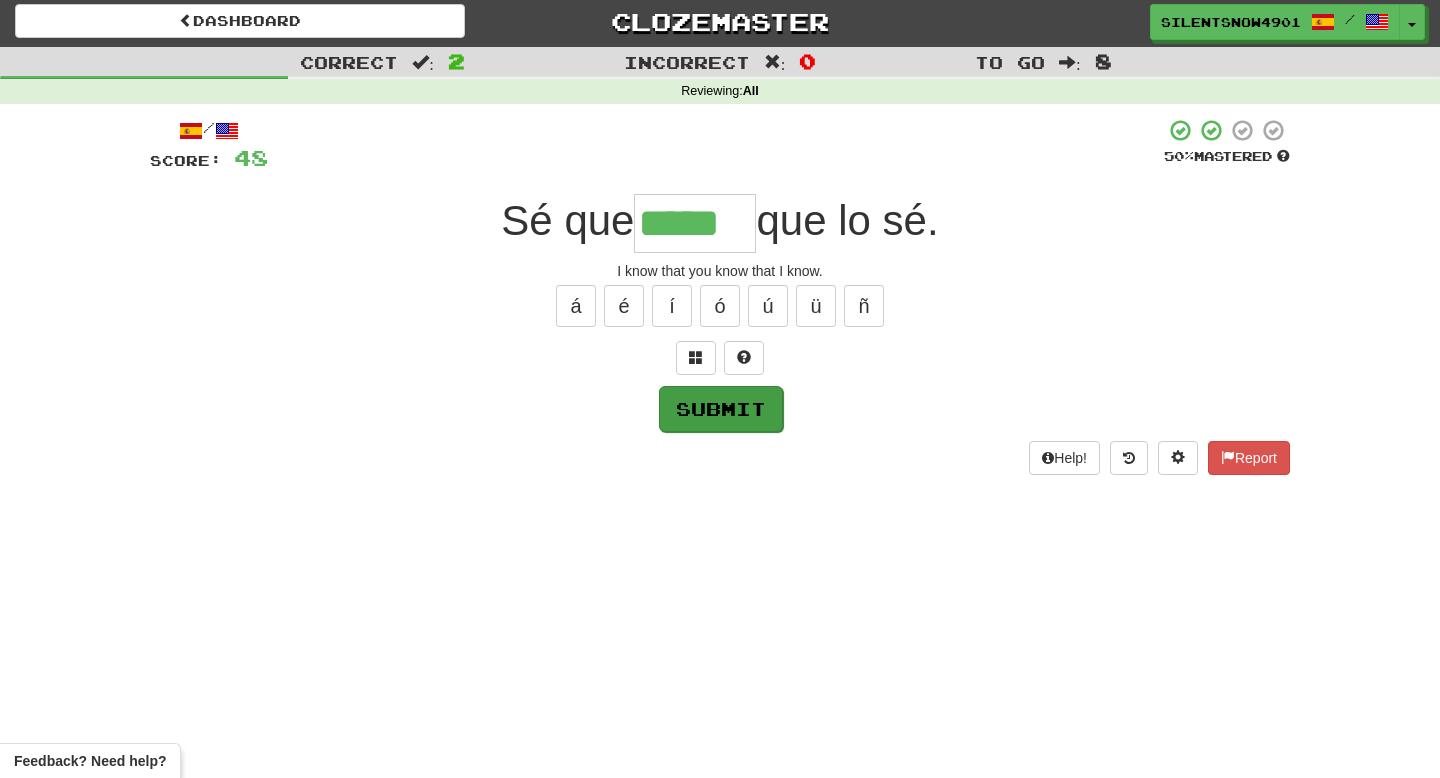 type on "*****" 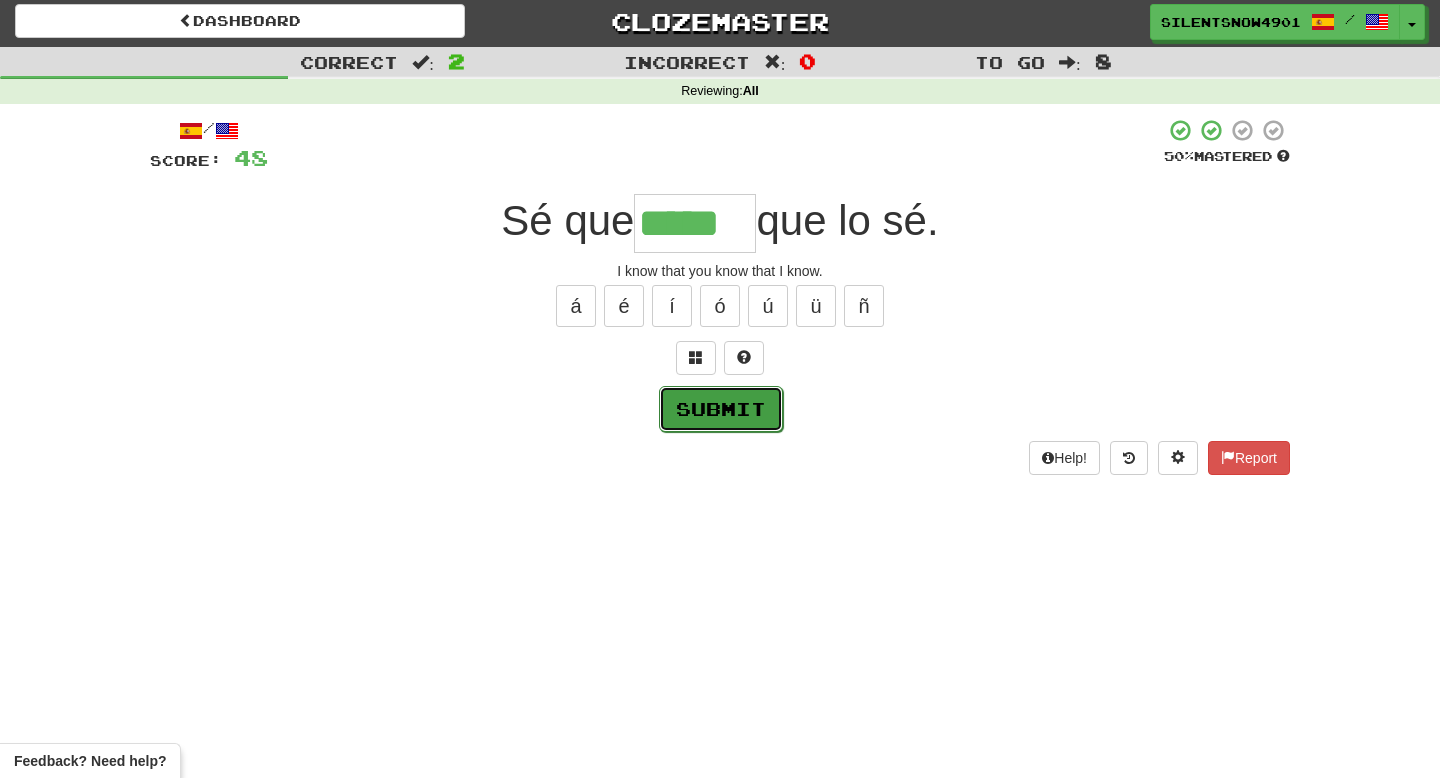 click on "Submit" at bounding box center [721, 409] 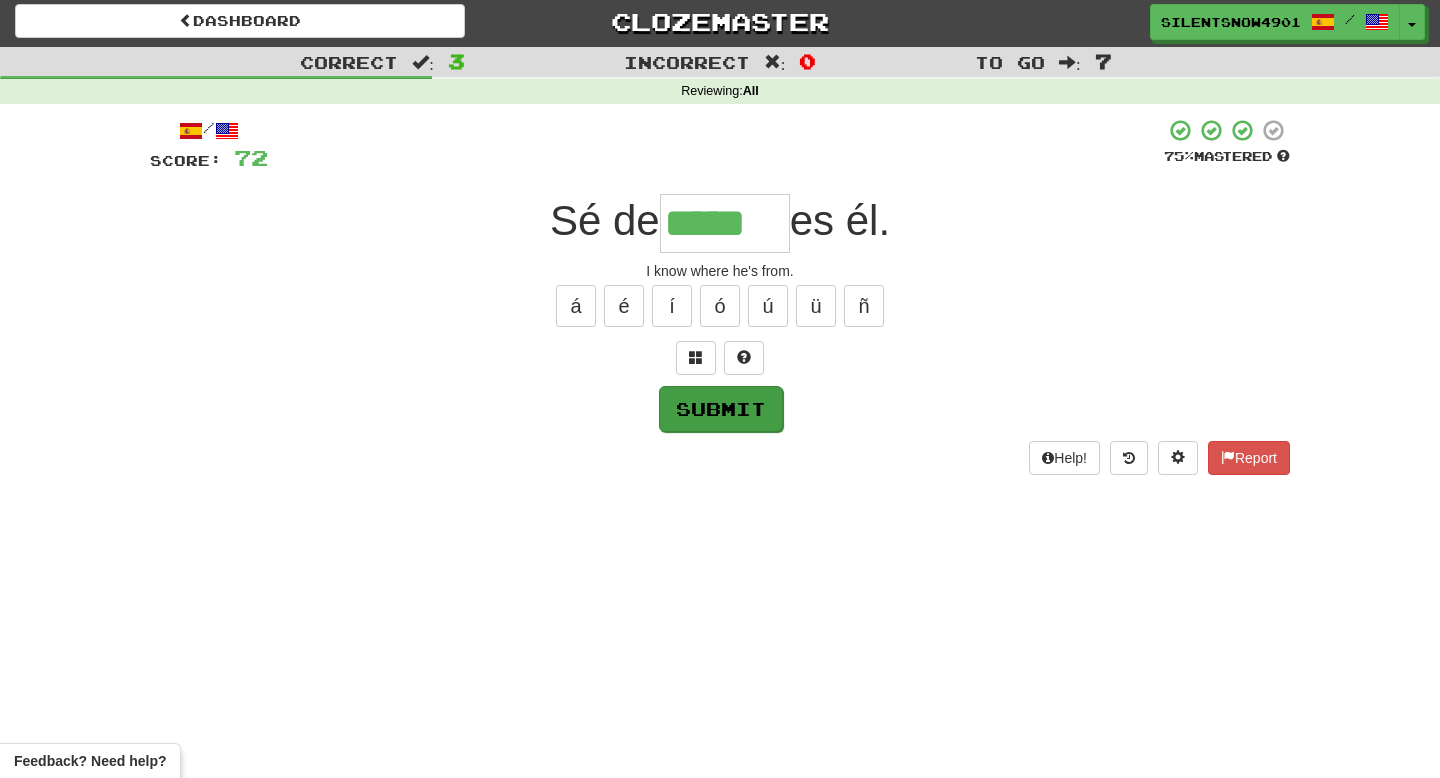 type on "*****" 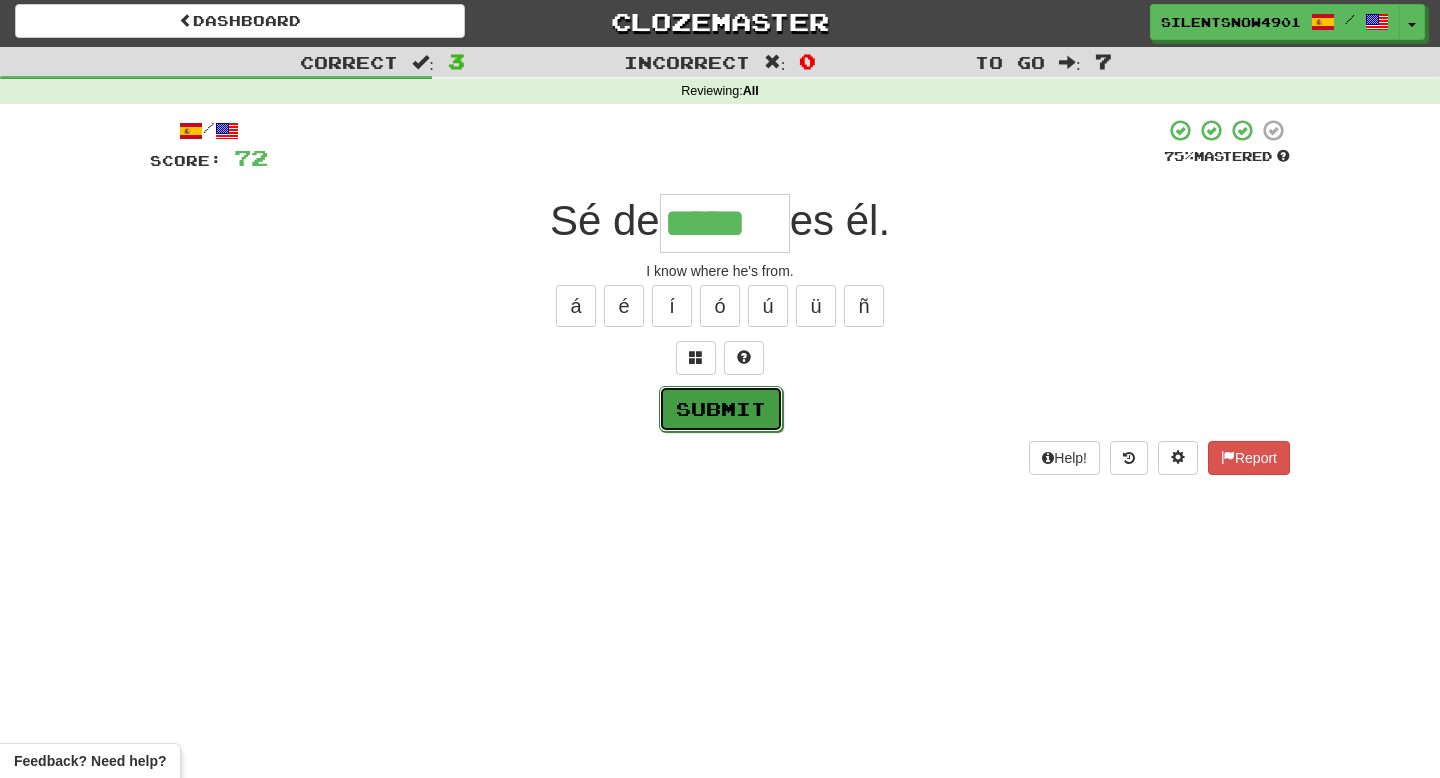 click on "Submit" at bounding box center [721, 409] 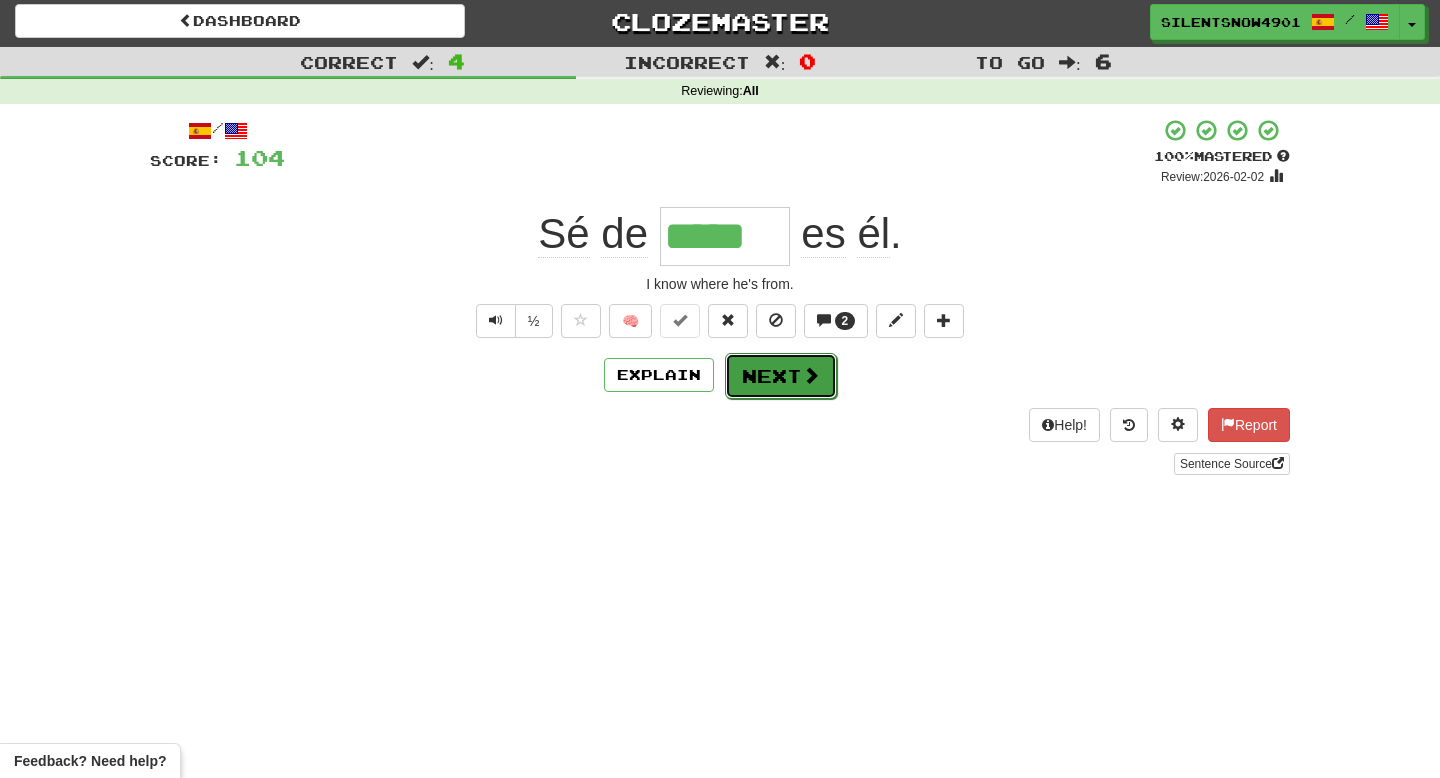 click on "Next" at bounding box center [781, 376] 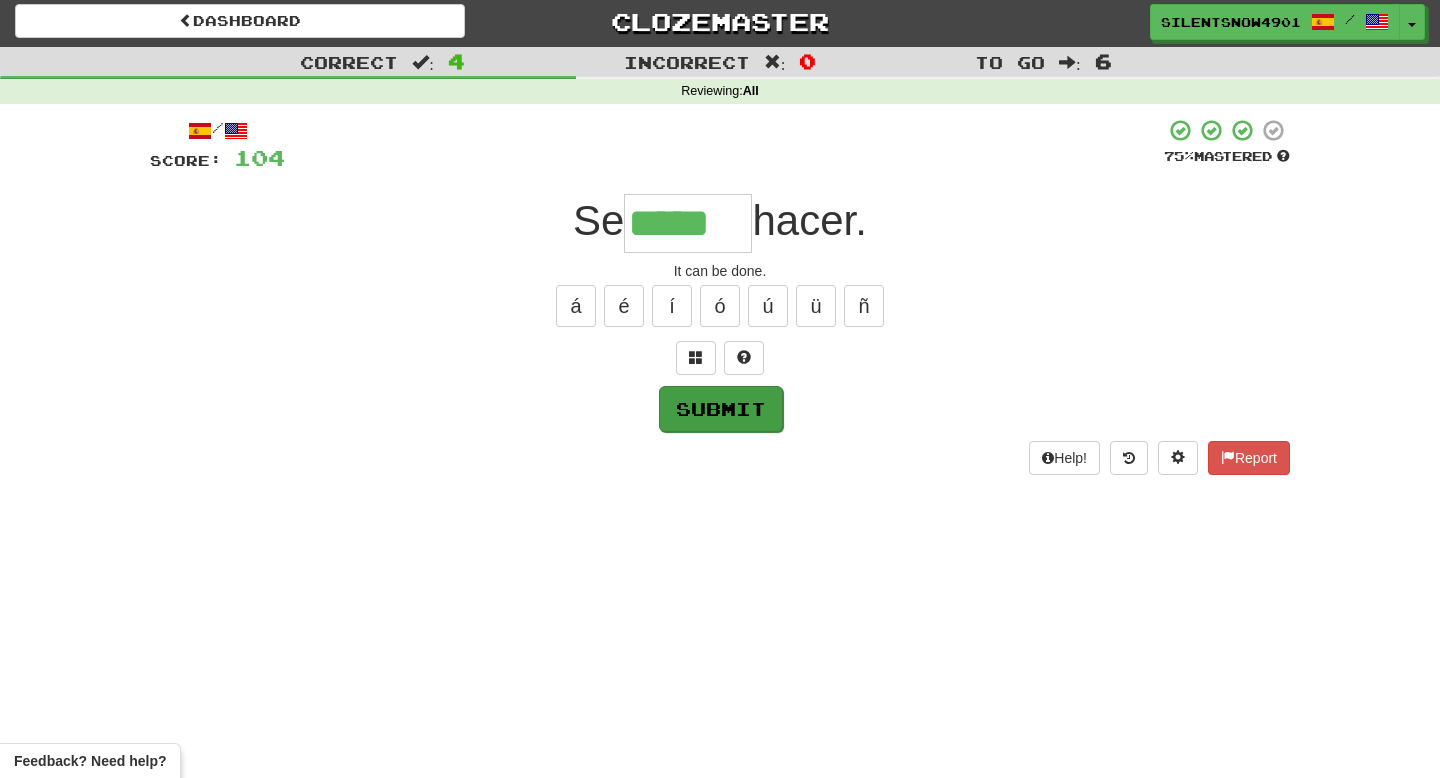 type on "*****" 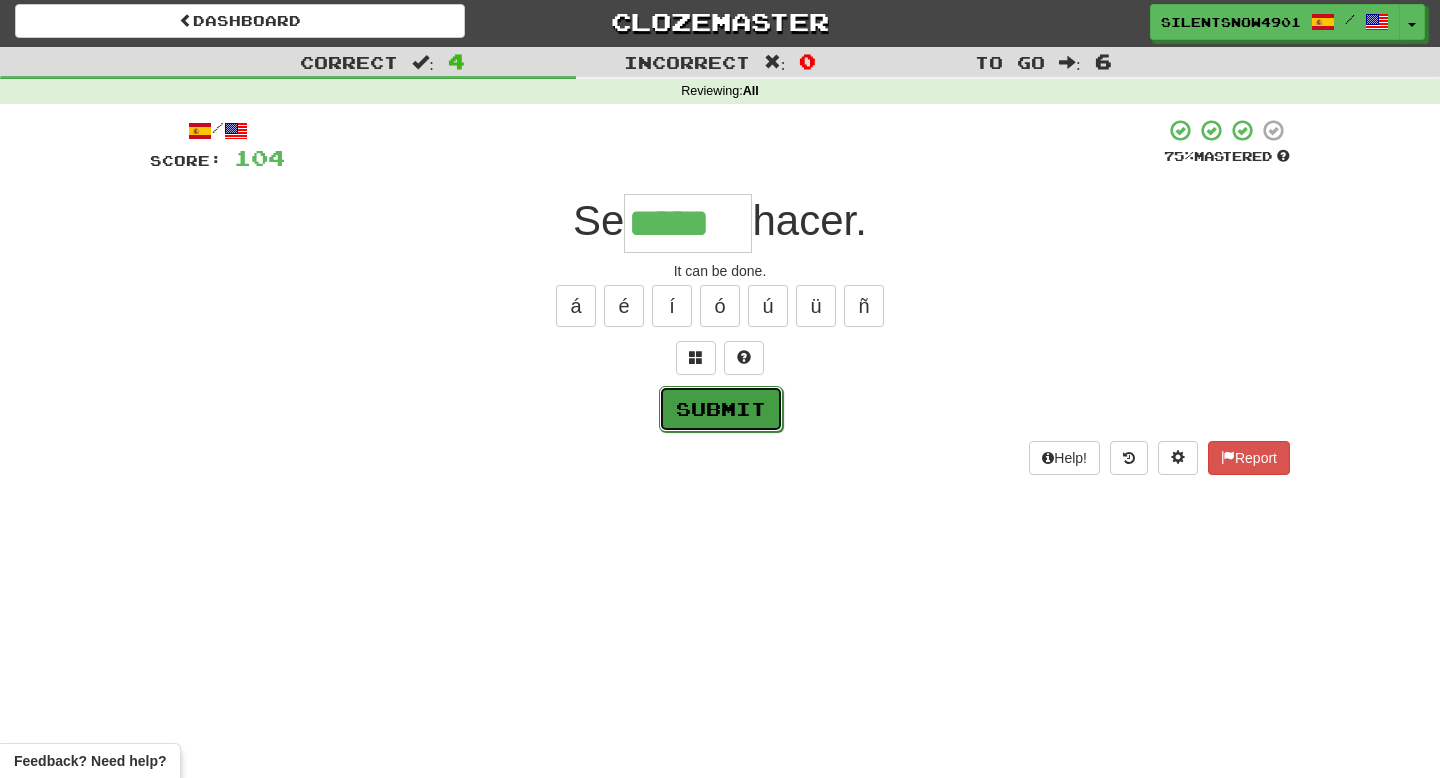 click on "Submit" at bounding box center [721, 409] 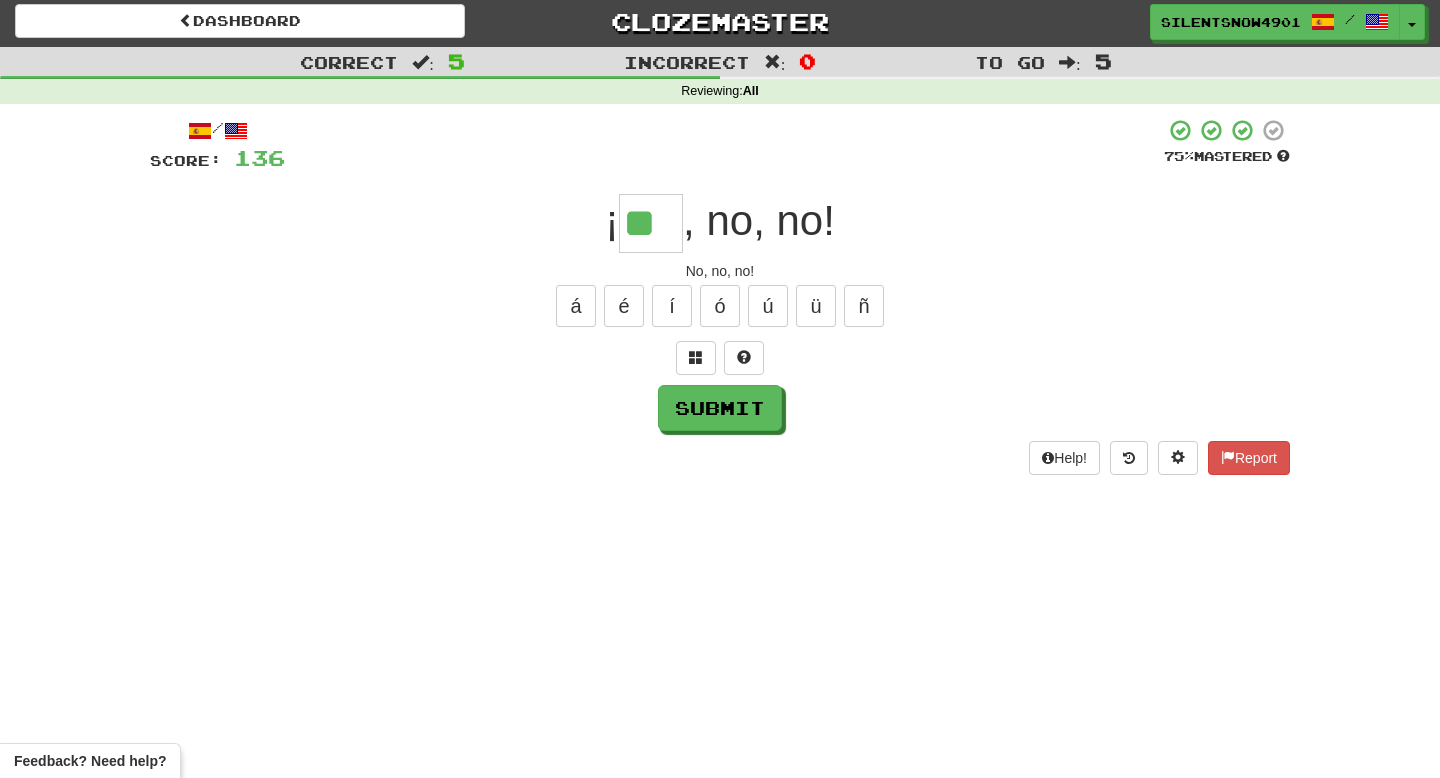 type on "**" 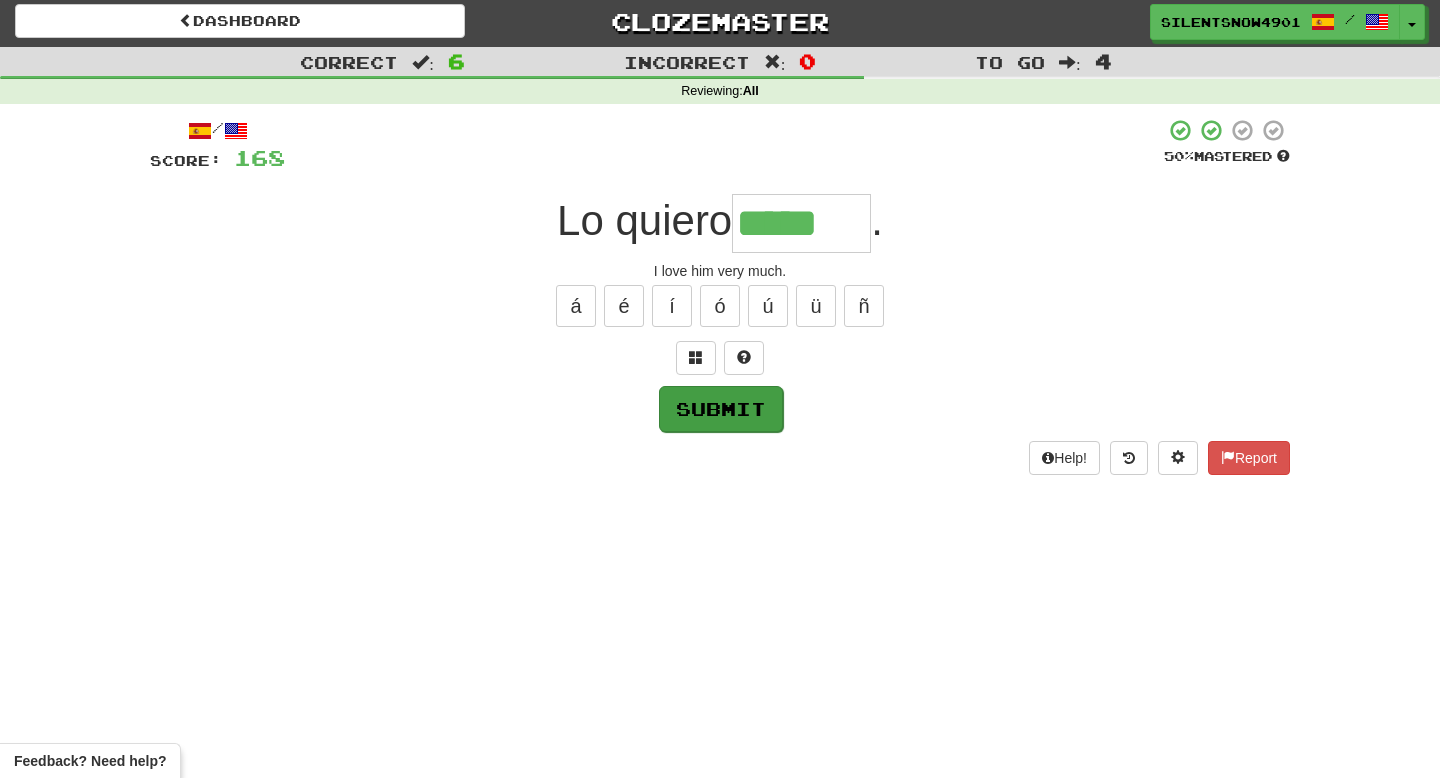 type on "*****" 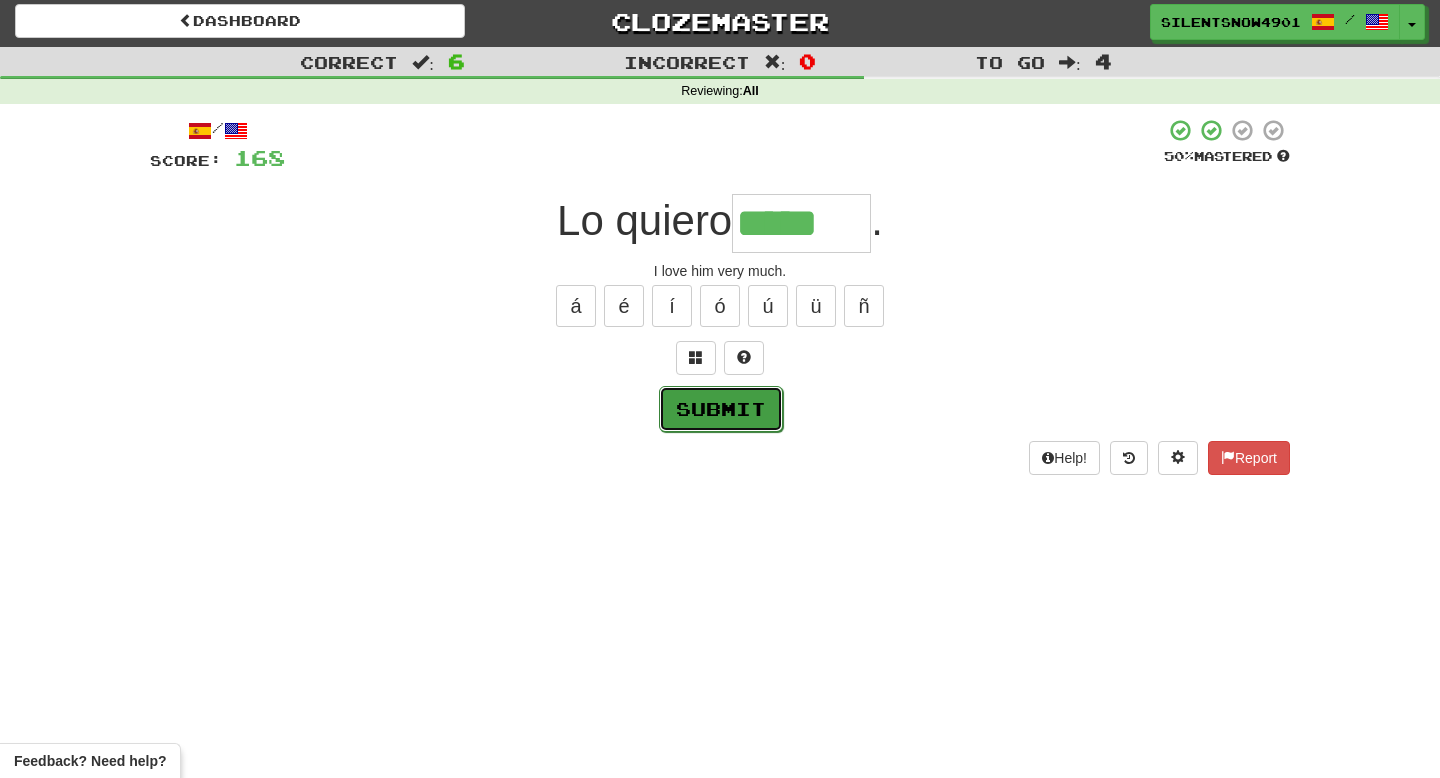 click on "Submit" at bounding box center (721, 409) 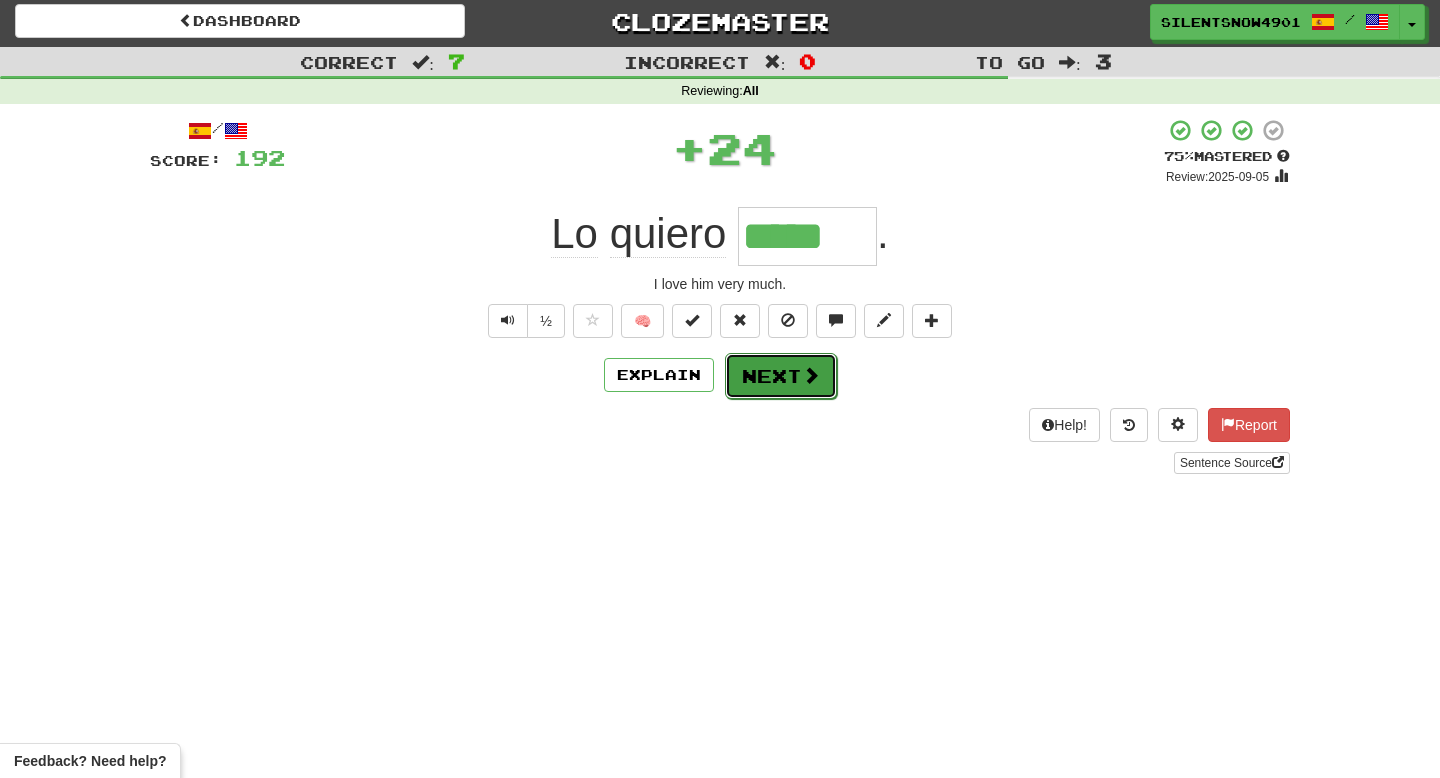 click on "Next" at bounding box center [781, 376] 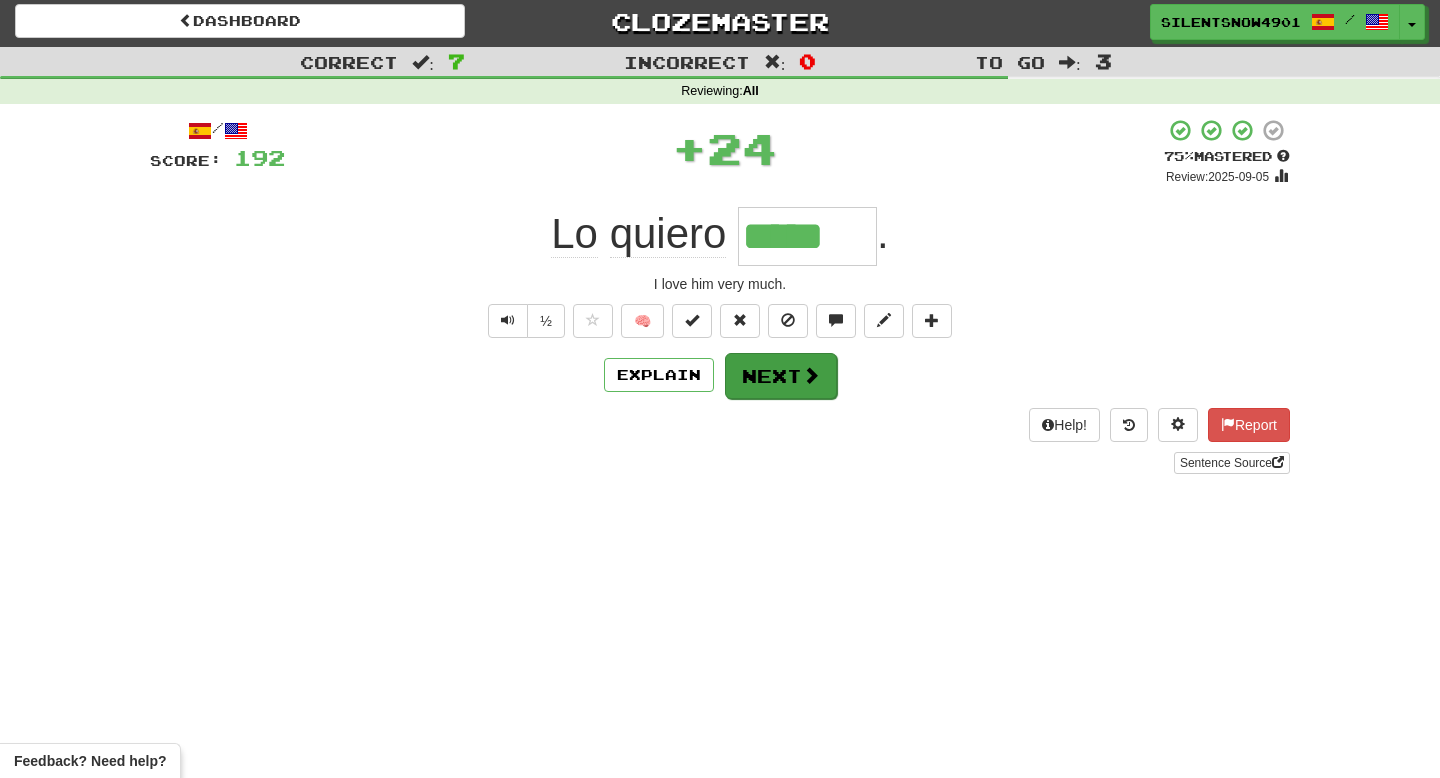 type 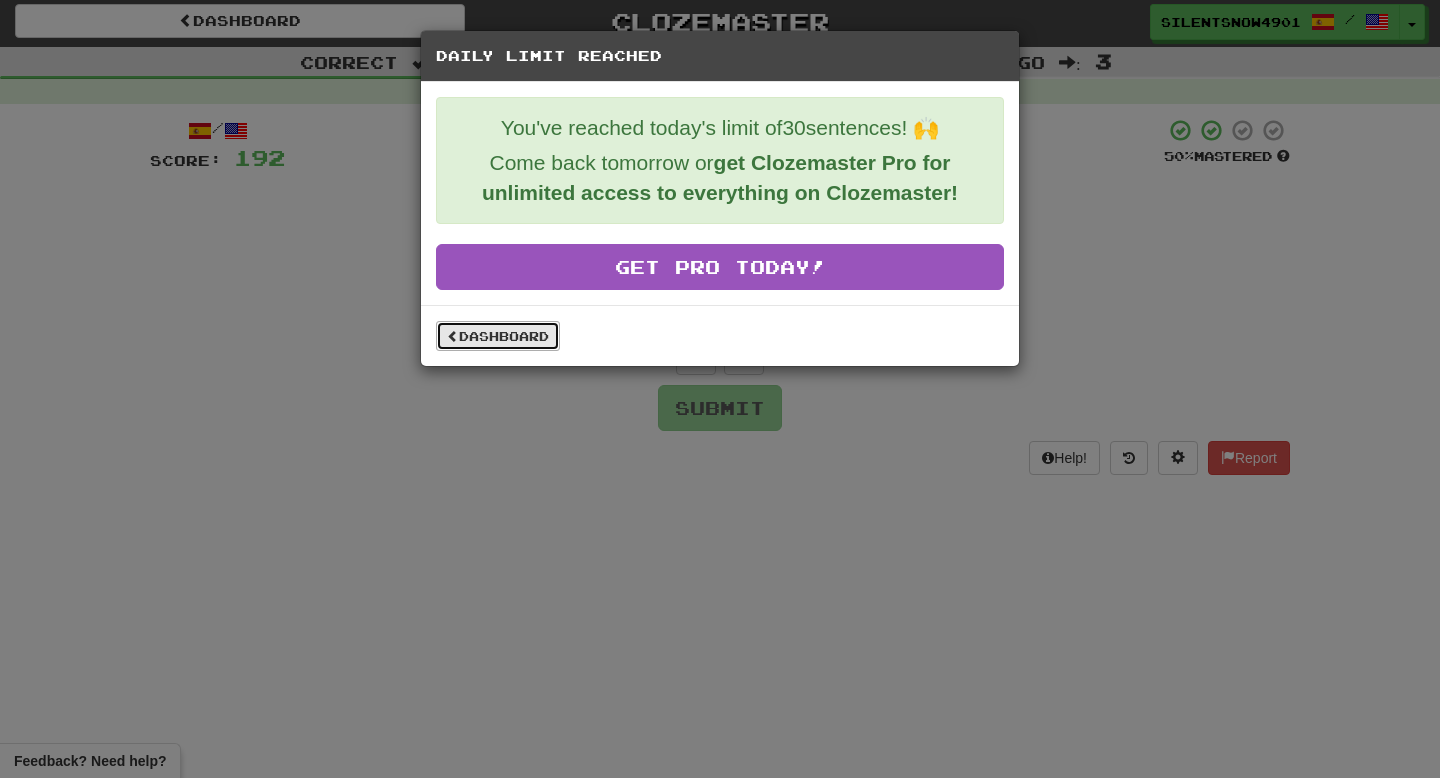 click on "Dashboard" at bounding box center (498, 336) 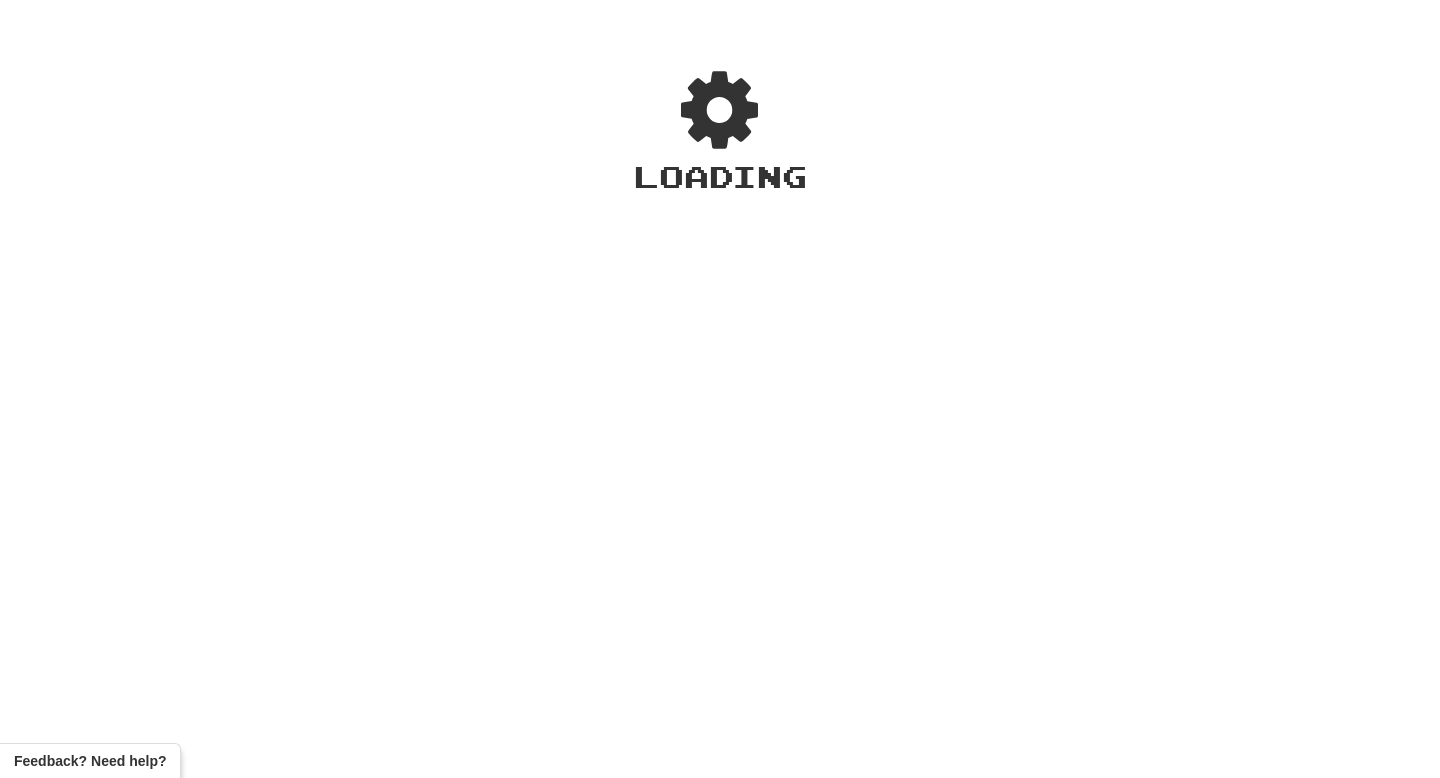 scroll, scrollTop: 0, scrollLeft: 0, axis: both 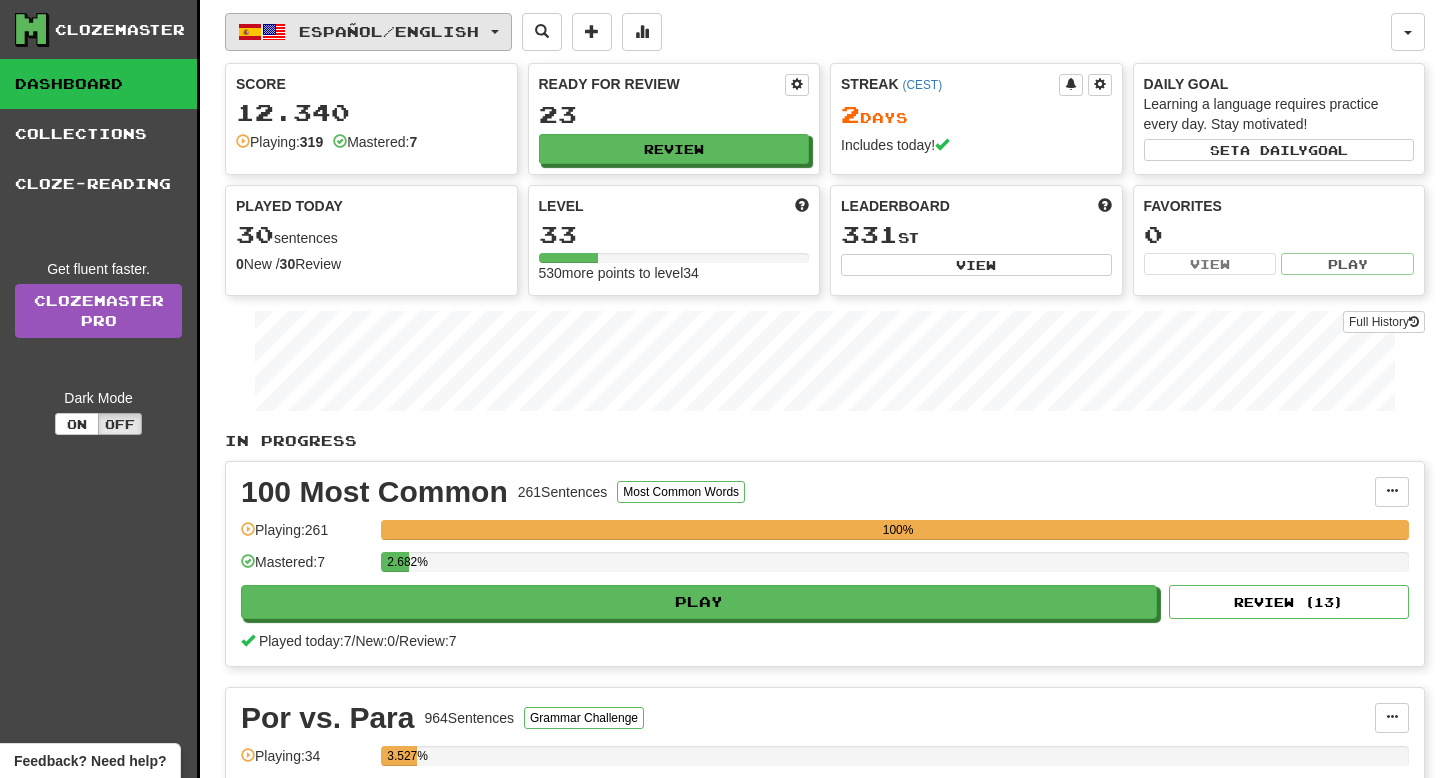 click on "Español  /  English" at bounding box center [368, 32] 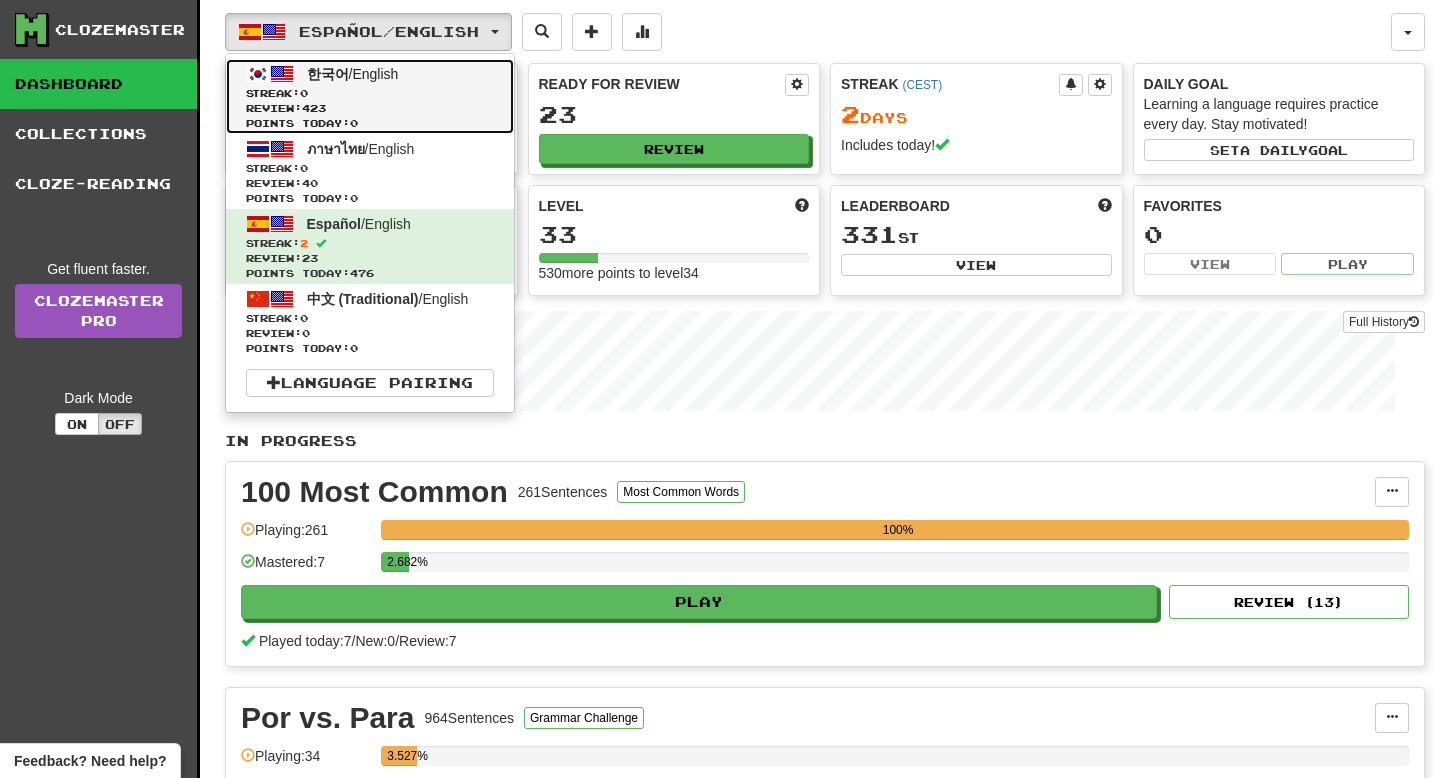 click on "Streak:  0" at bounding box center [370, 93] 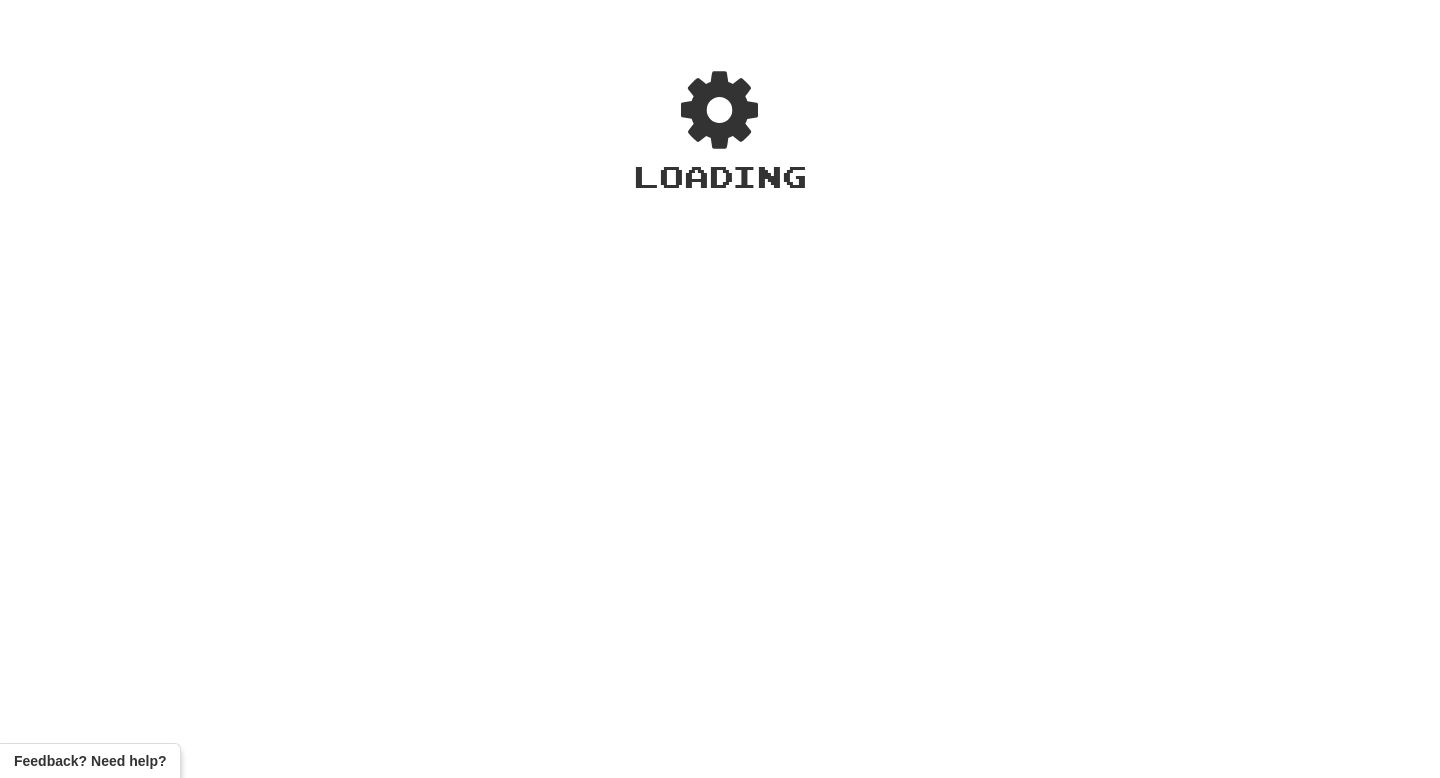 scroll, scrollTop: 0, scrollLeft: 0, axis: both 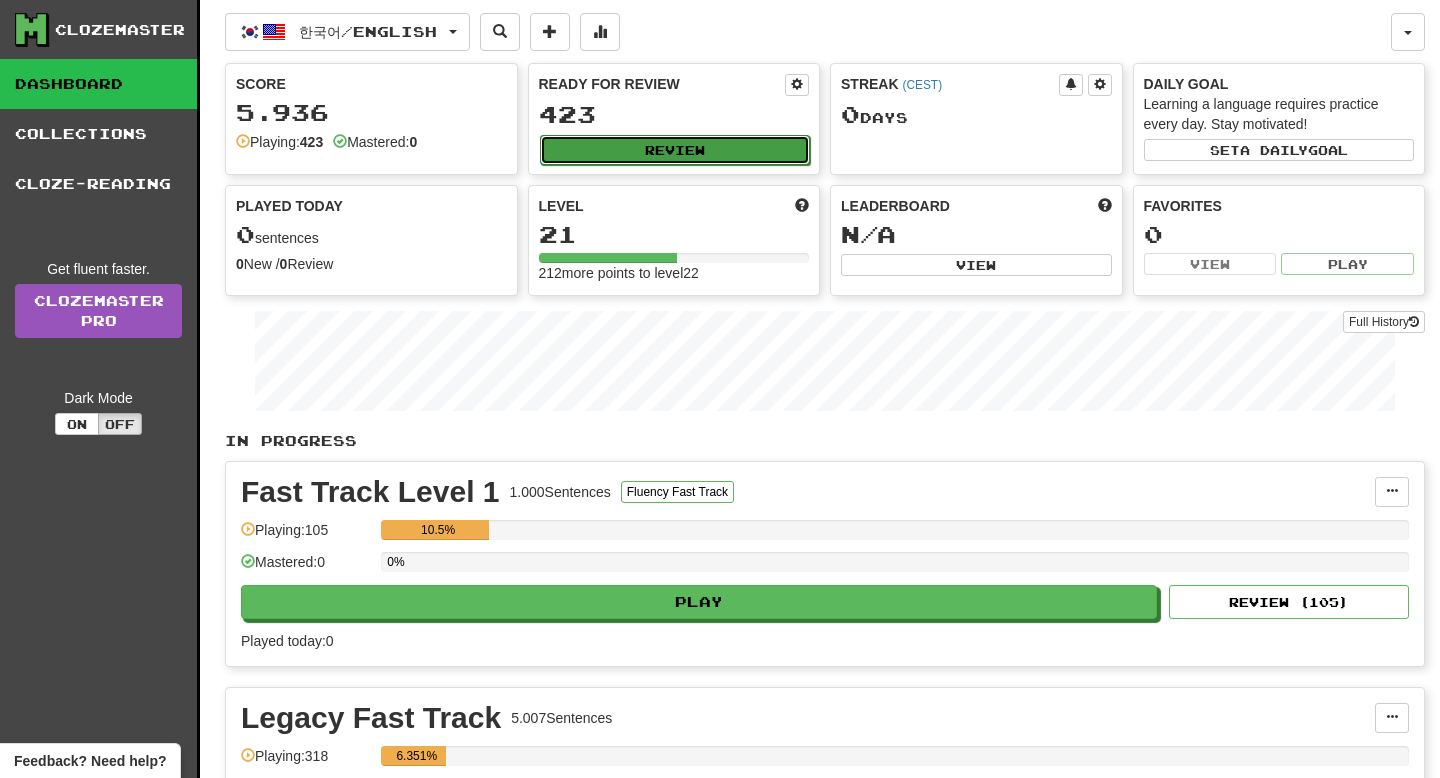 click on "Review" at bounding box center [675, 150] 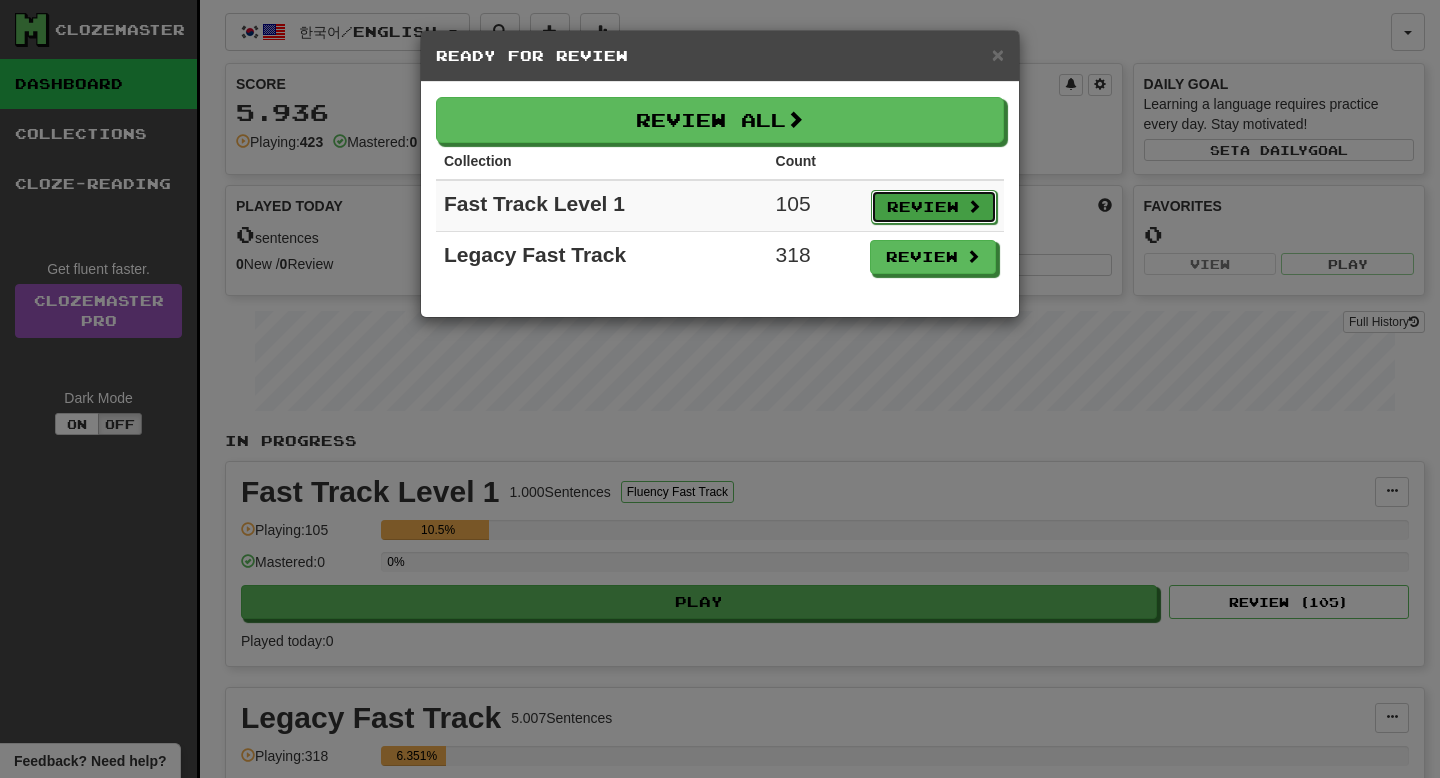 click on "Review" at bounding box center (934, 207) 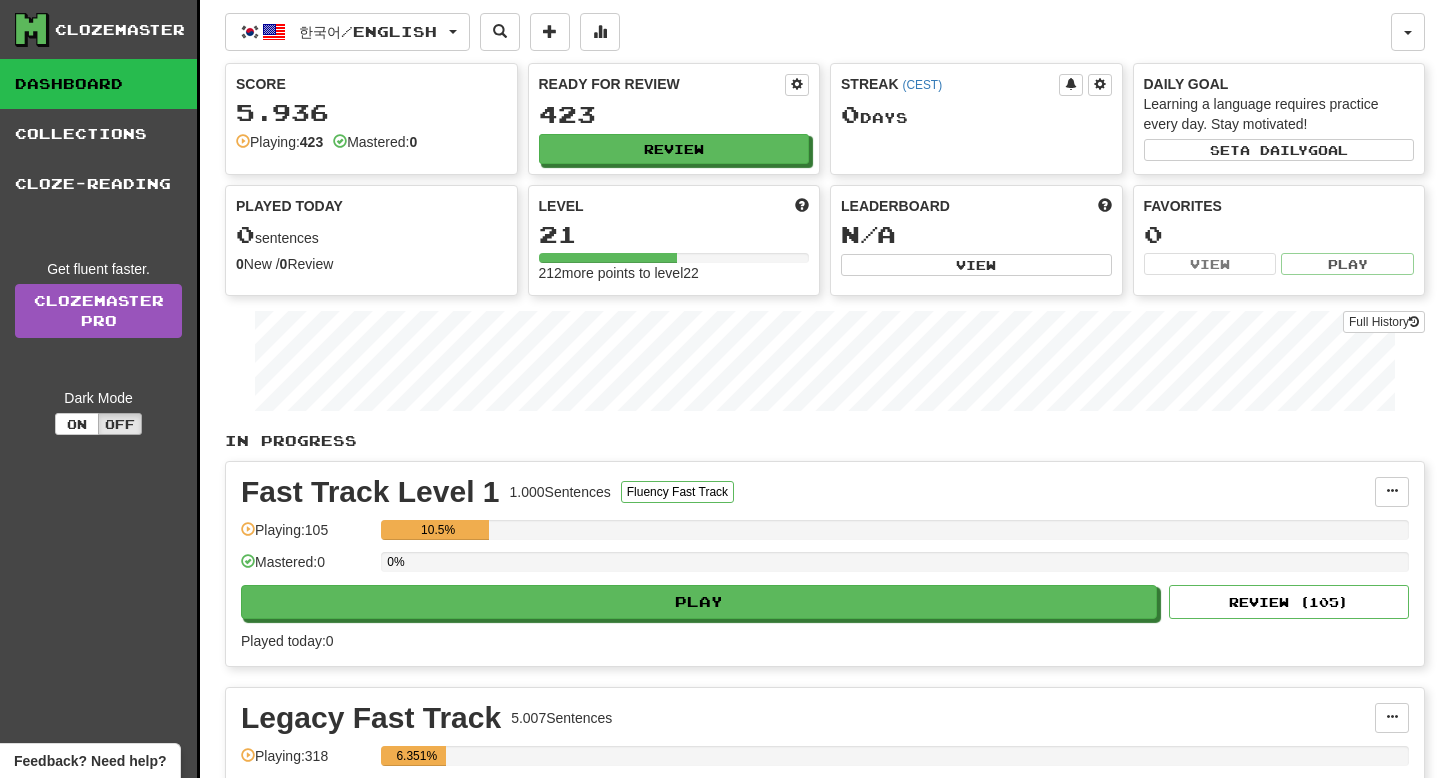 select on "**" 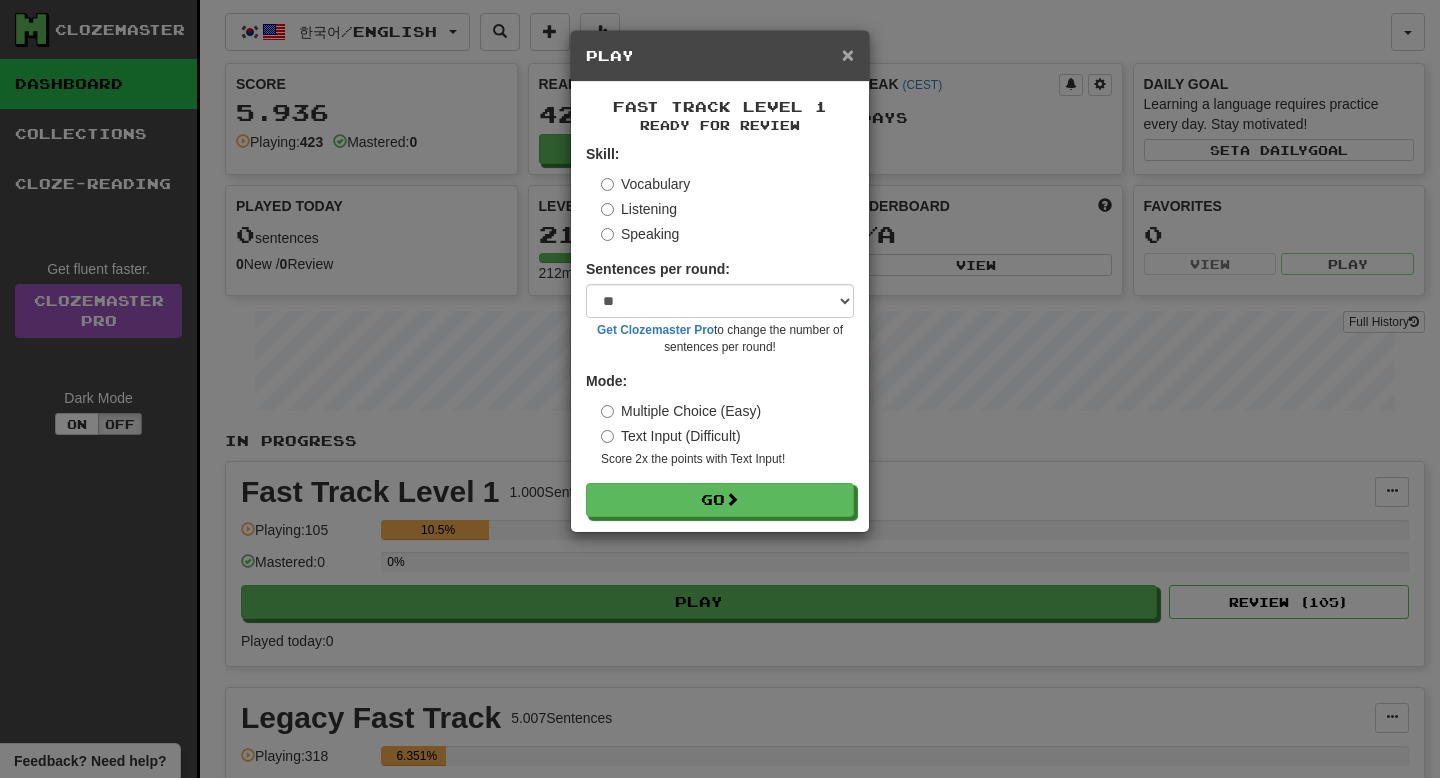 click on "×" at bounding box center [848, 54] 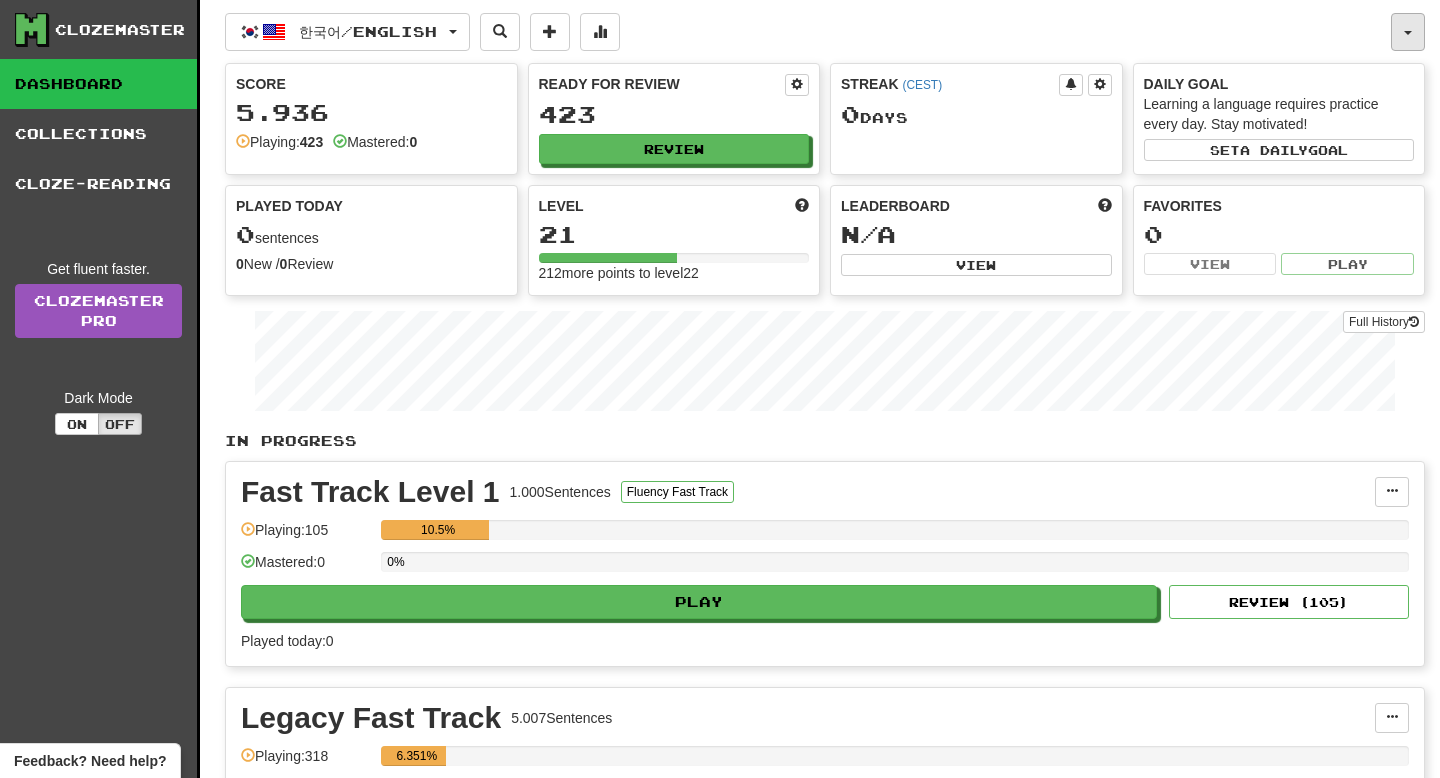 click at bounding box center [1408, 32] 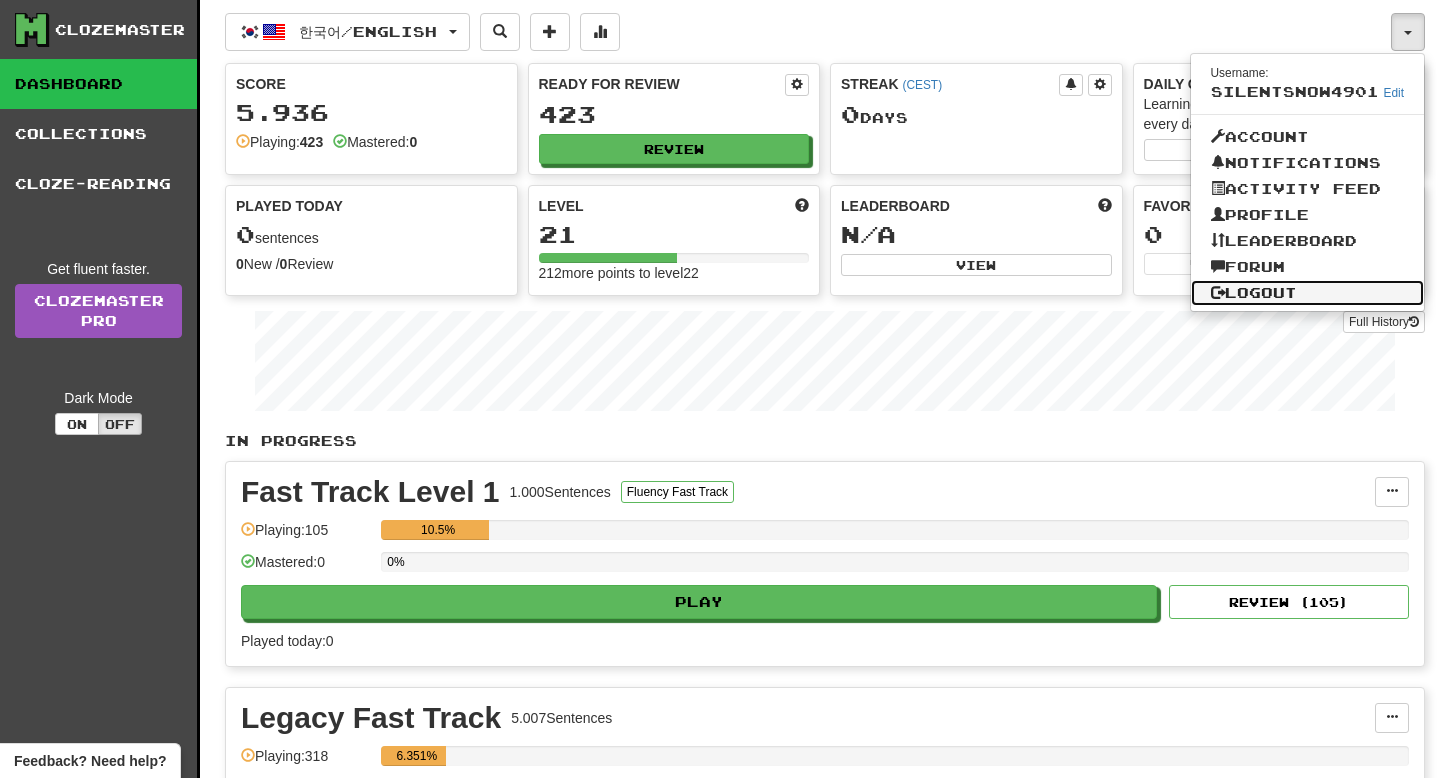 click on "Logout" at bounding box center (1308, 293) 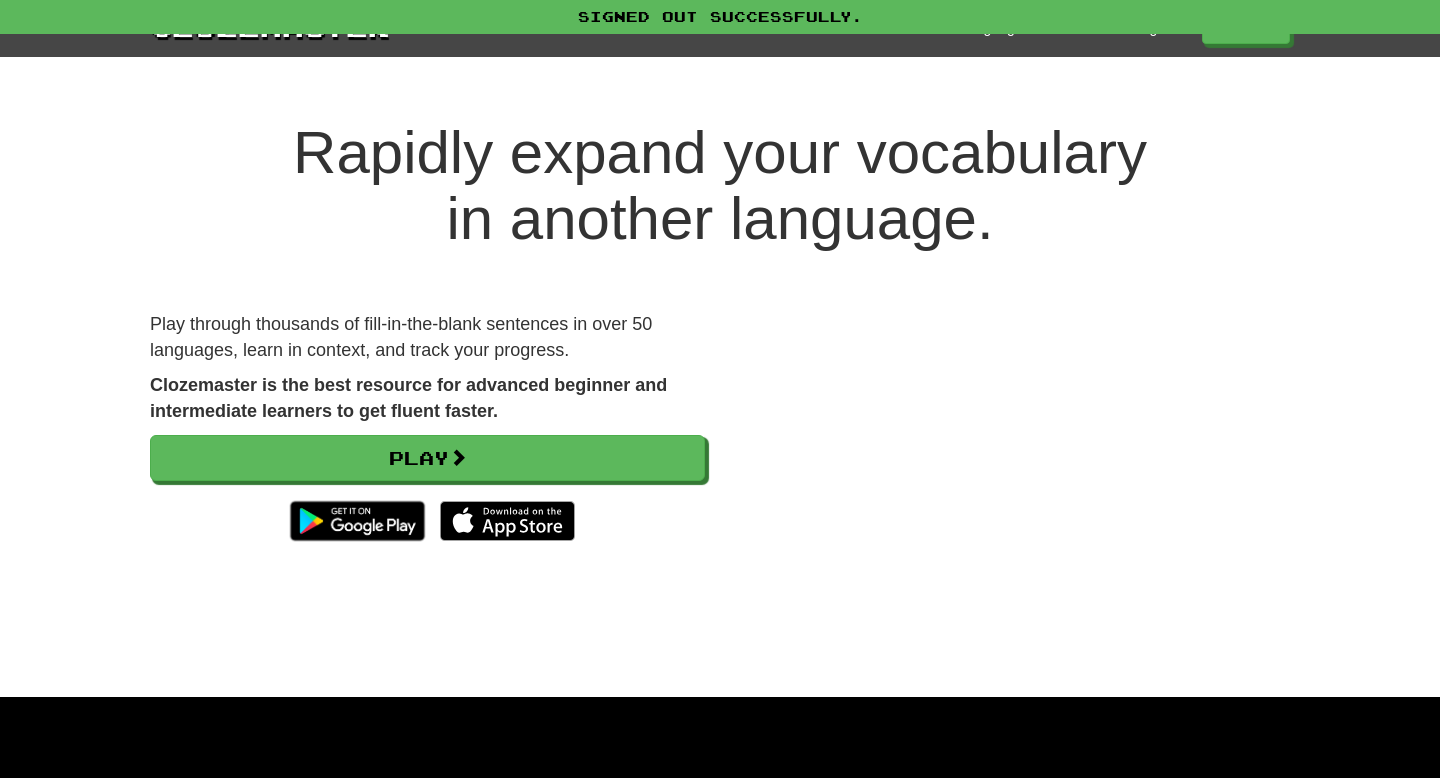 scroll, scrollTop: 0, scrollLeft: 0, axis: both 